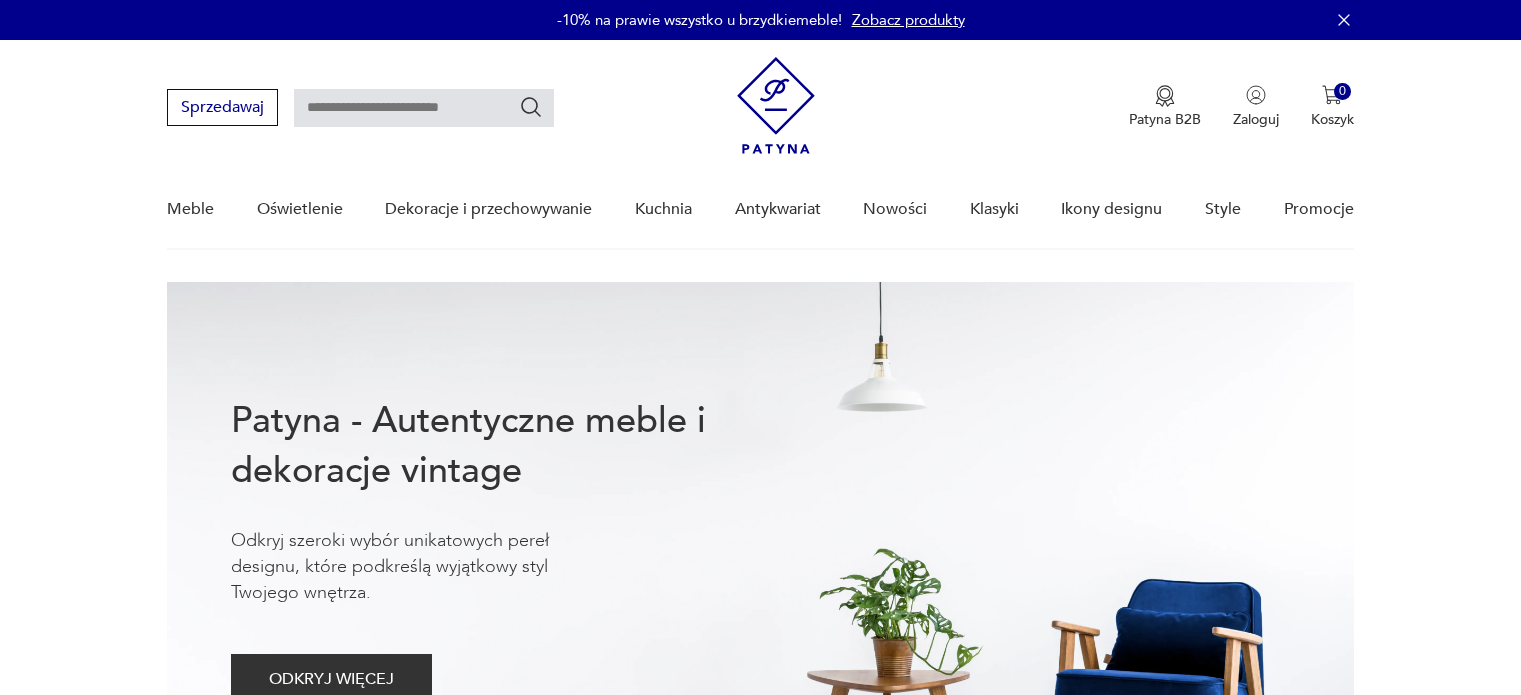 scroll, scrollTop: 0, scrollLeft: 0, axis: both 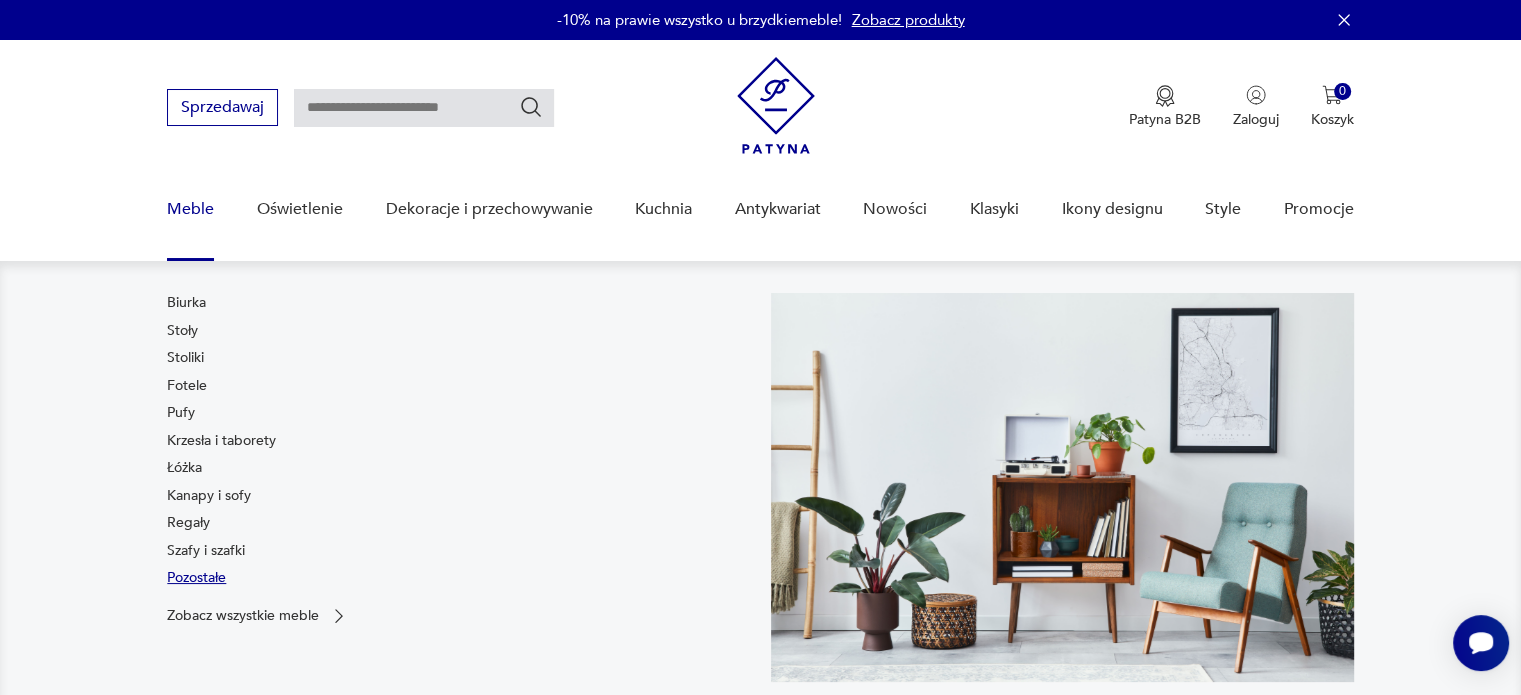 click on "Pozostałe" at bounding box center (196, 578) 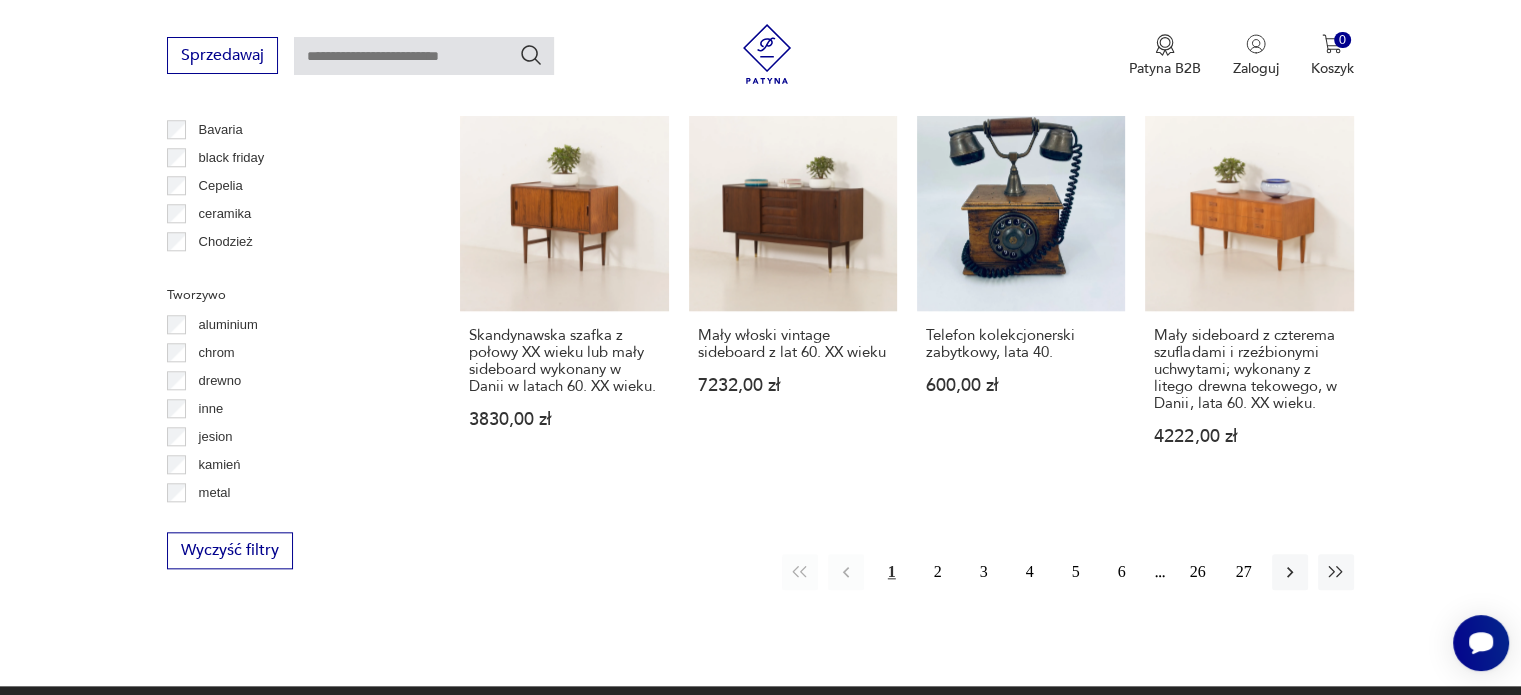 scroll, scrollTop: 1988, scrollLeft: 0, axis: vertical 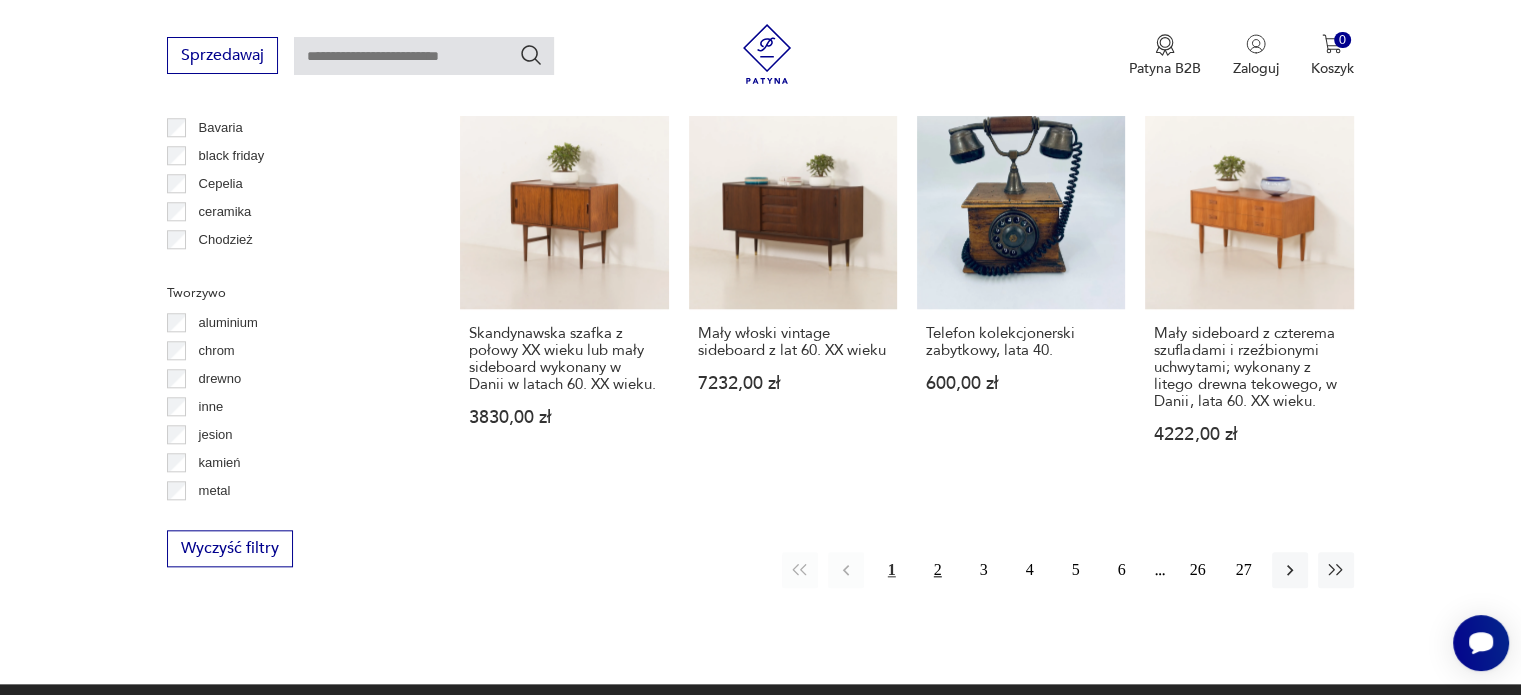 click on "2" at bounding box center (938, 570) 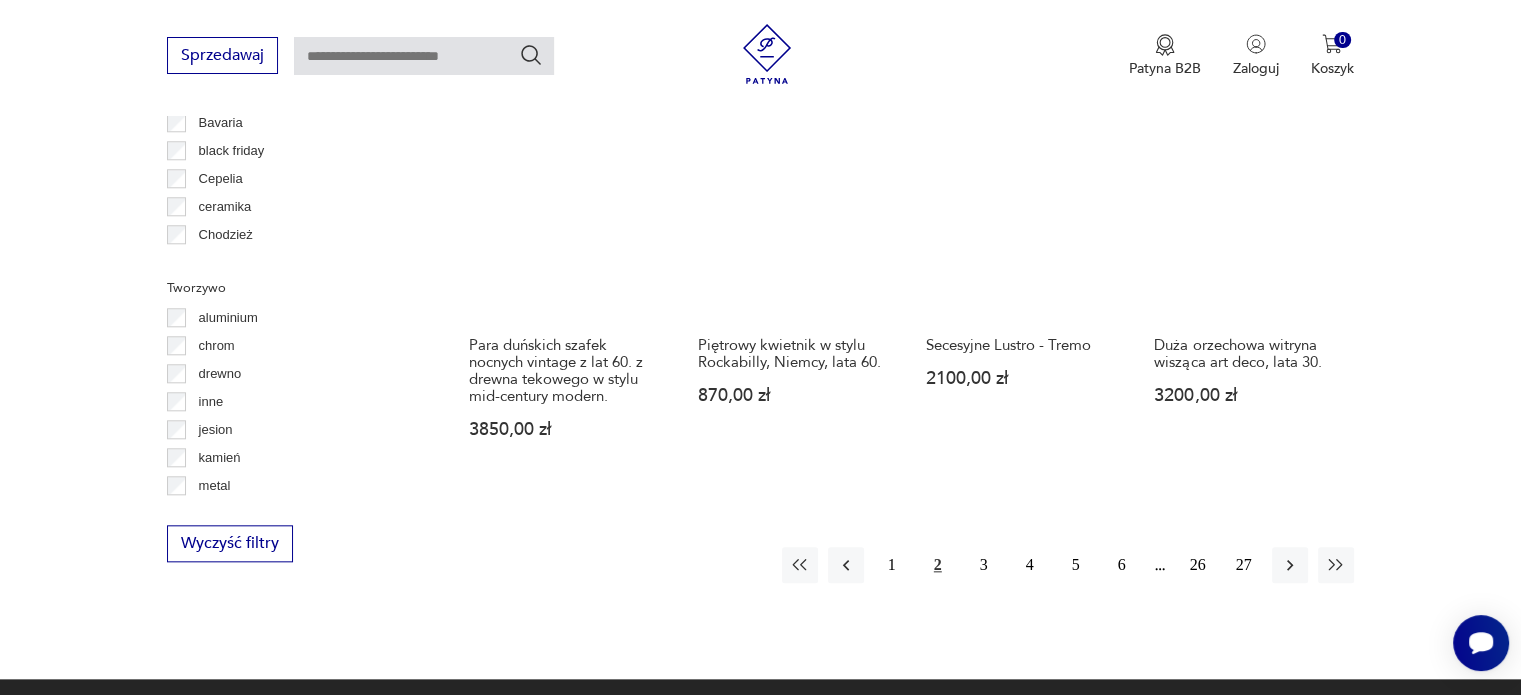 scroll, scrollTop: 2028, scrollLeft: 0, axis: vertical 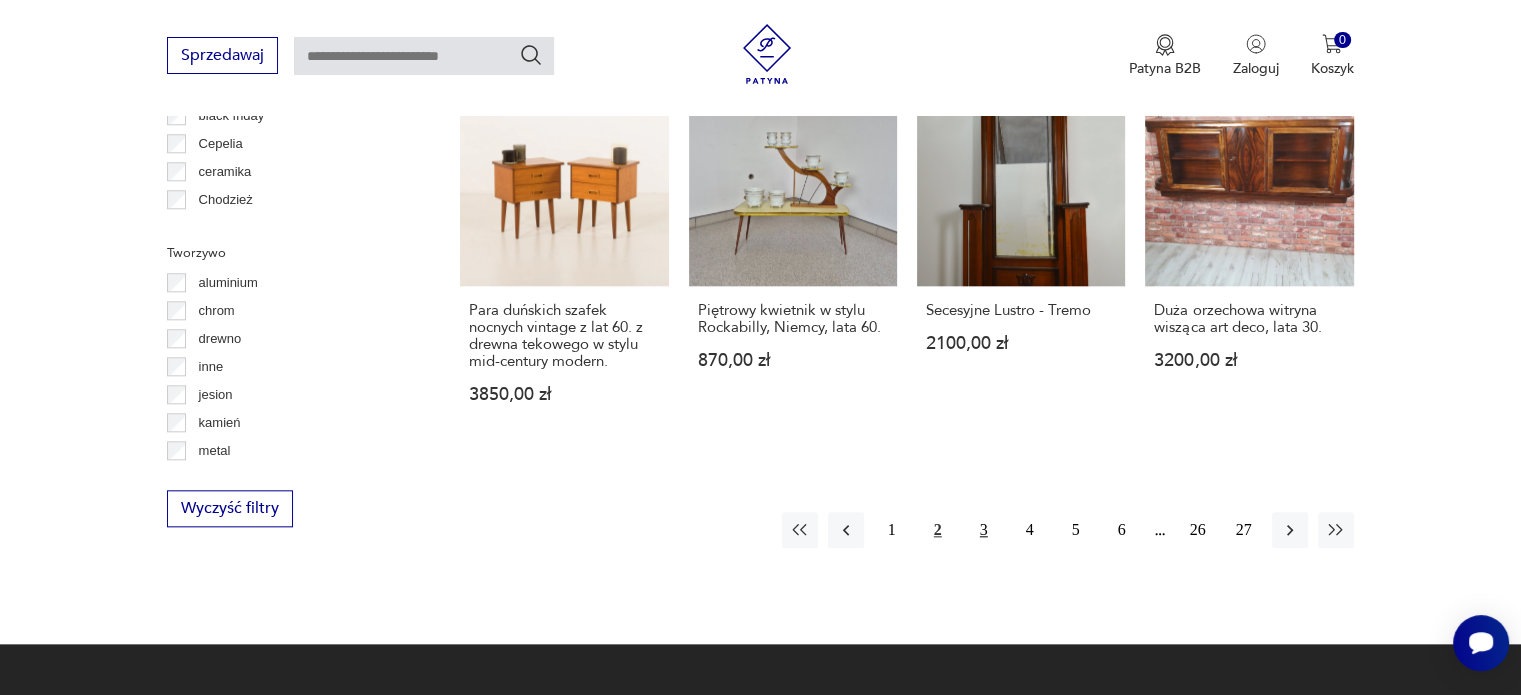 click on "3" at bounding box center [984, 530] 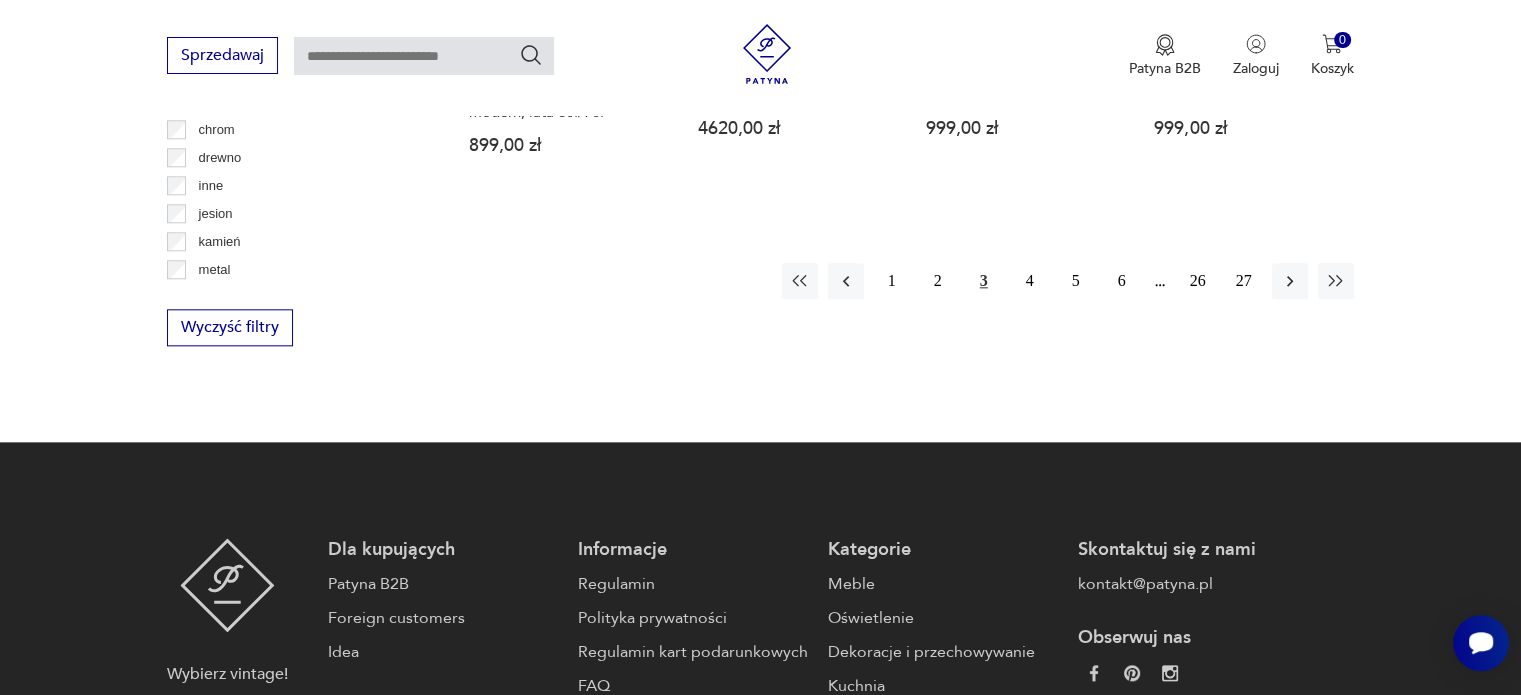 scroll, scrollTop: 2210, scrollLeft: 0, axis: vertical 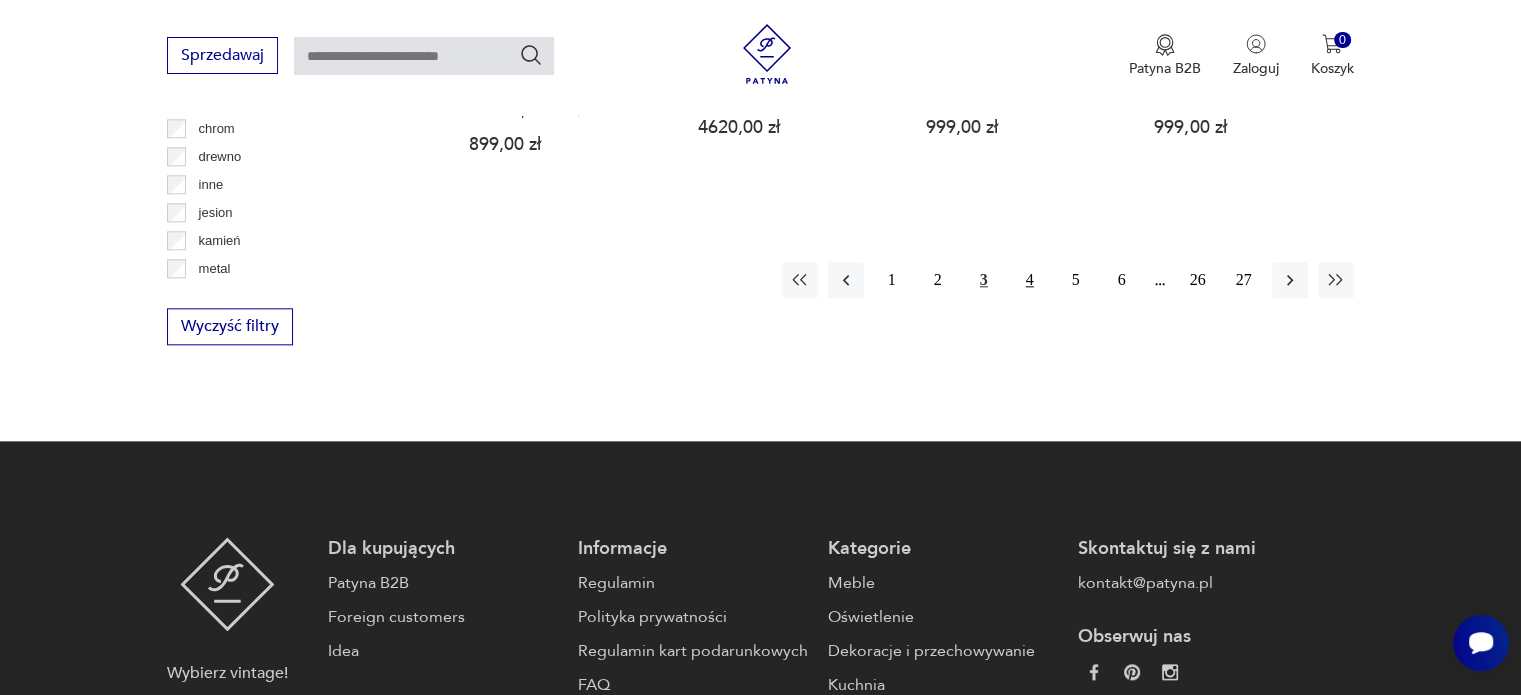 click on "4" at bounding box center [1030, 280] 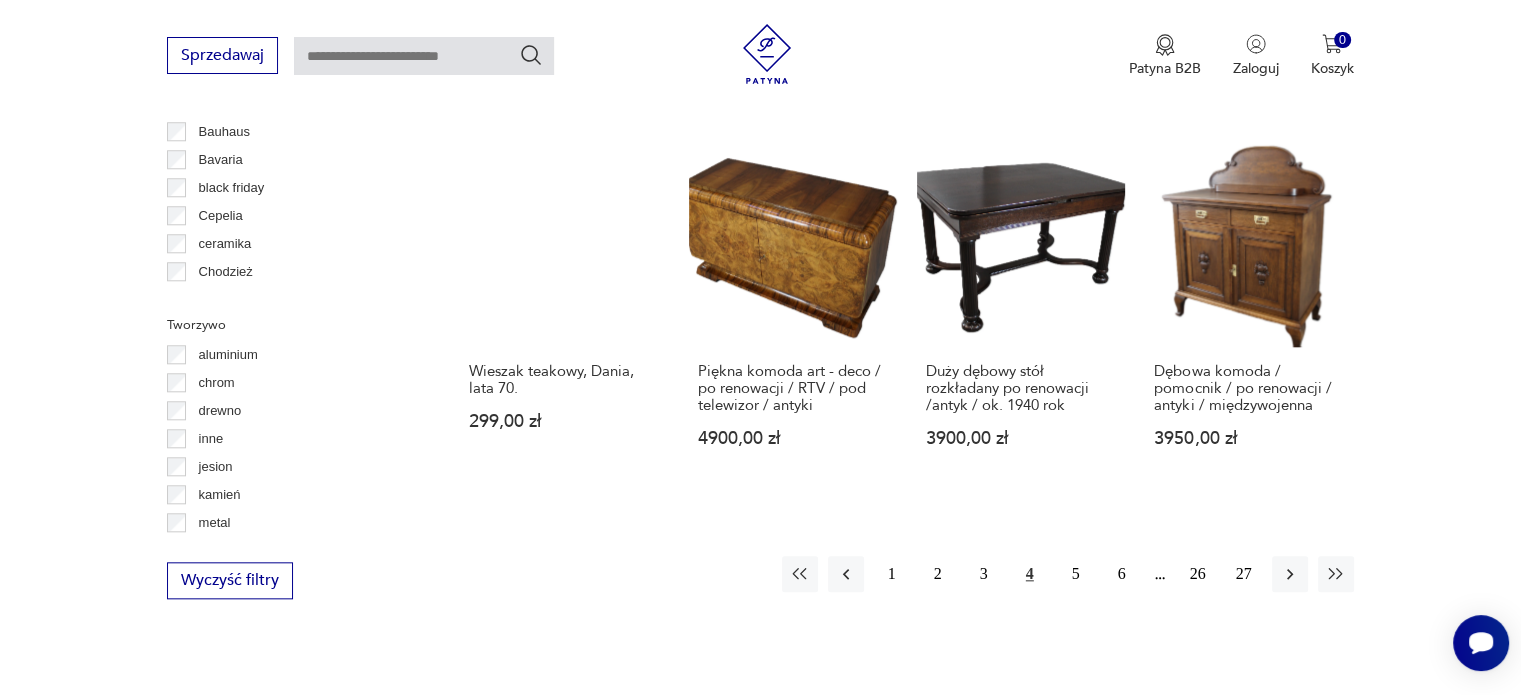 scroll, scrollTop: 1967, scrollLeft: 0, axis: vertical 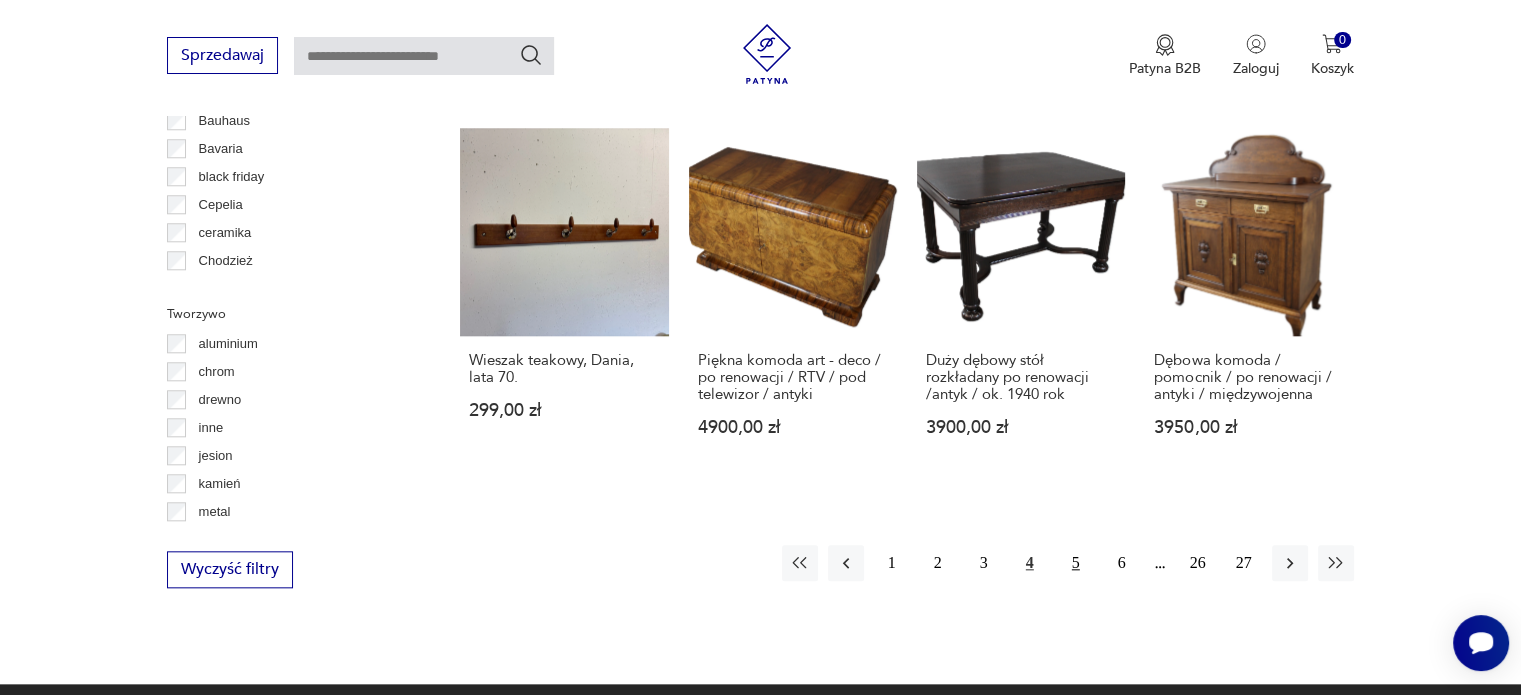 click on "5" at bounding box center (1076, 563) 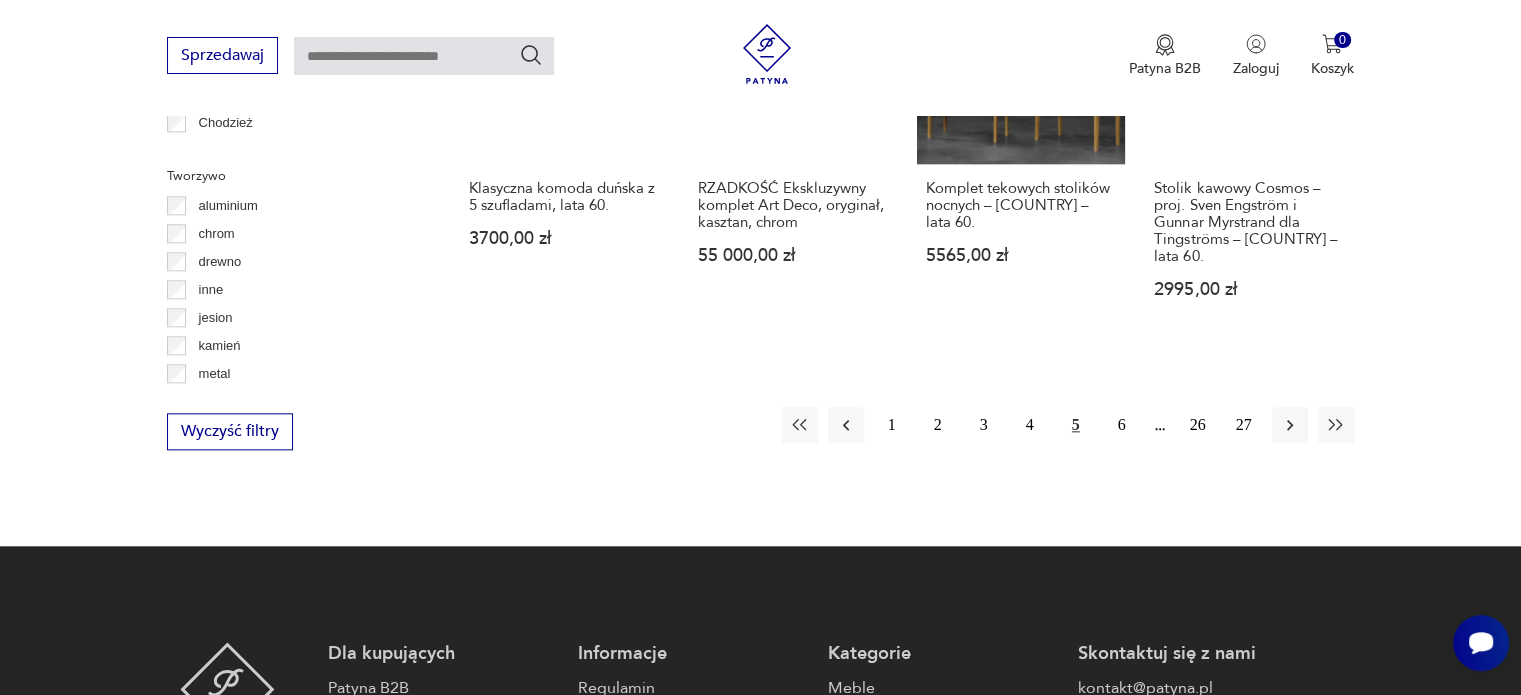 scroll, scrollTop: 2106, scrollLeft: 0, axis: vertical 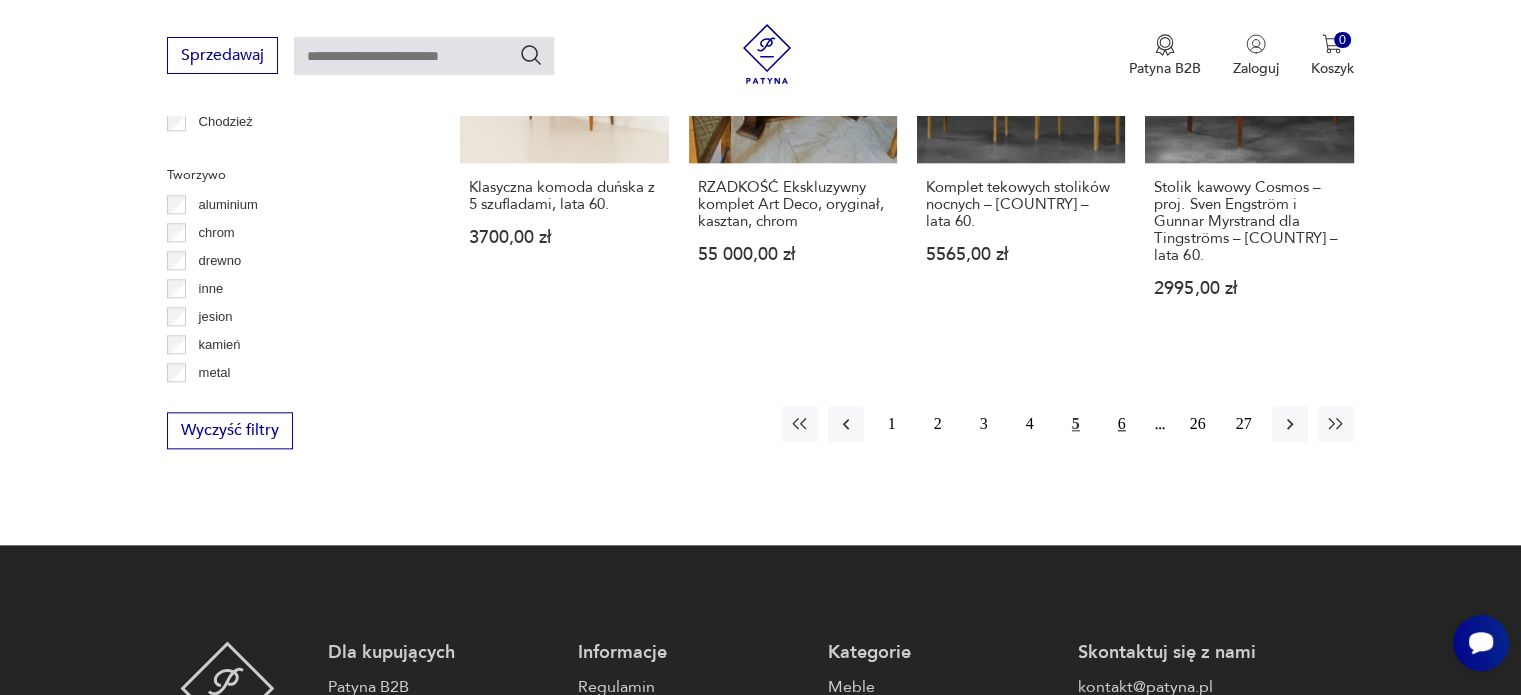 click on "6" at bounding box center (1122, 424) 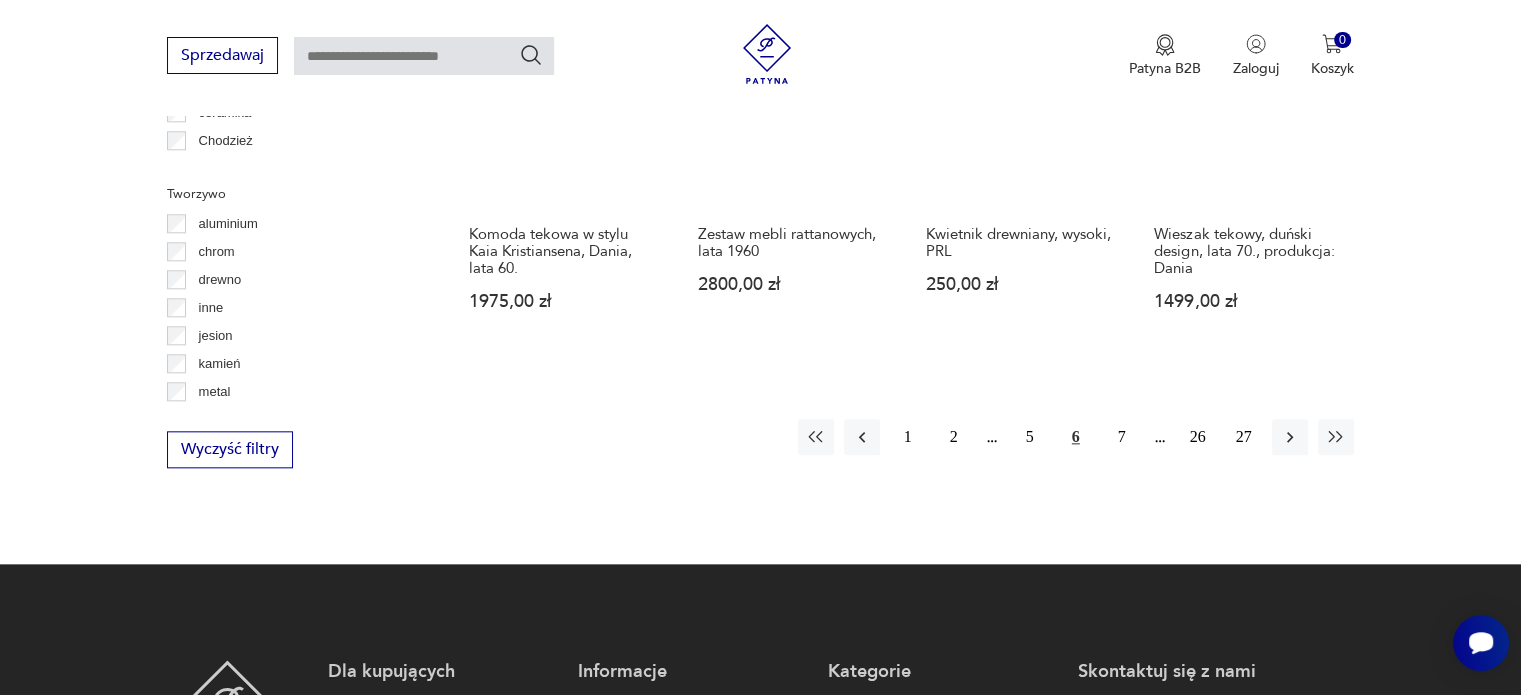 scroll, scrollTop: 2092, scrollLeft: 0, axis: vertical 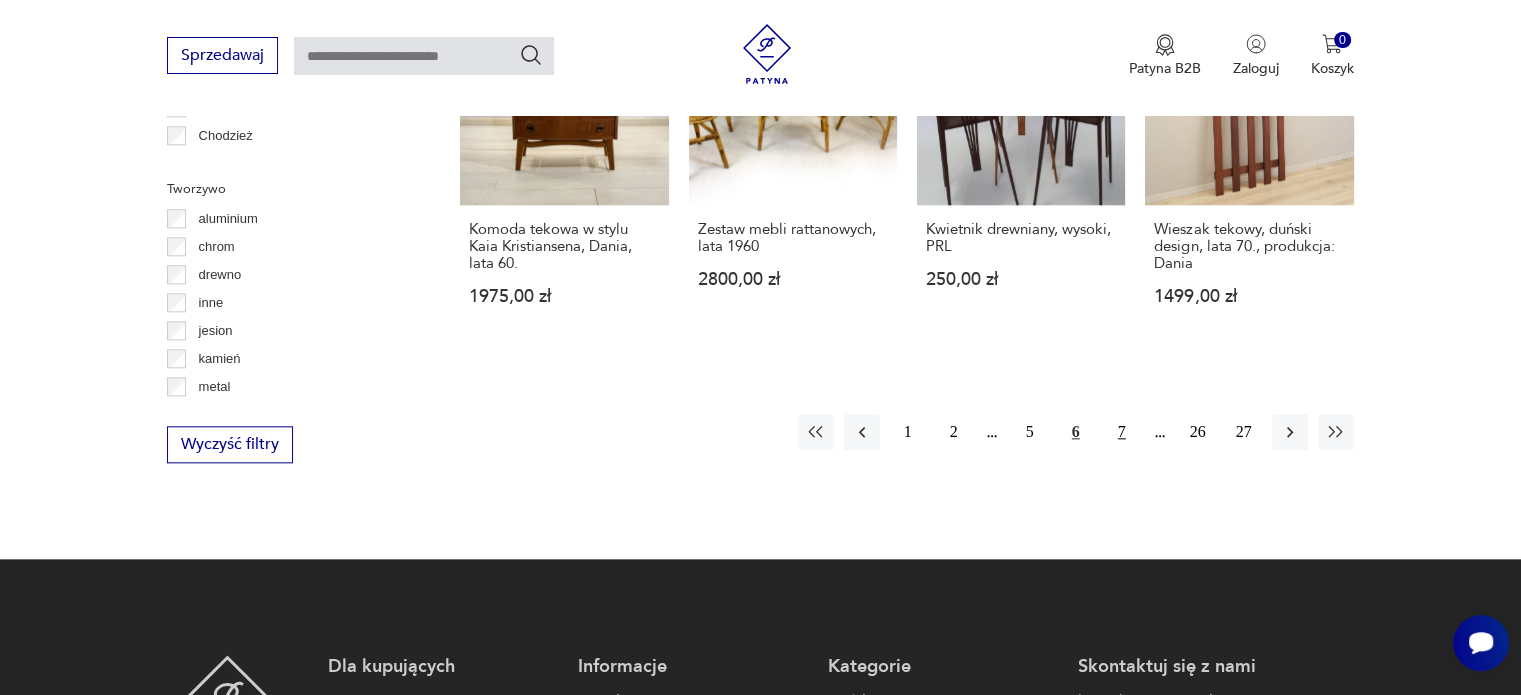 click on "7" at bounding box center (1122, 432) 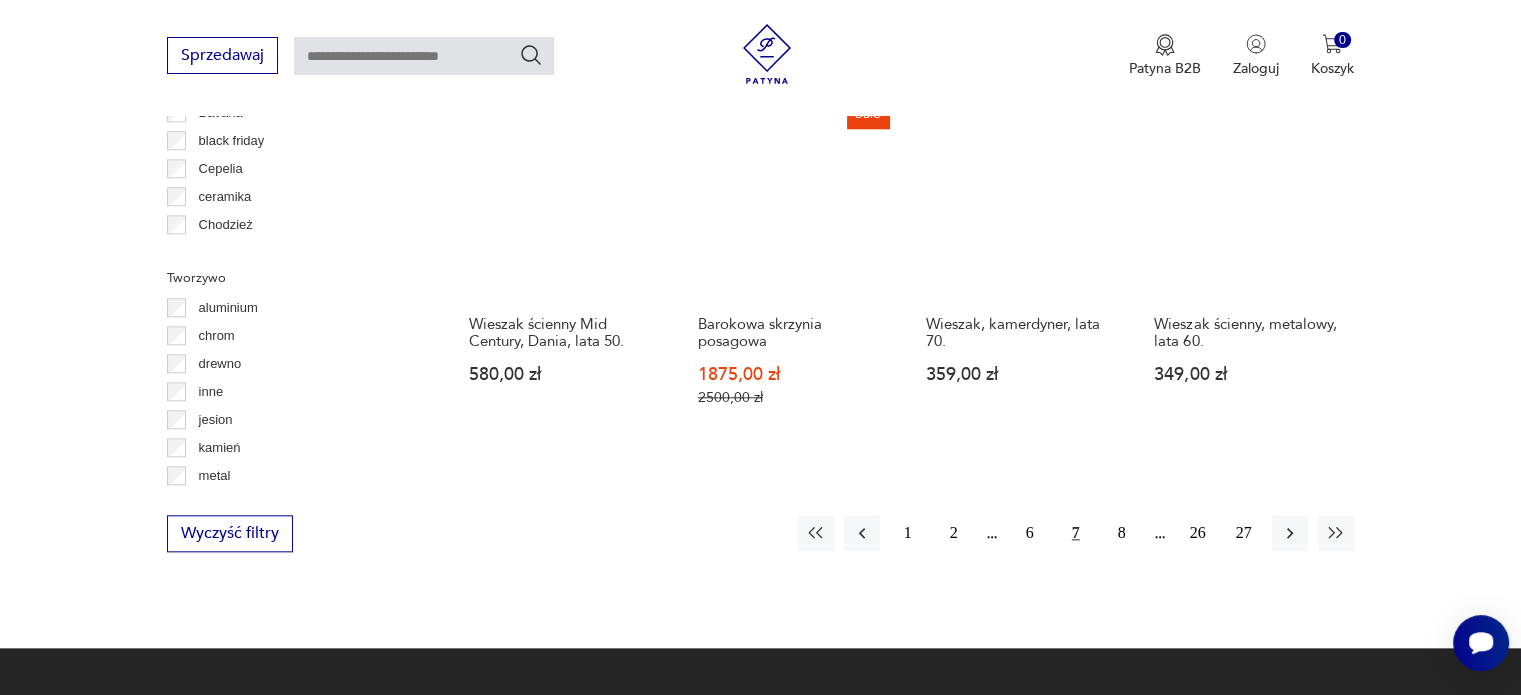 scroll, scrollTop: 2004, scrollLeft: 0, axis: vertical 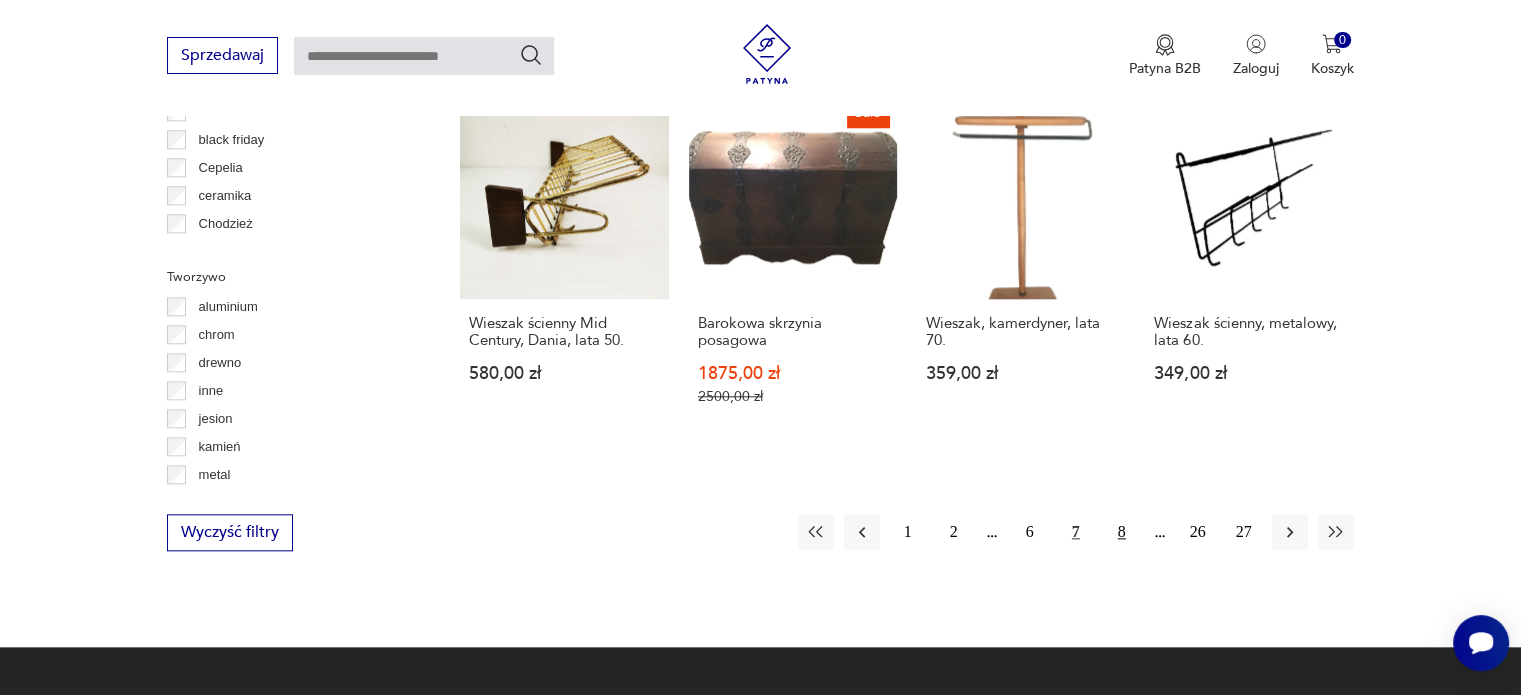 click on "8" at bounding box center (1122, 532) 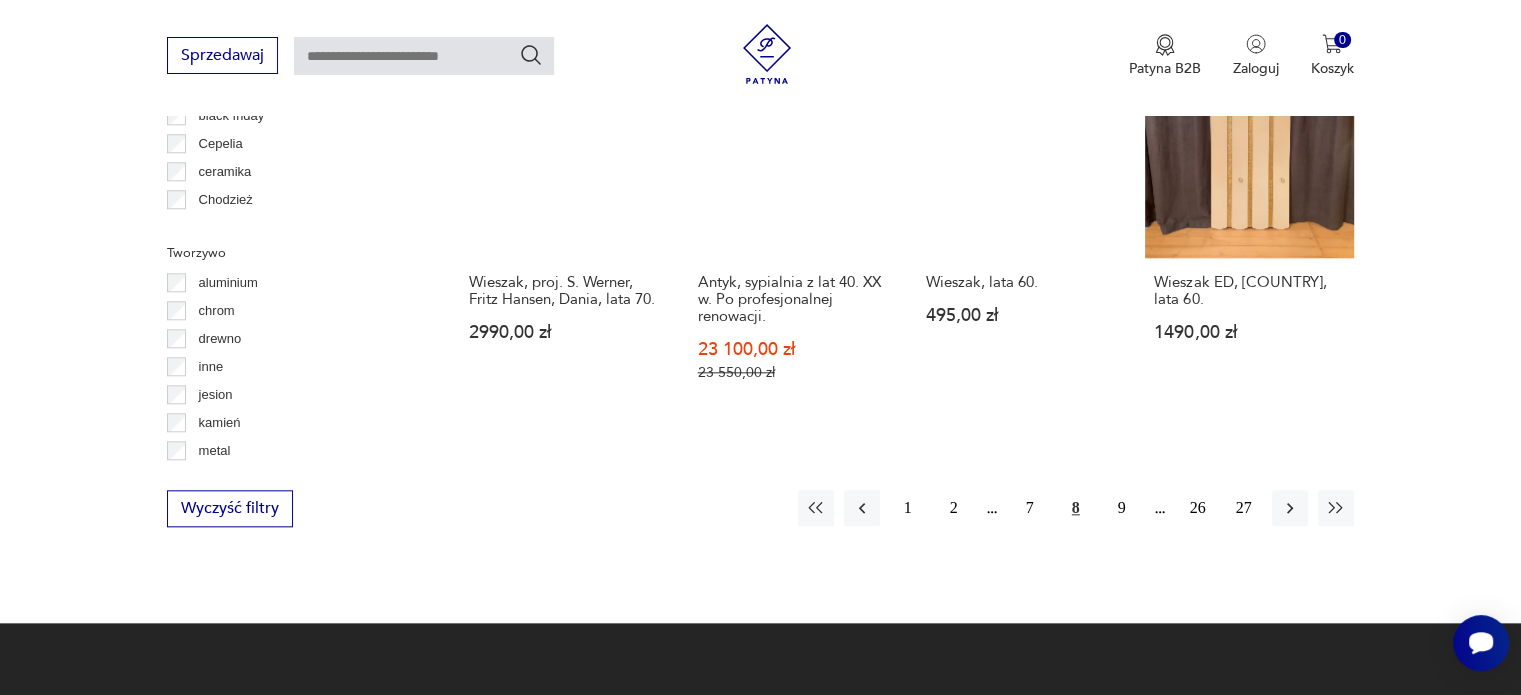 scroll, scrollTop: 2036, scrollLeft: 0, axis: vertical 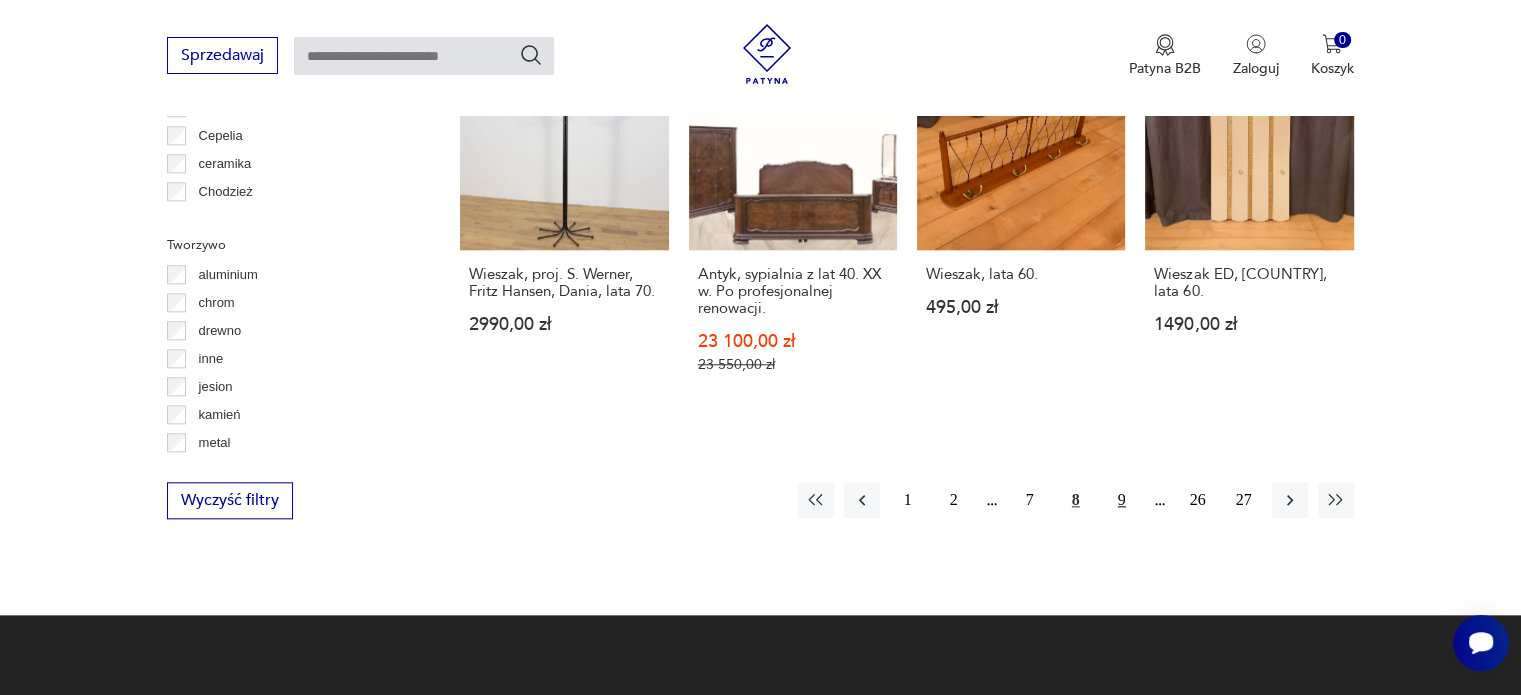 click on "9" at bounding box center [1122, 500] 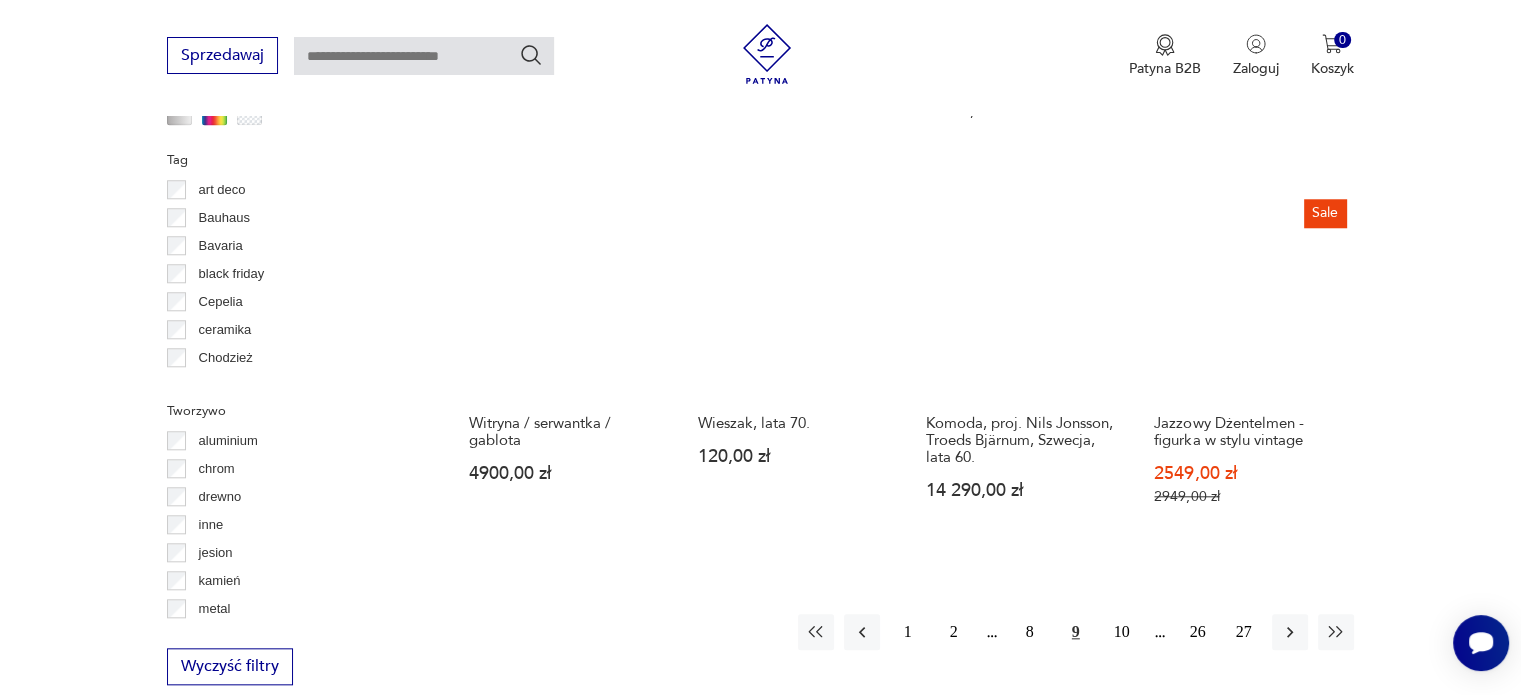 scroll, scrollTop: 1871, scrollLeft: 0, axis: vertical 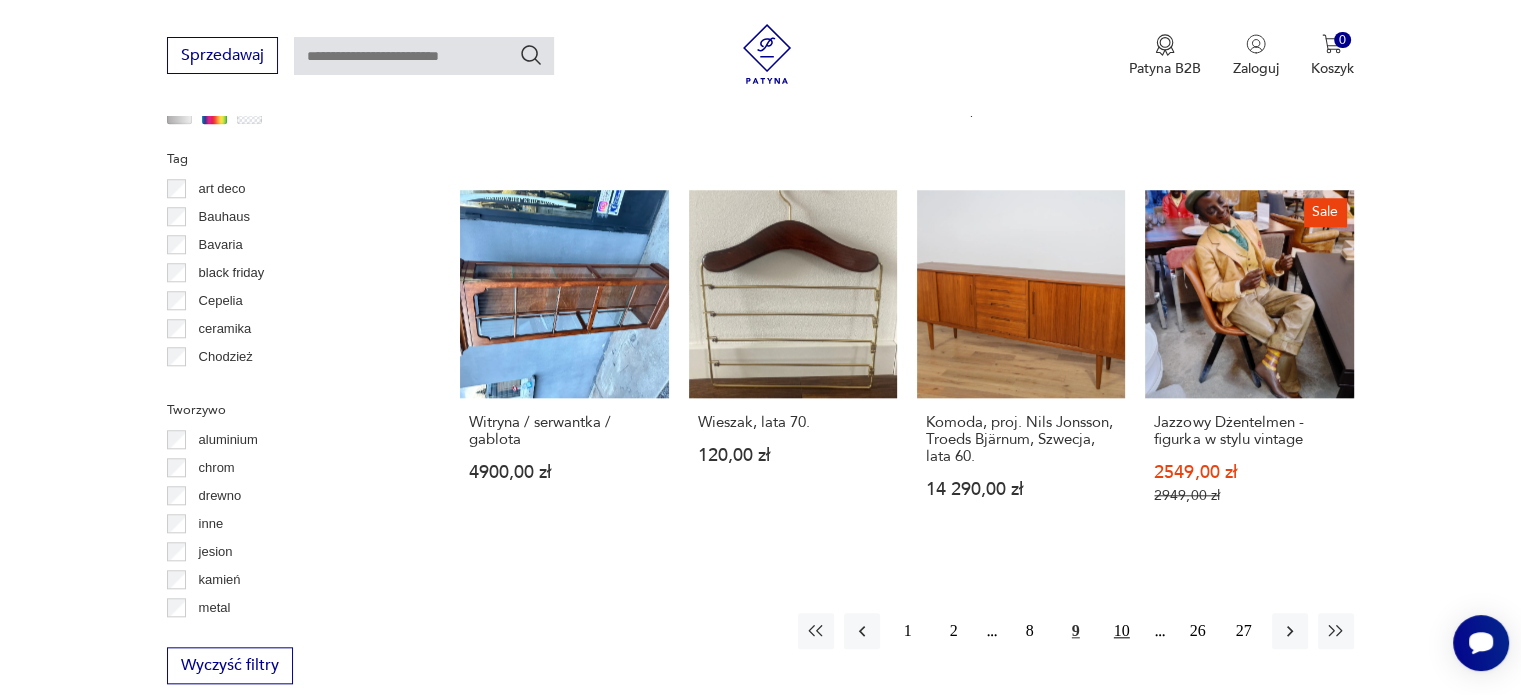 click on "10" at bounding box center (1122, 631) 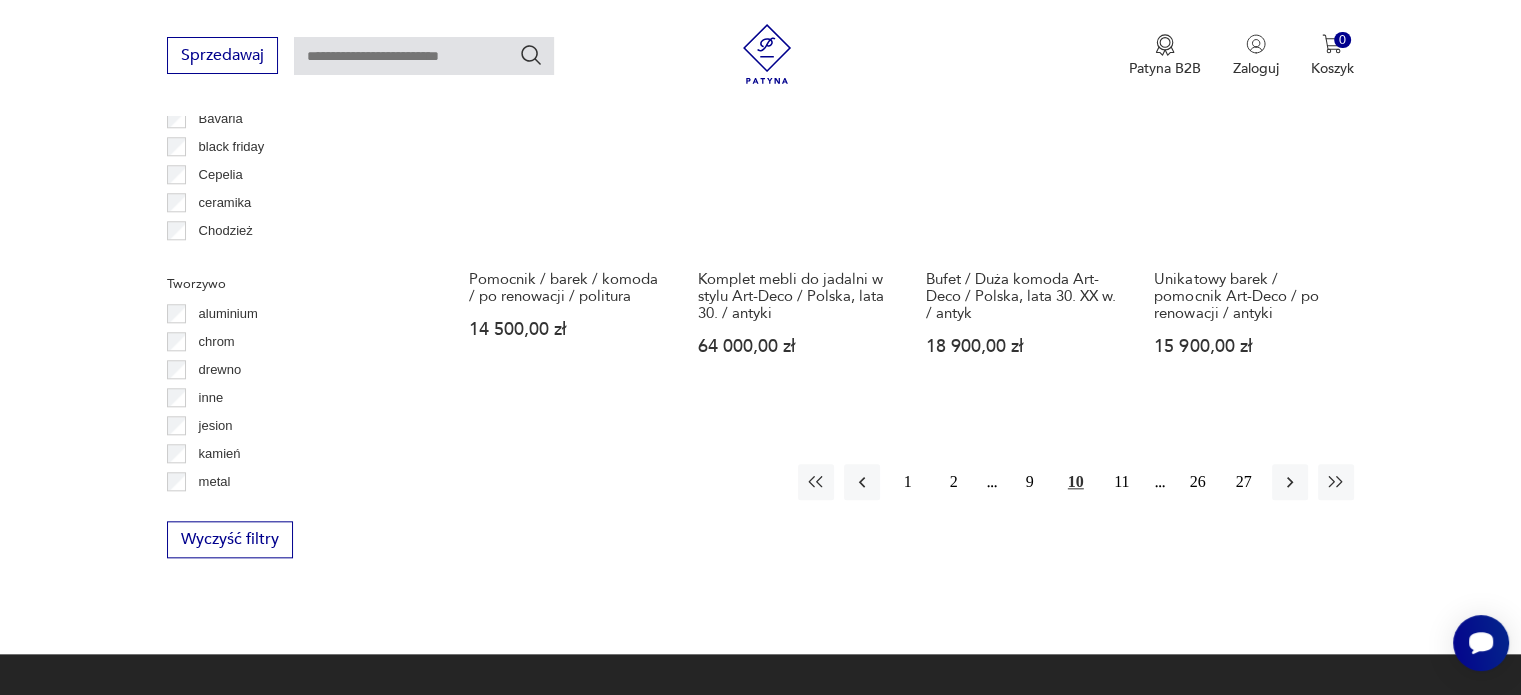 scroll, scrollTop: 1998, scrollLeft: 0, axis: vertical 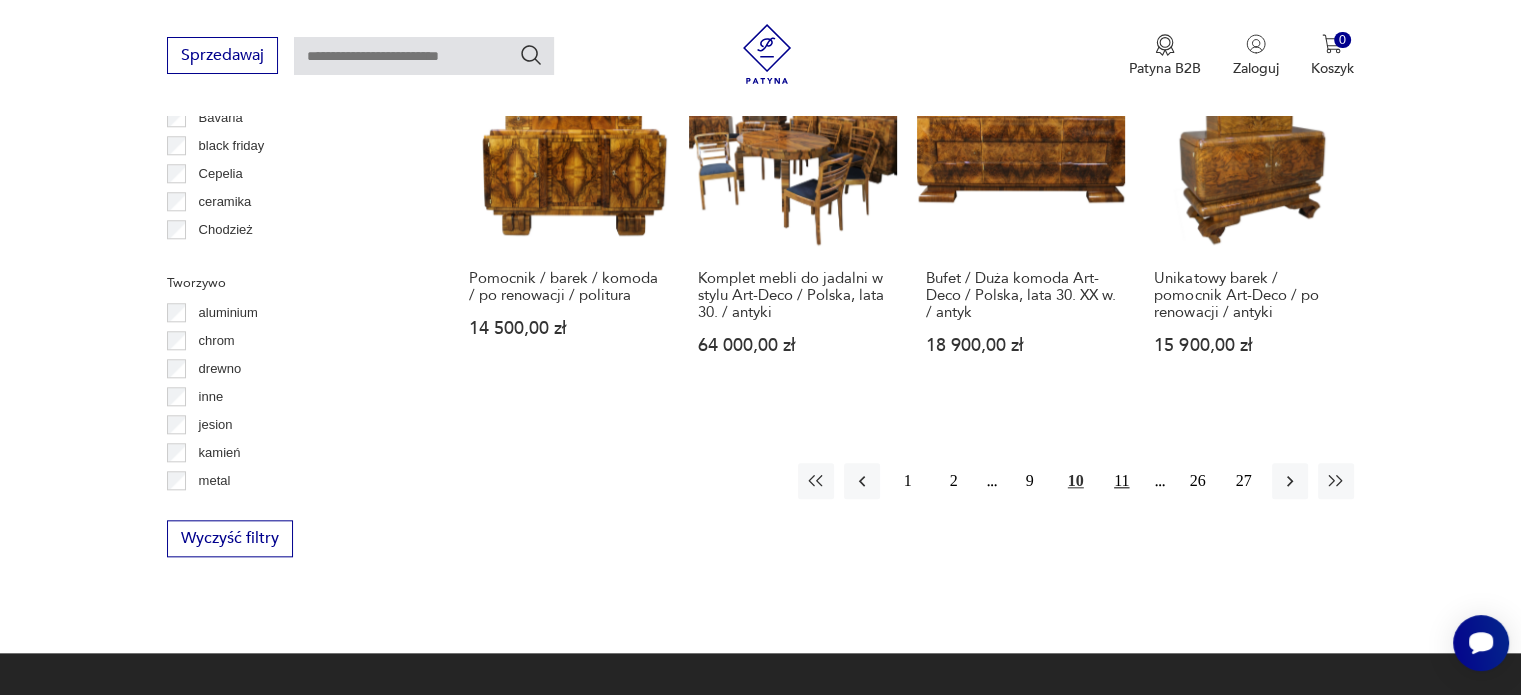 click on "11" at bounding box center [1122, 481] 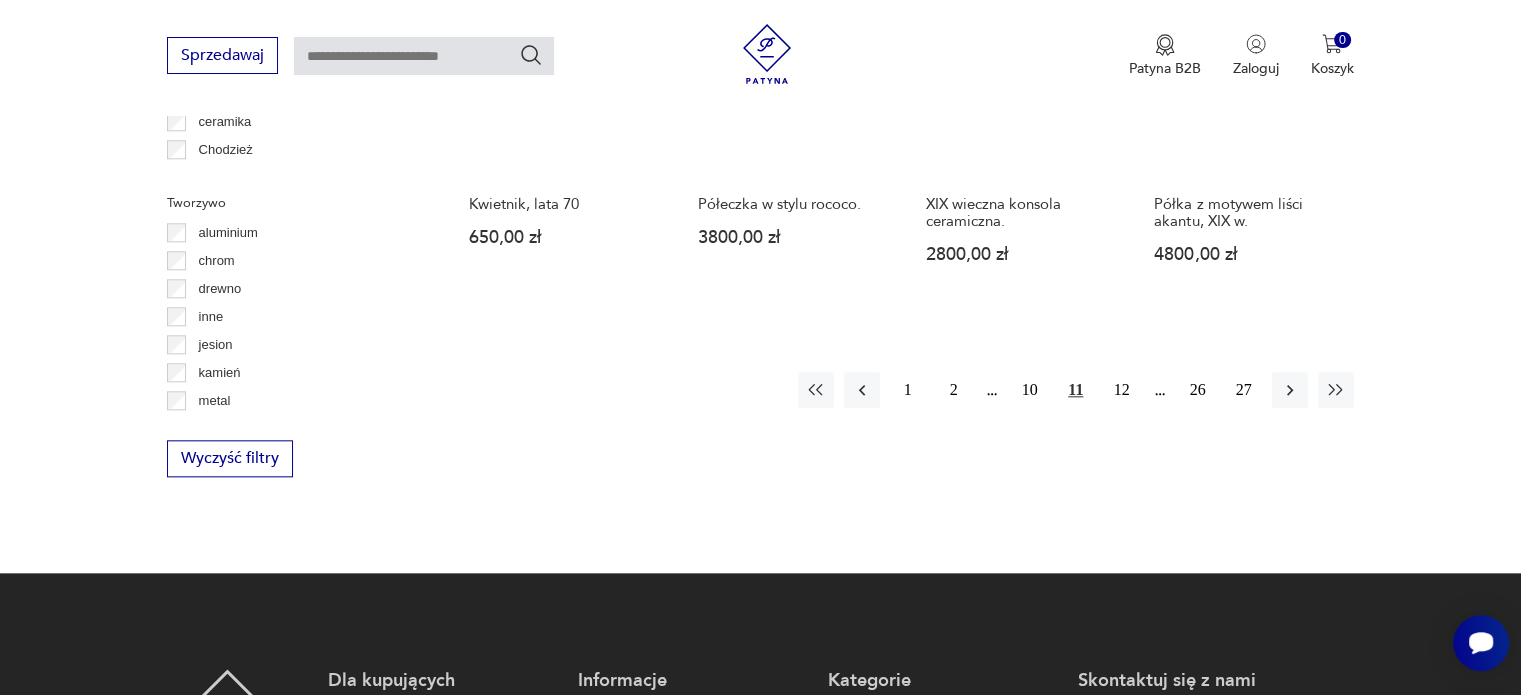 scroll, scrollTop: 2079, scrollLeft: 0, axis: vertical 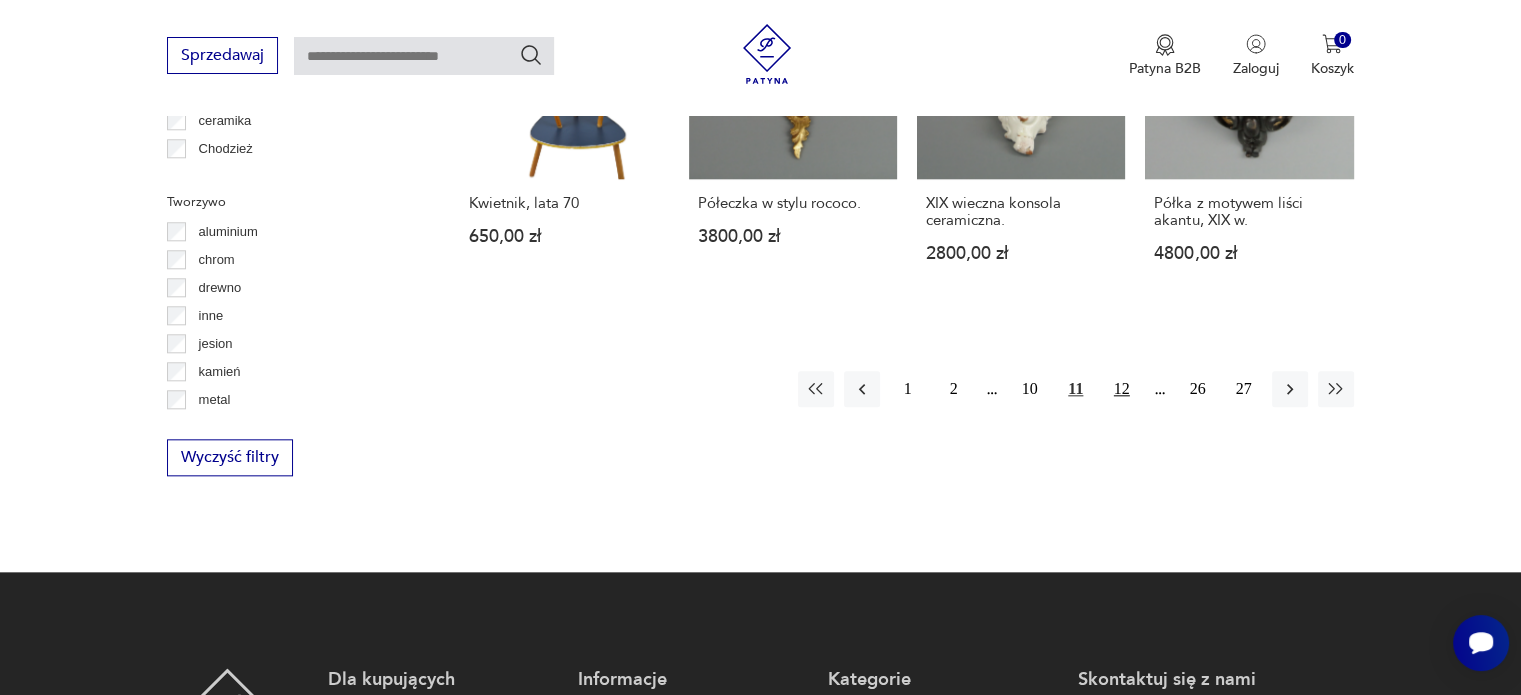 click on "12" at bounding box center (1122, 389) 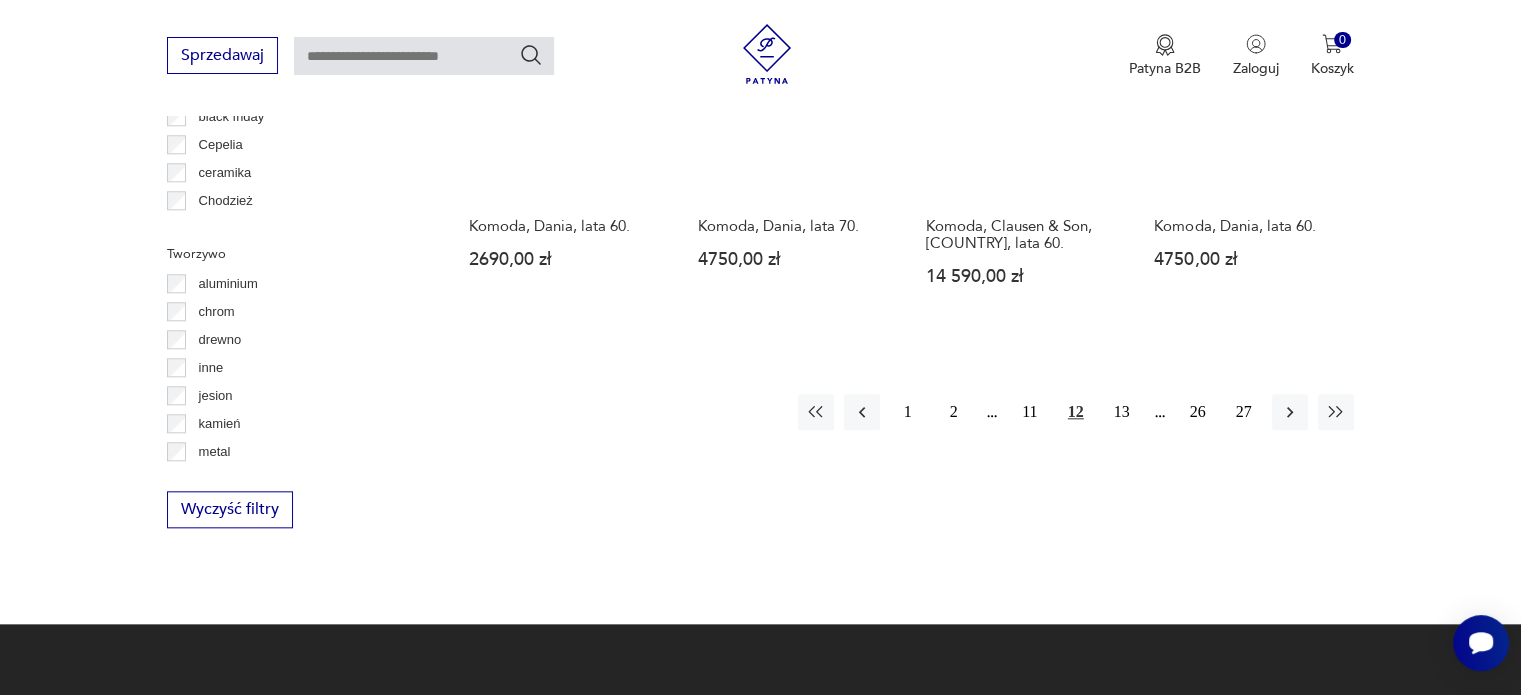 scroll, scrollTop: 2028, scrollLeft: 0, axis: vertical 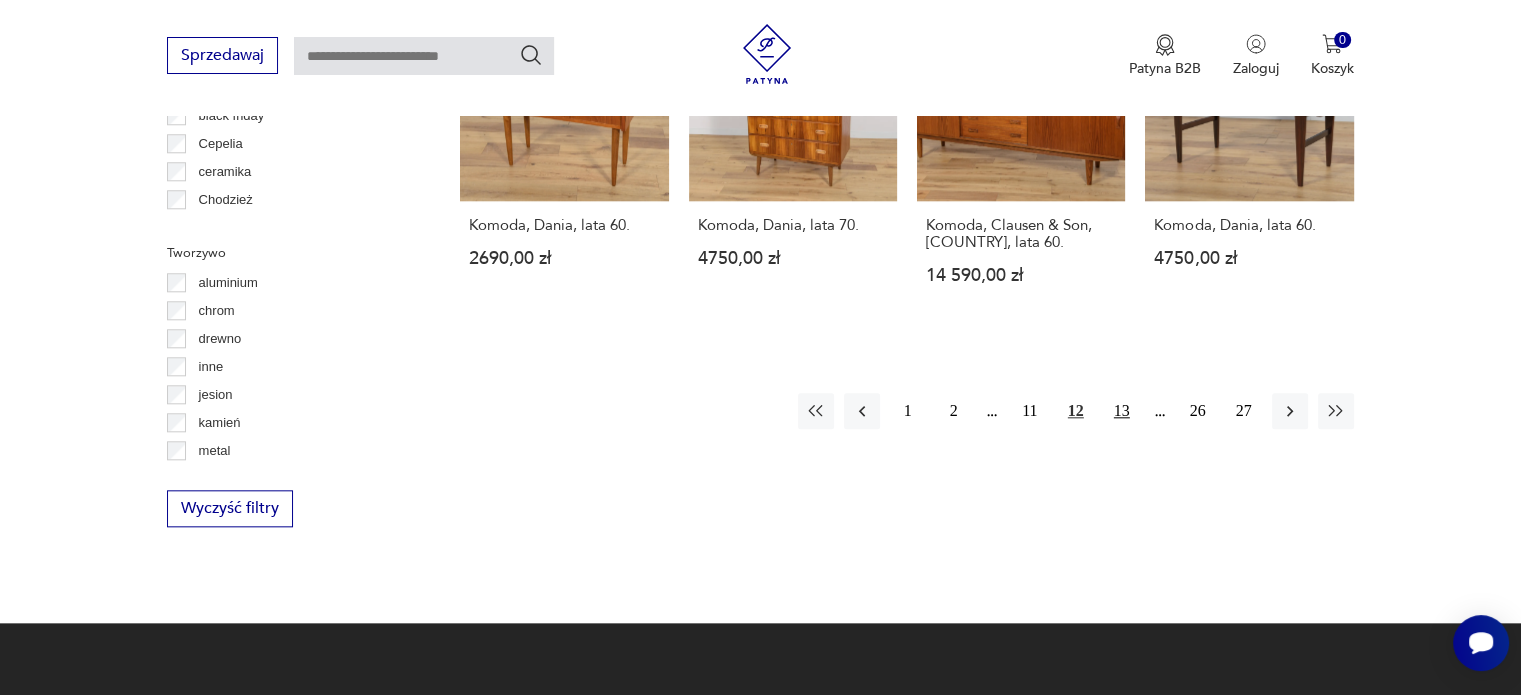 click on "13" at bounding box center [1122, 411] 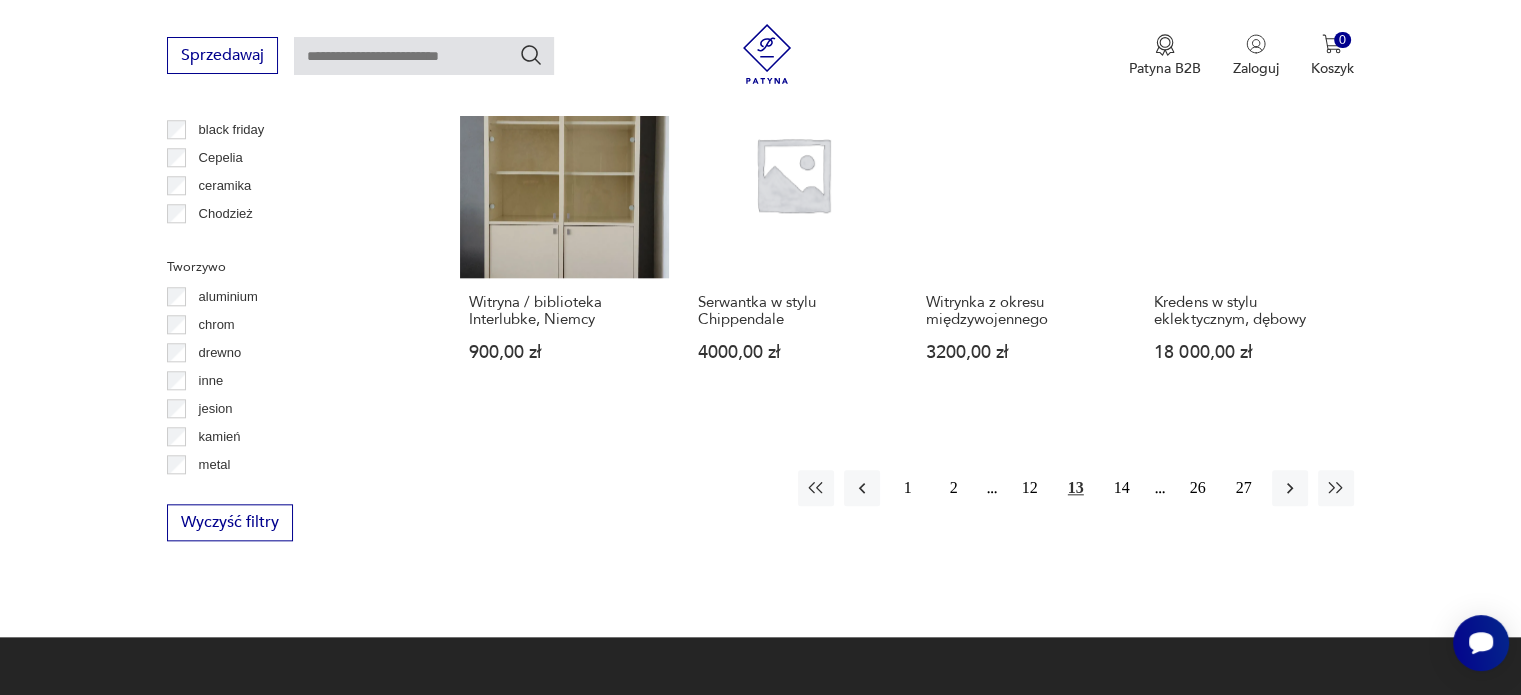 scroll, scrollTop: 2015, scrollLeft: 0, axis: vertical 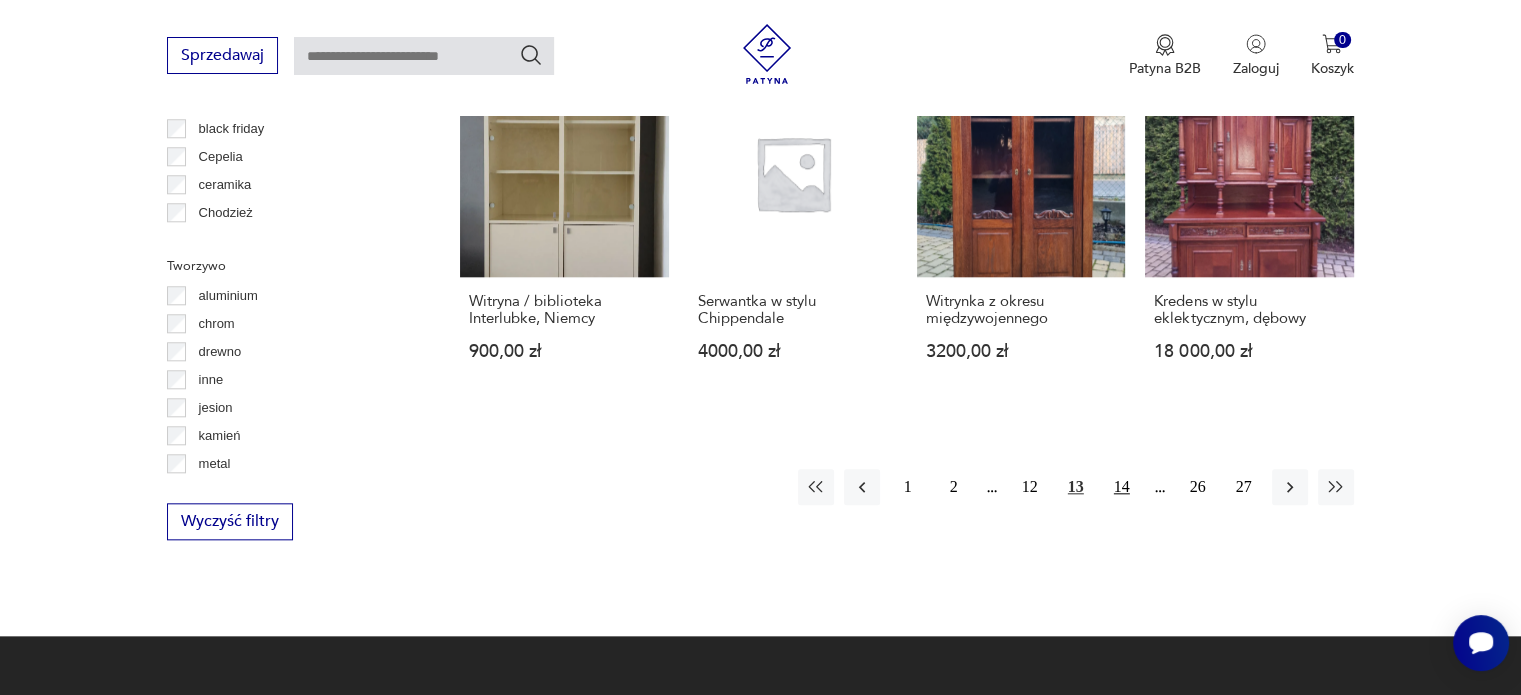 click on "14" at bounding box center [1122, 487] 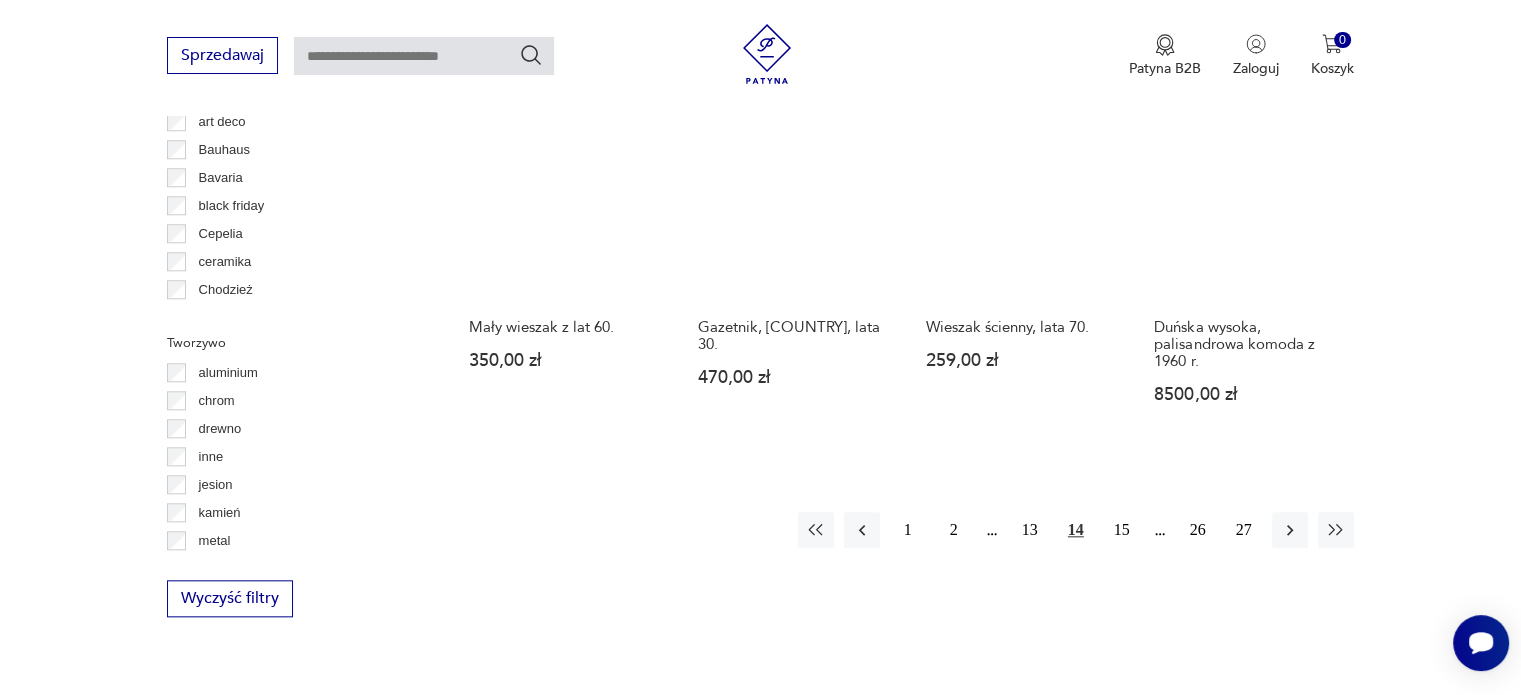 scroll, scrollTop: 1940, scrollLeft: 0, axis: vertical 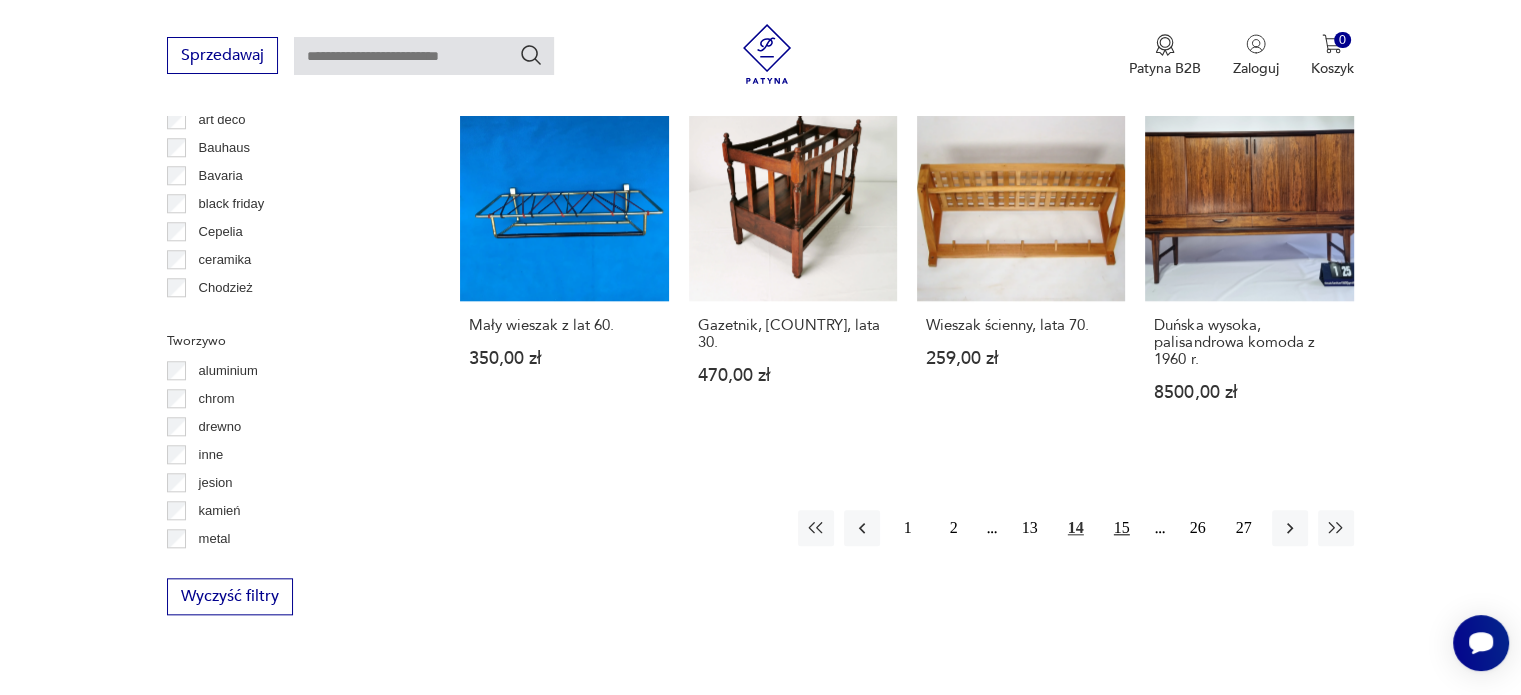 click on "15" at bounding box center (1122, 528) 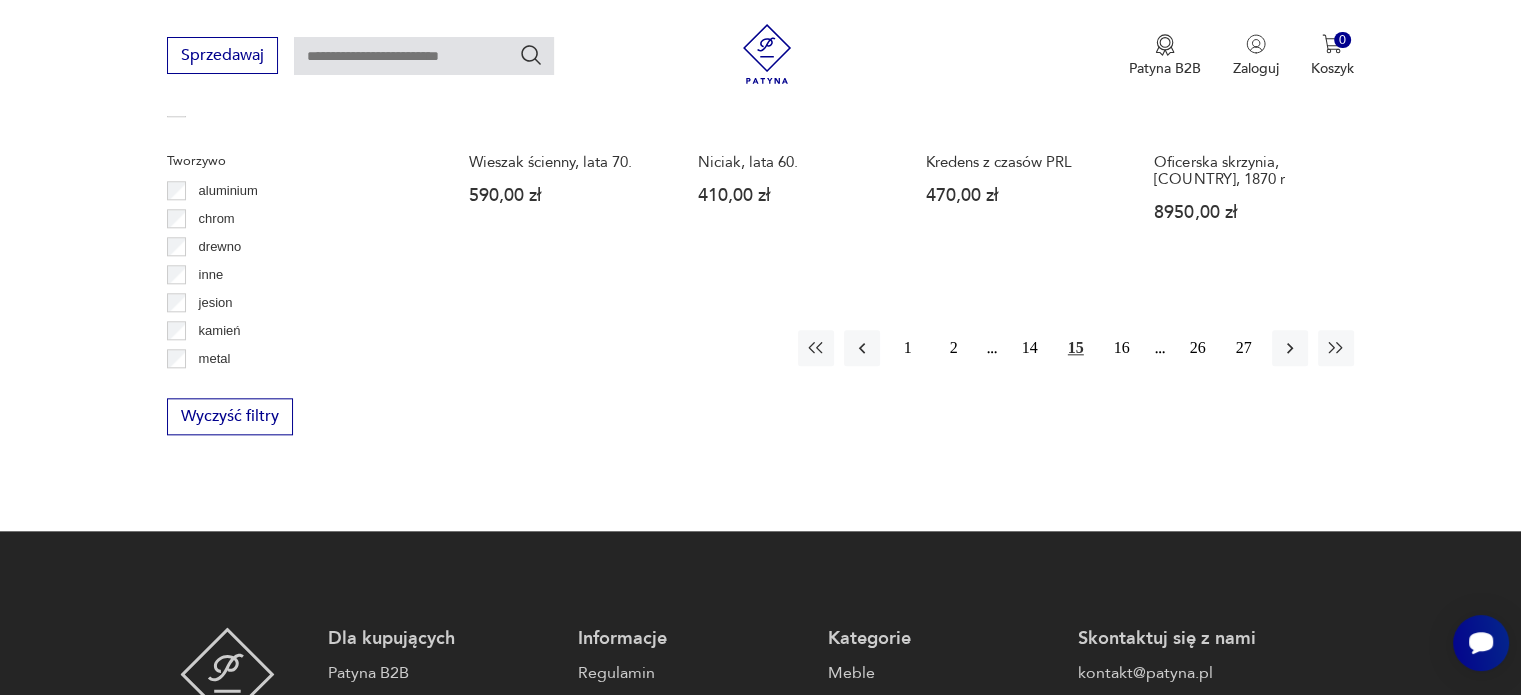 scroll, scrollTop: 2121, scrollLeft: 0, axis: vertical 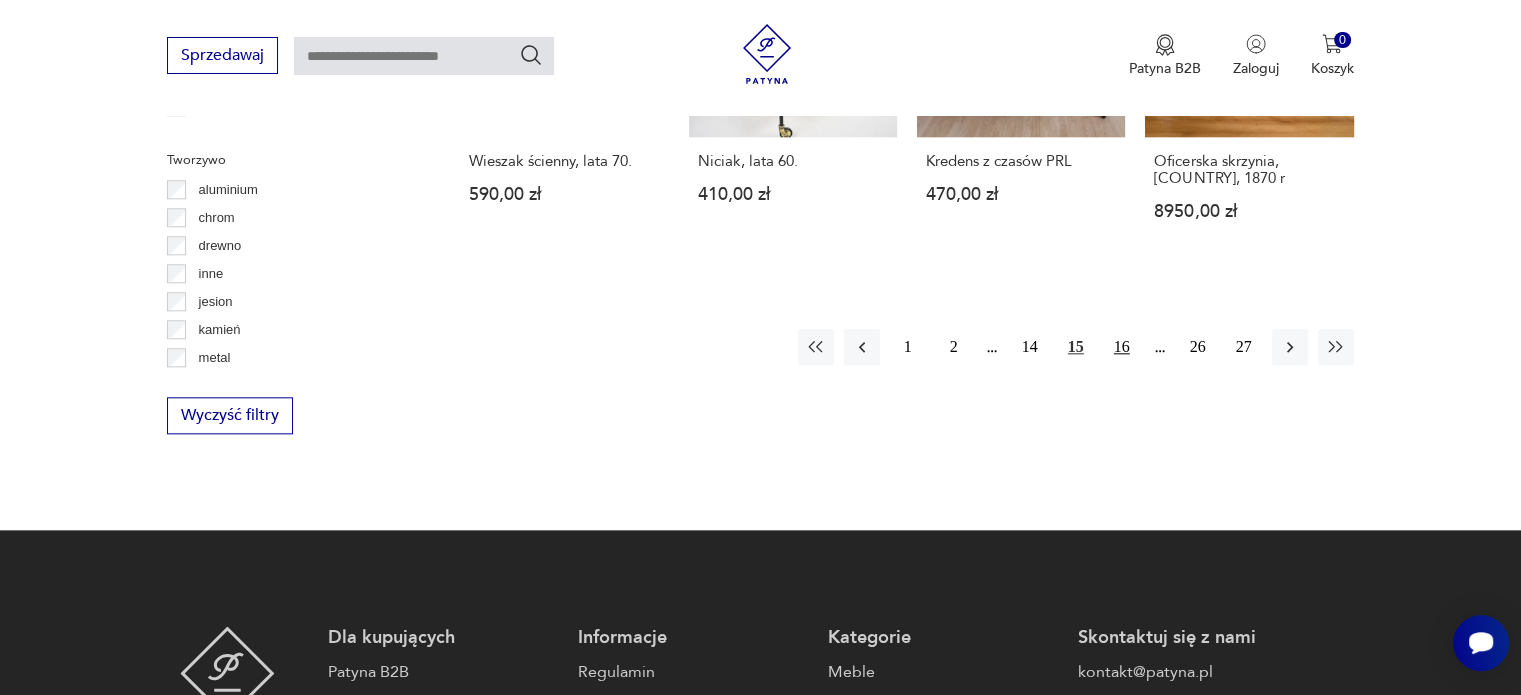 click on "16" at bounding box center (1122, 347) 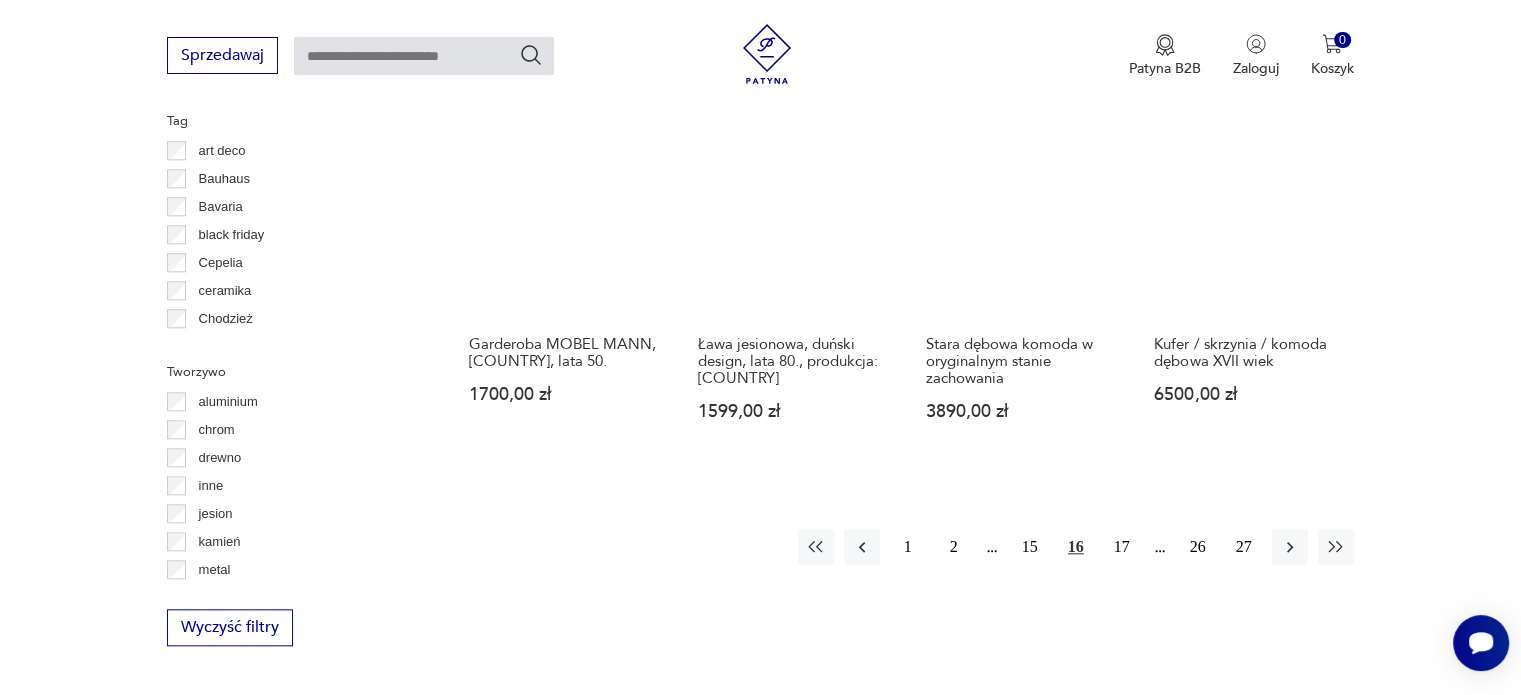 scroll, scrollTop: 2005, scrollLeft: 0, axis: vertical 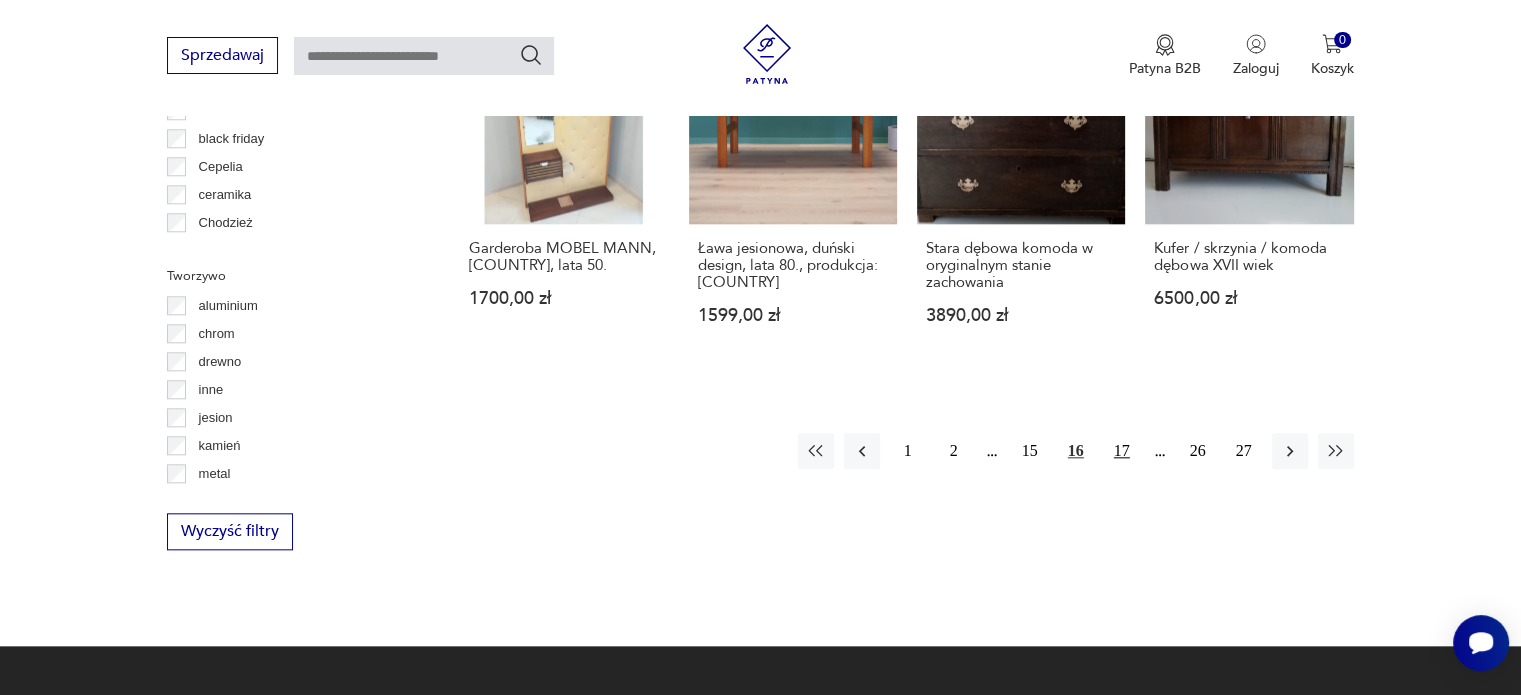 click on "17" at bounding box center [1122, 451] 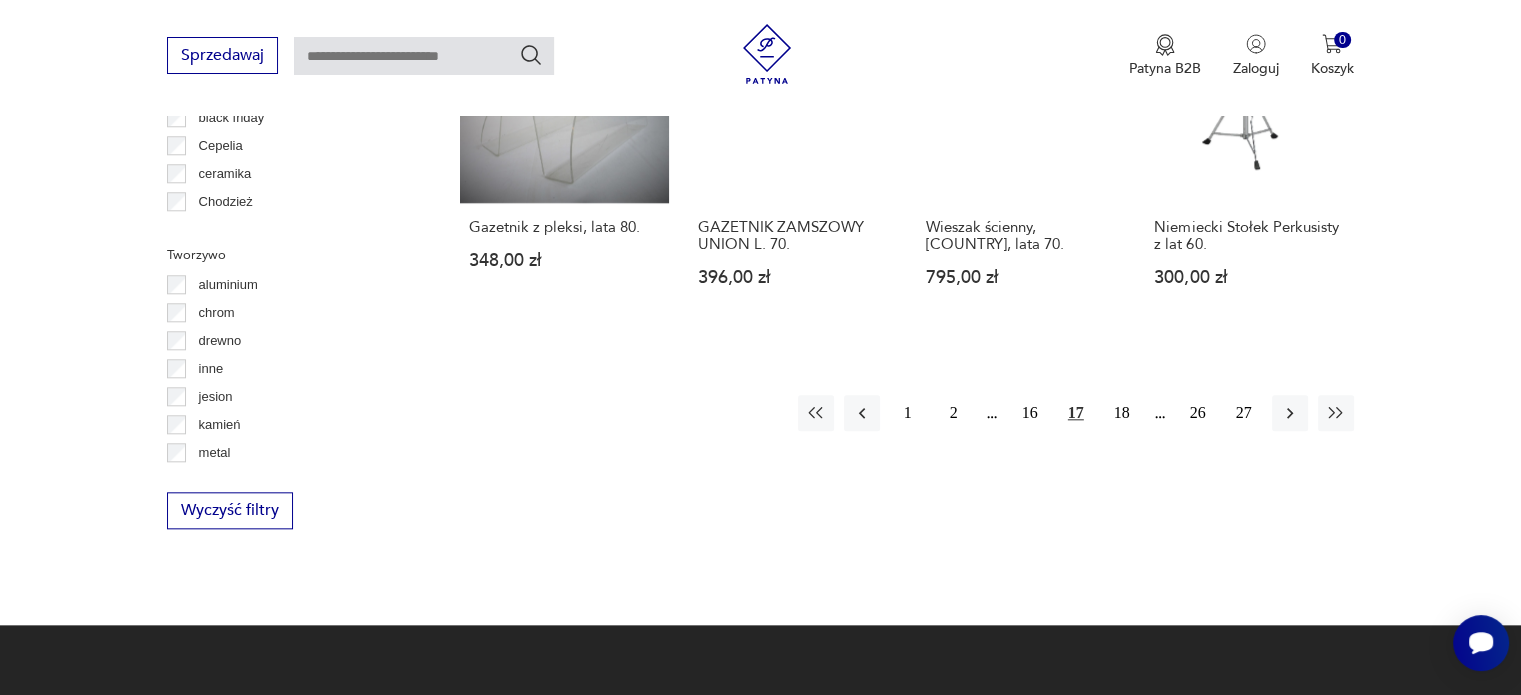 scroll, scrollTop: 2074, scrollLeft: 0, axis: vertical 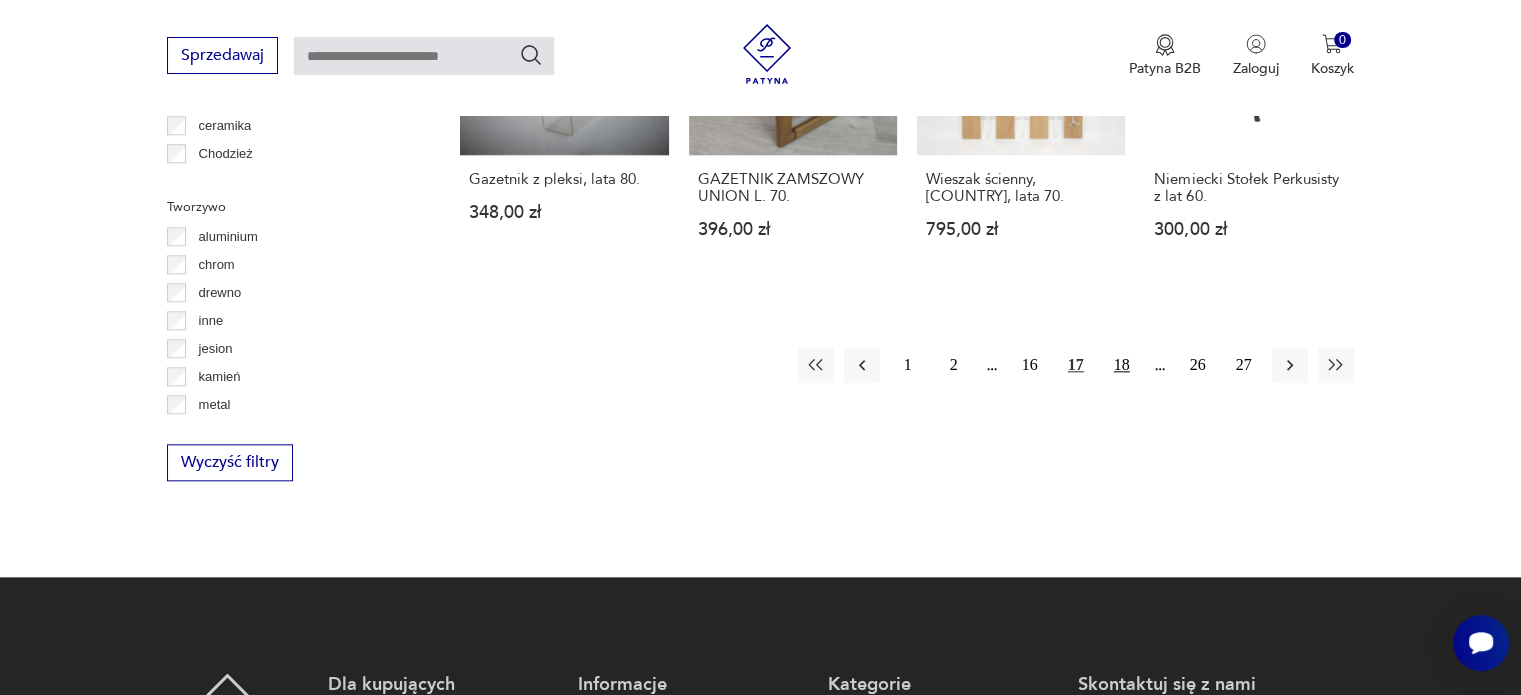 click on "18" at bounding box center (1122, 365) 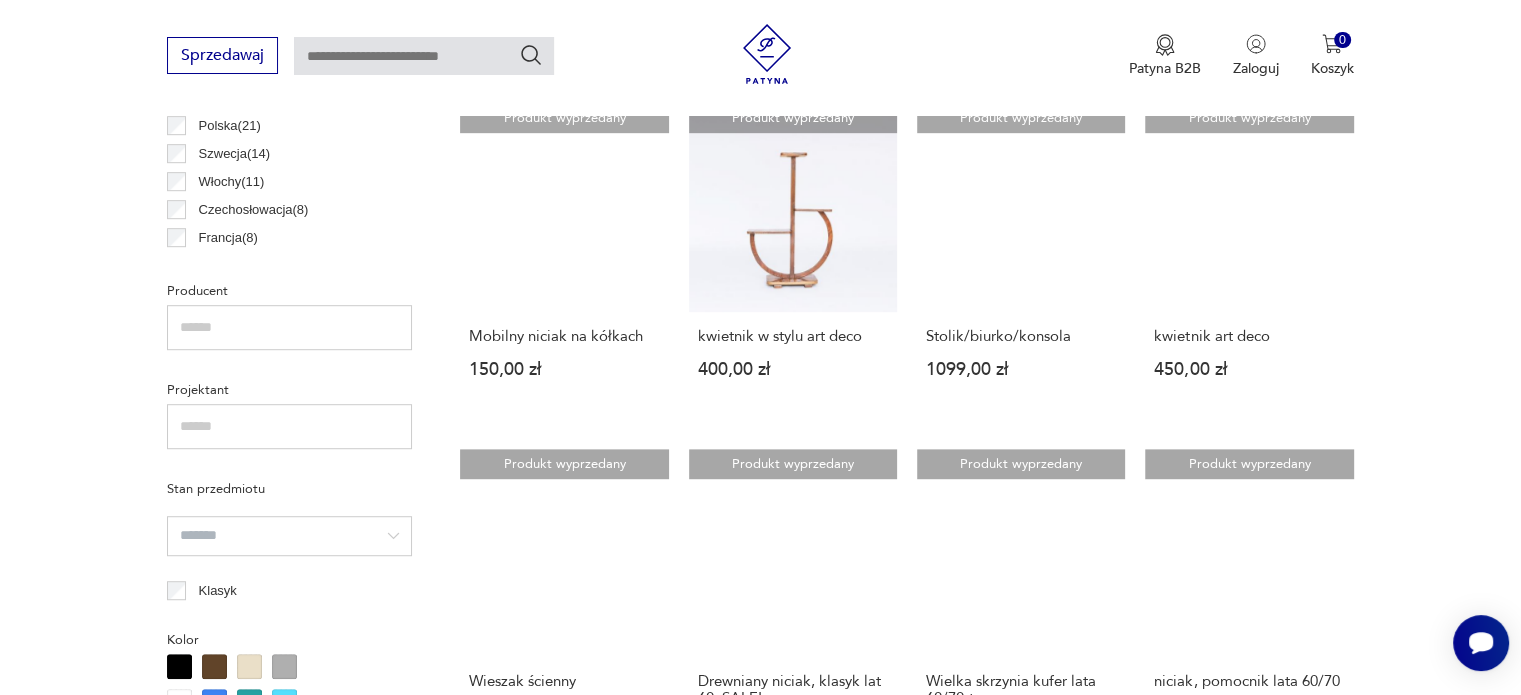 scroll, scrollTop: 1171, scrollLeft: 0, axis: vertical 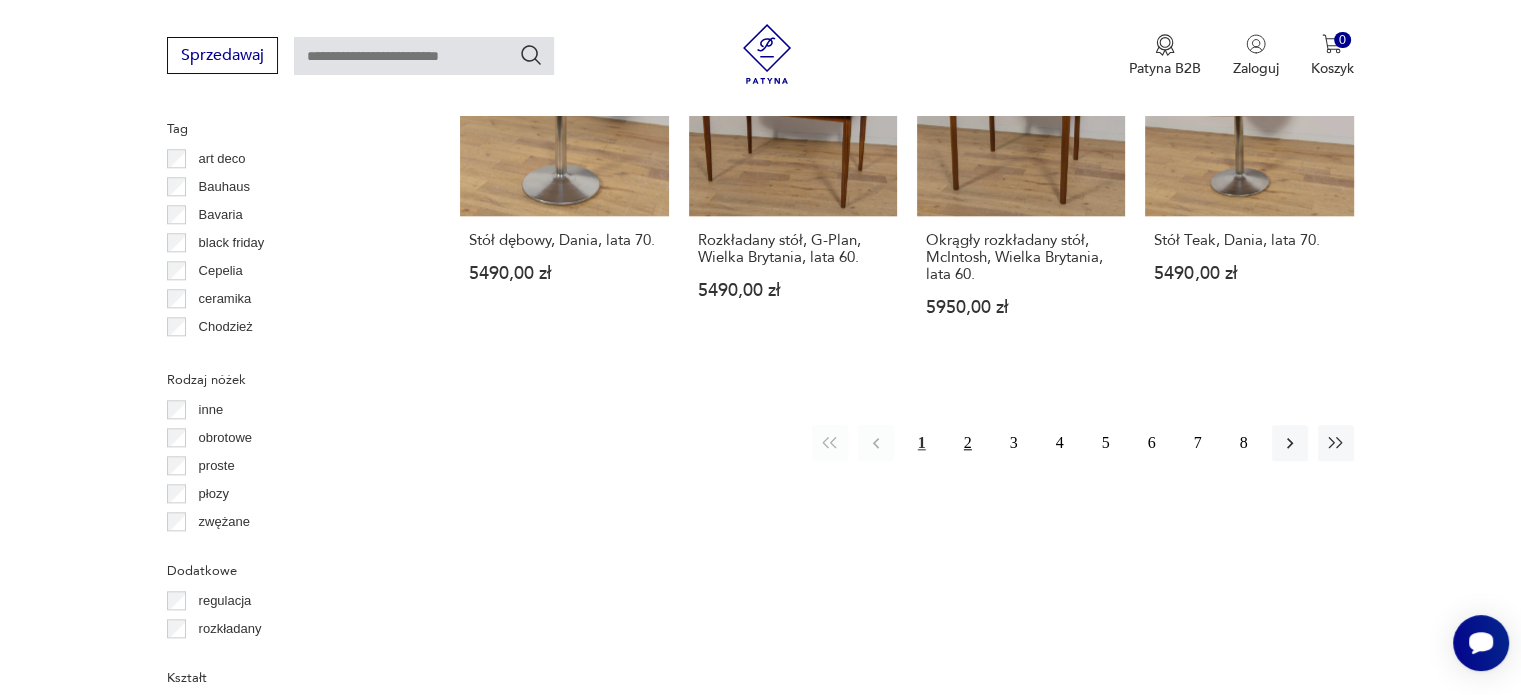 click on "2" at bounding box center [968, 443] 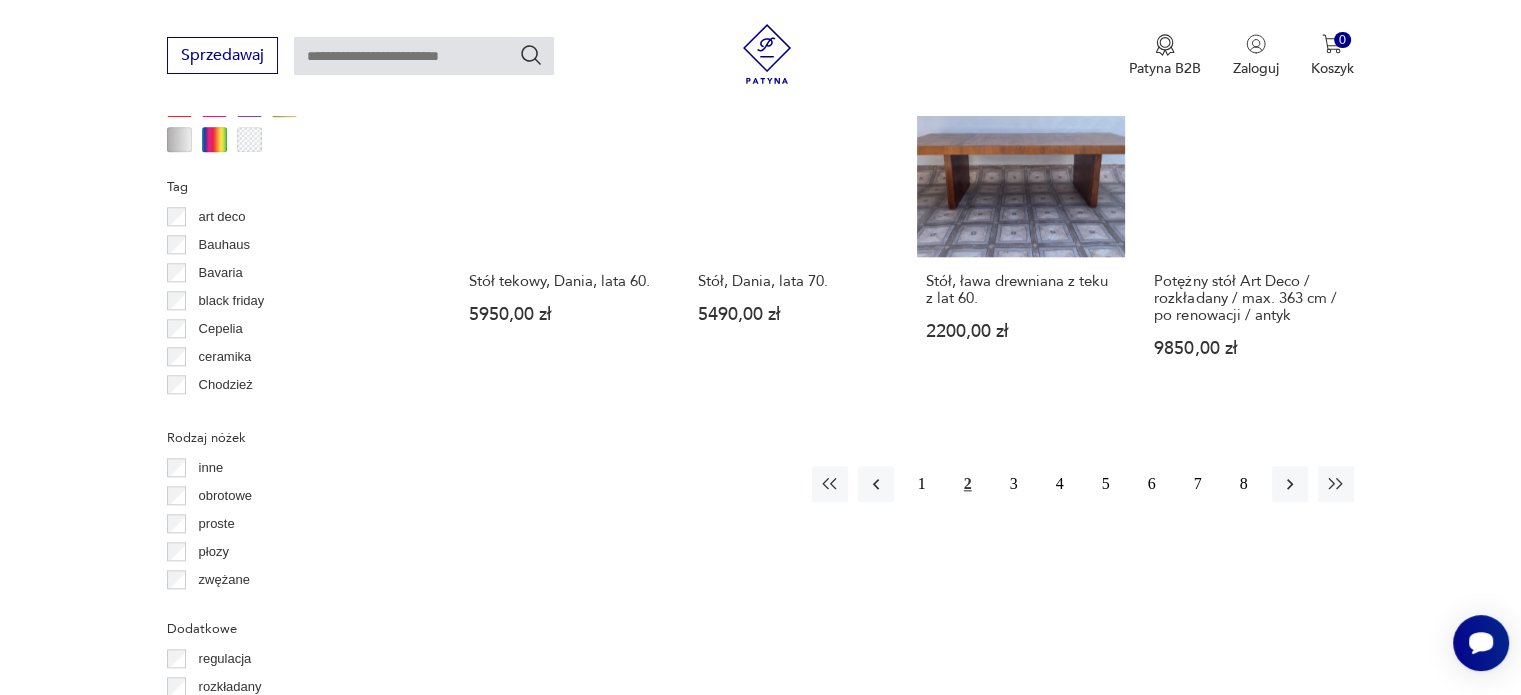 scroll, scrollTop: 2011, scrollLeft: 0, axis: vertical 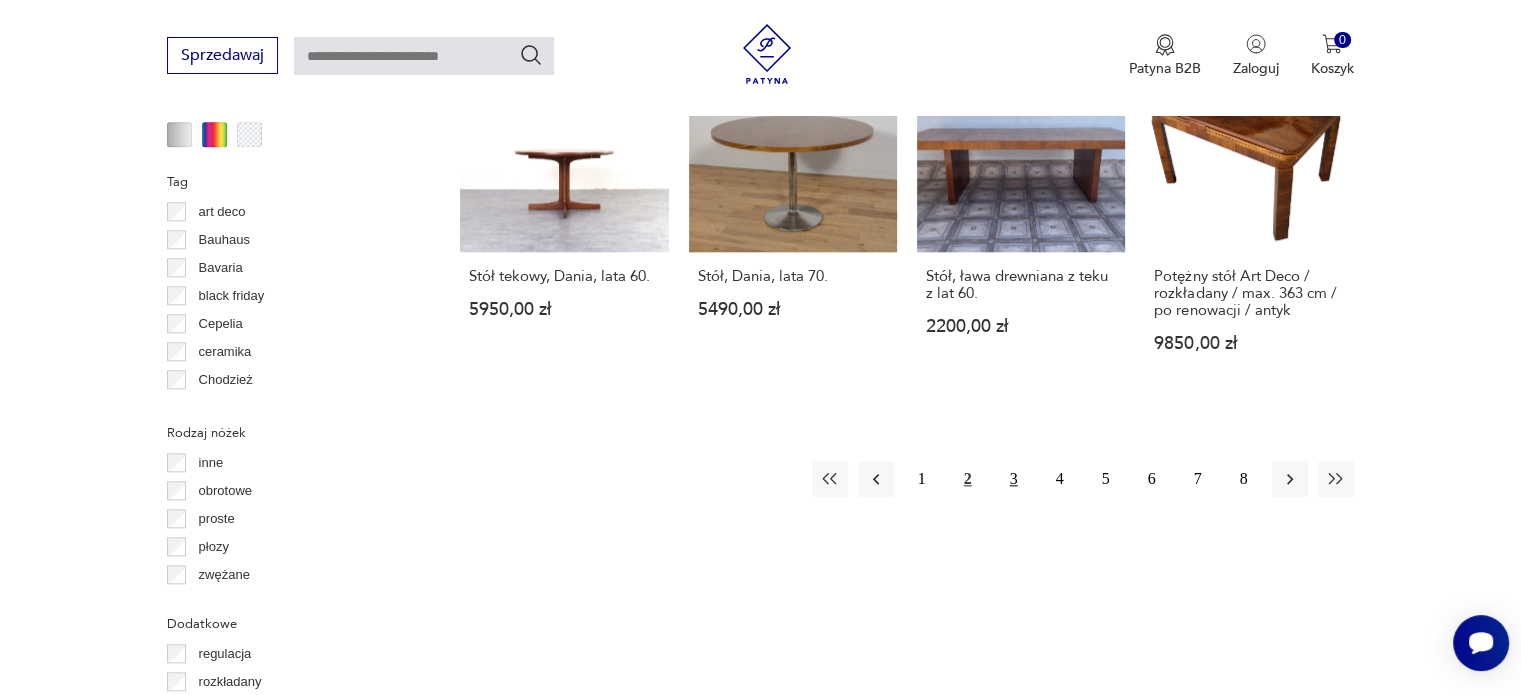 click on "3" at bounding box center [1014, 479] 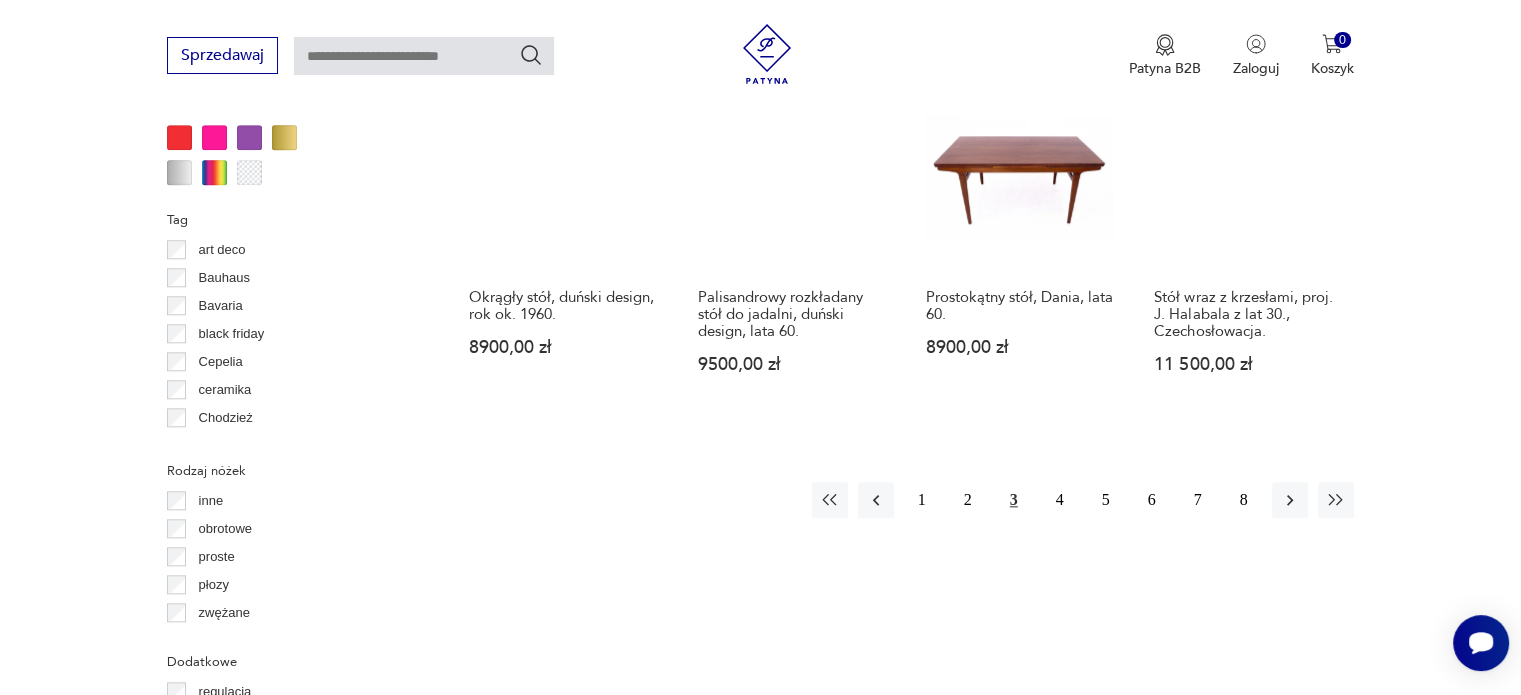 scroll, scrollTop: 1974, scrollLeft: 0, axis: vertical 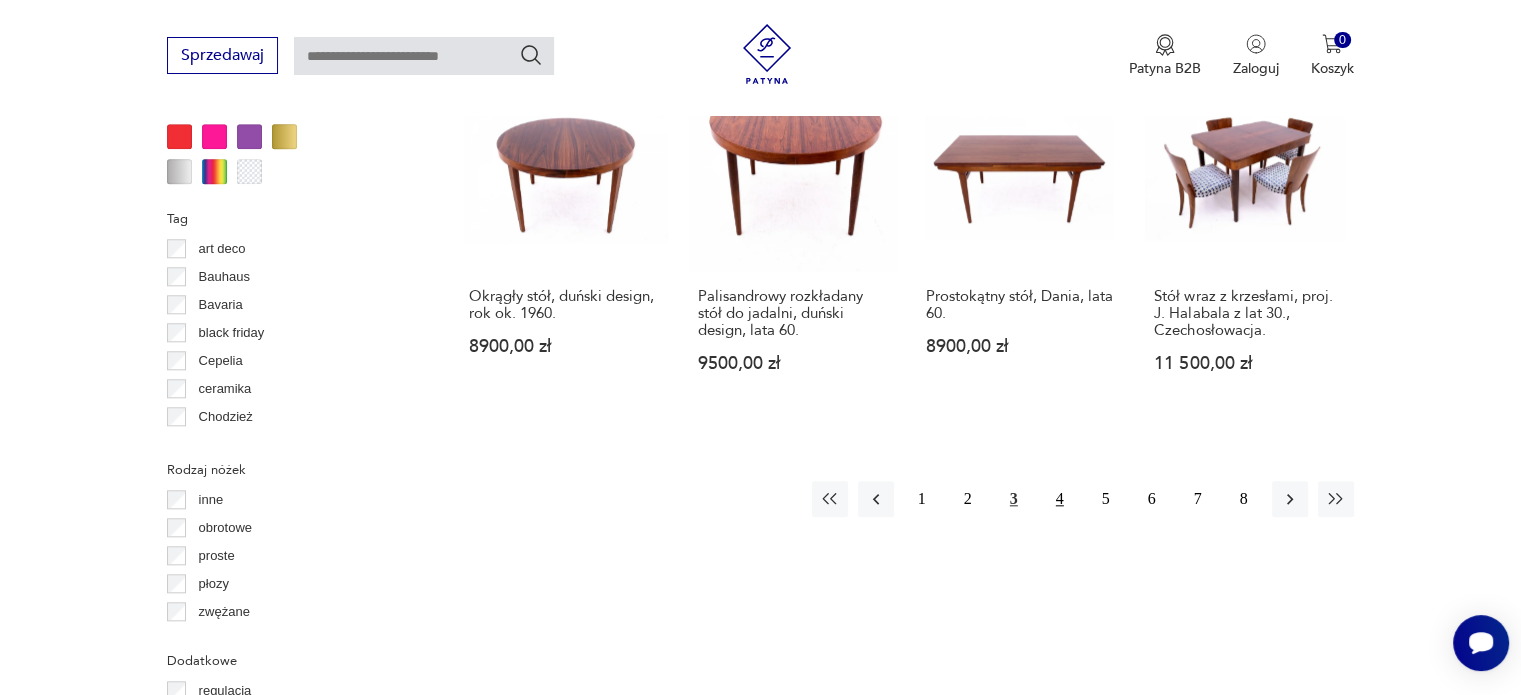 click on "4" at bounding box center [1060, 499] 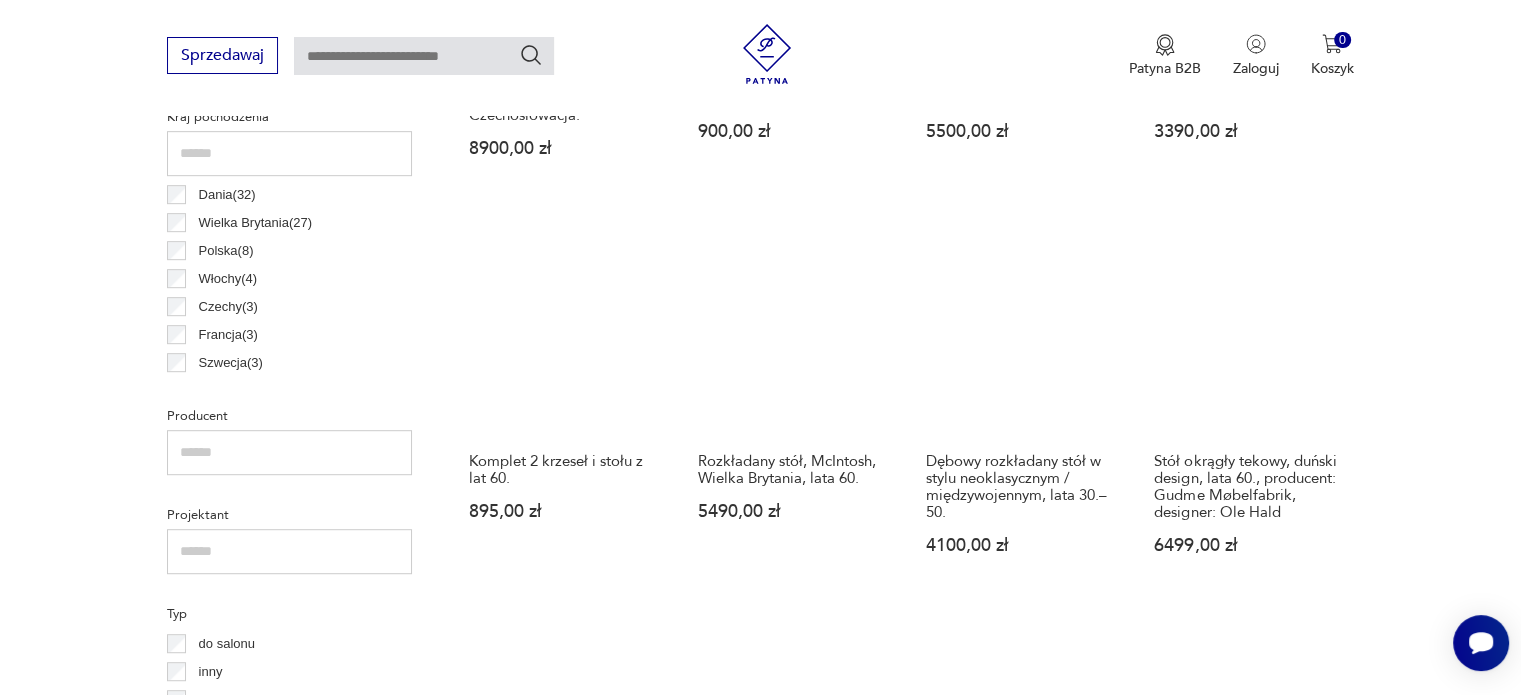 scroll, scrollTop: 1136, scrollLeft: 0, axis: vertical 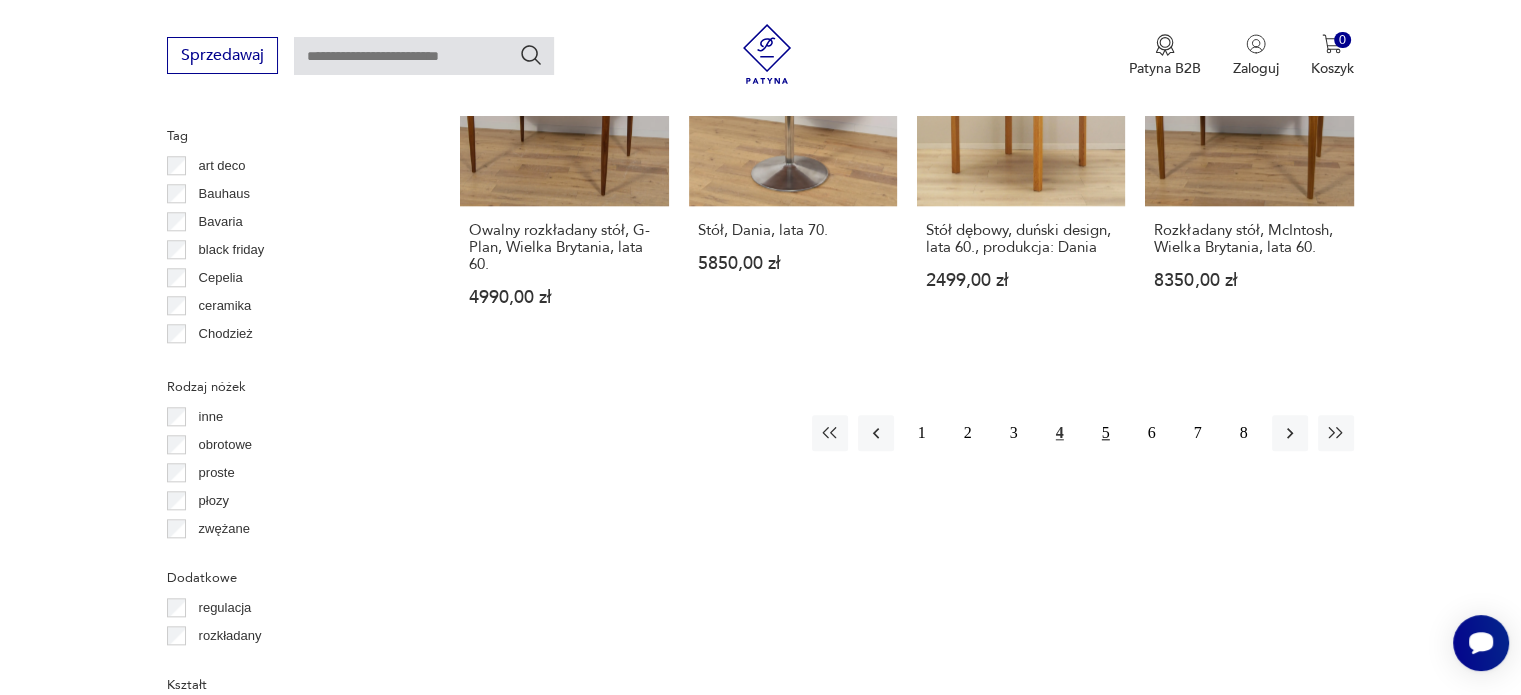 click on "5" at bounding box center (1106, 433) 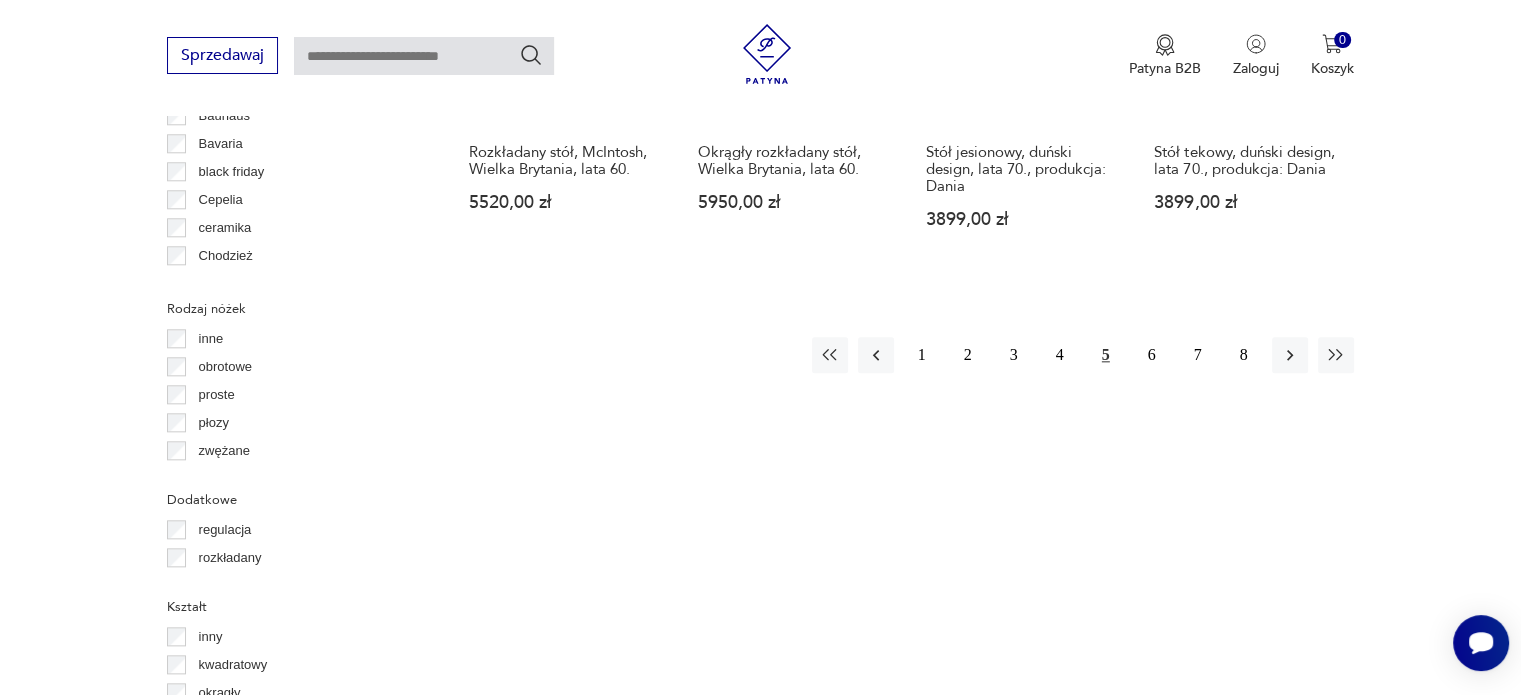 scroll, scrollTop: 2136, scrollLeft: 0, axis: vertical 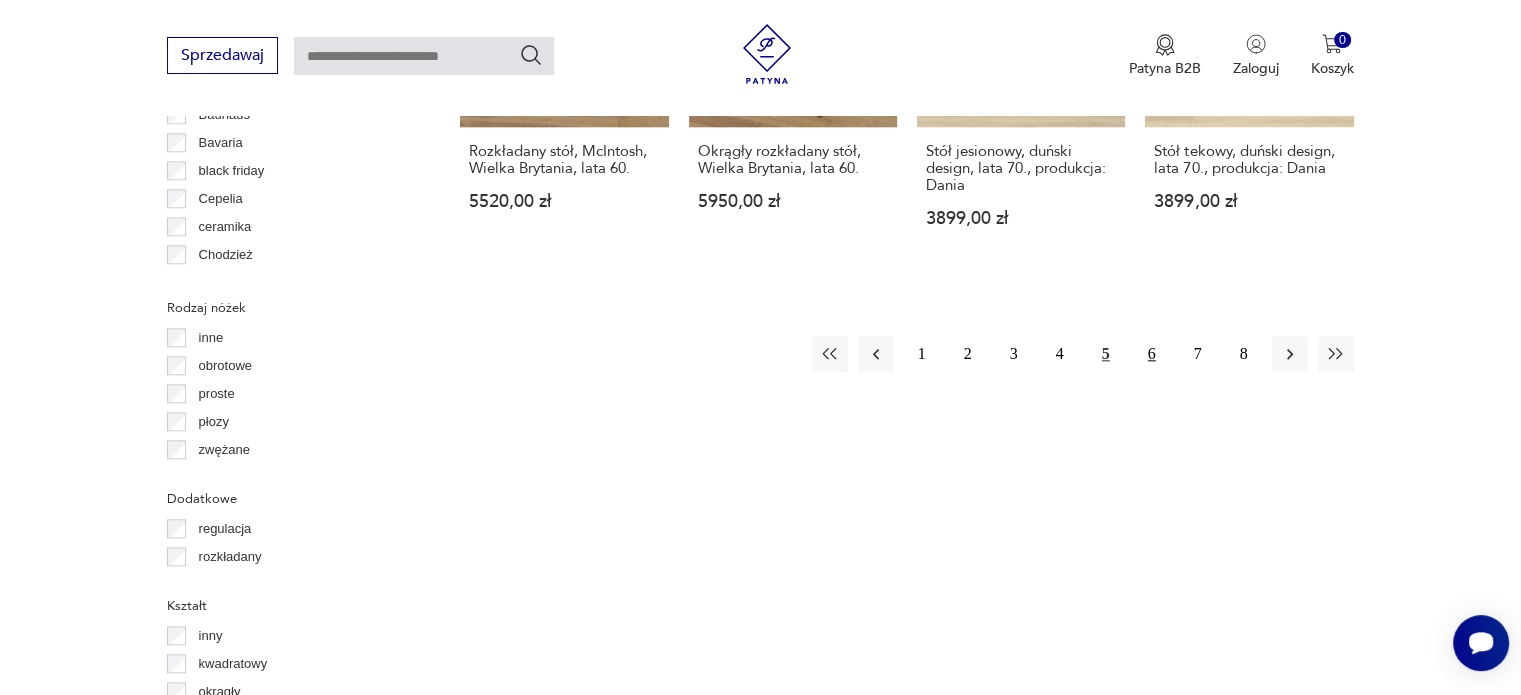 click on "6" at bounding box center [1152, 354] 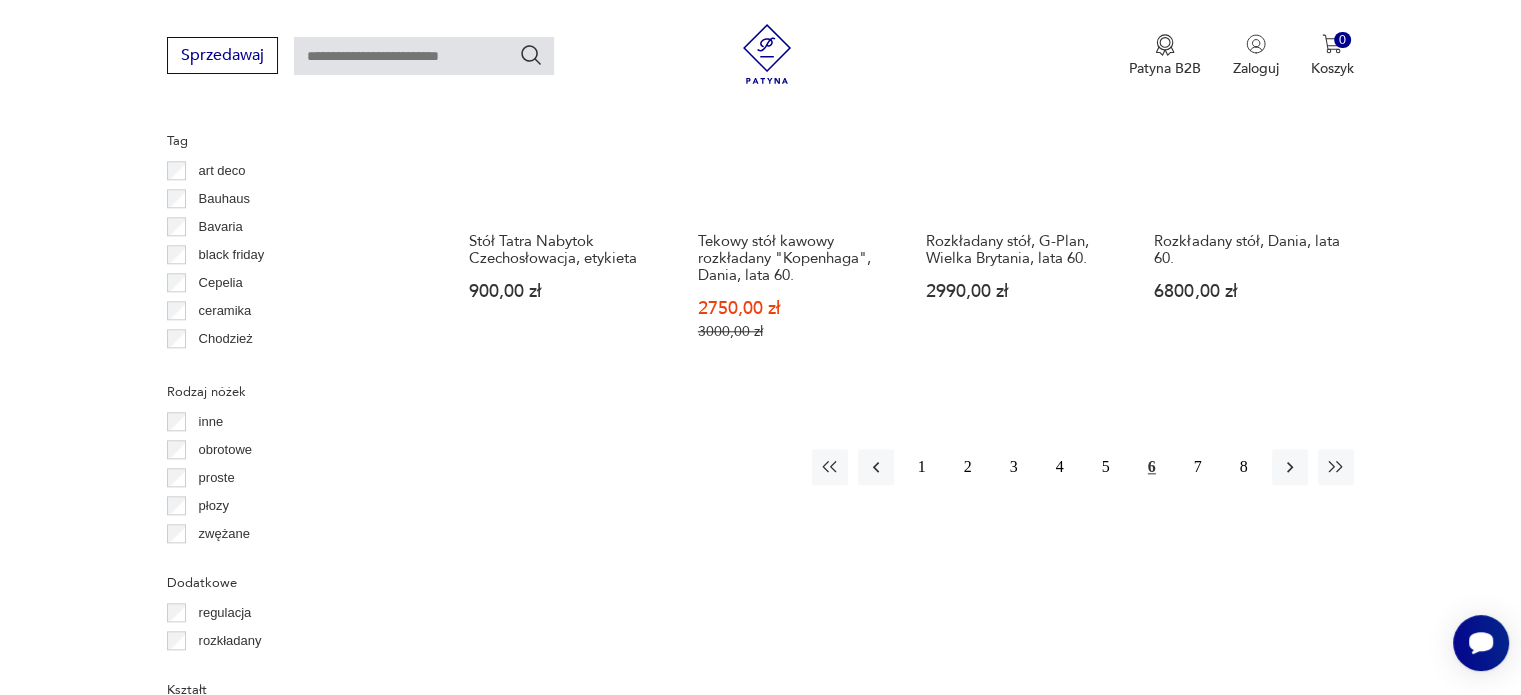 scroll, scrollTop: 2071, scrollLeft: 0, axis: vertical 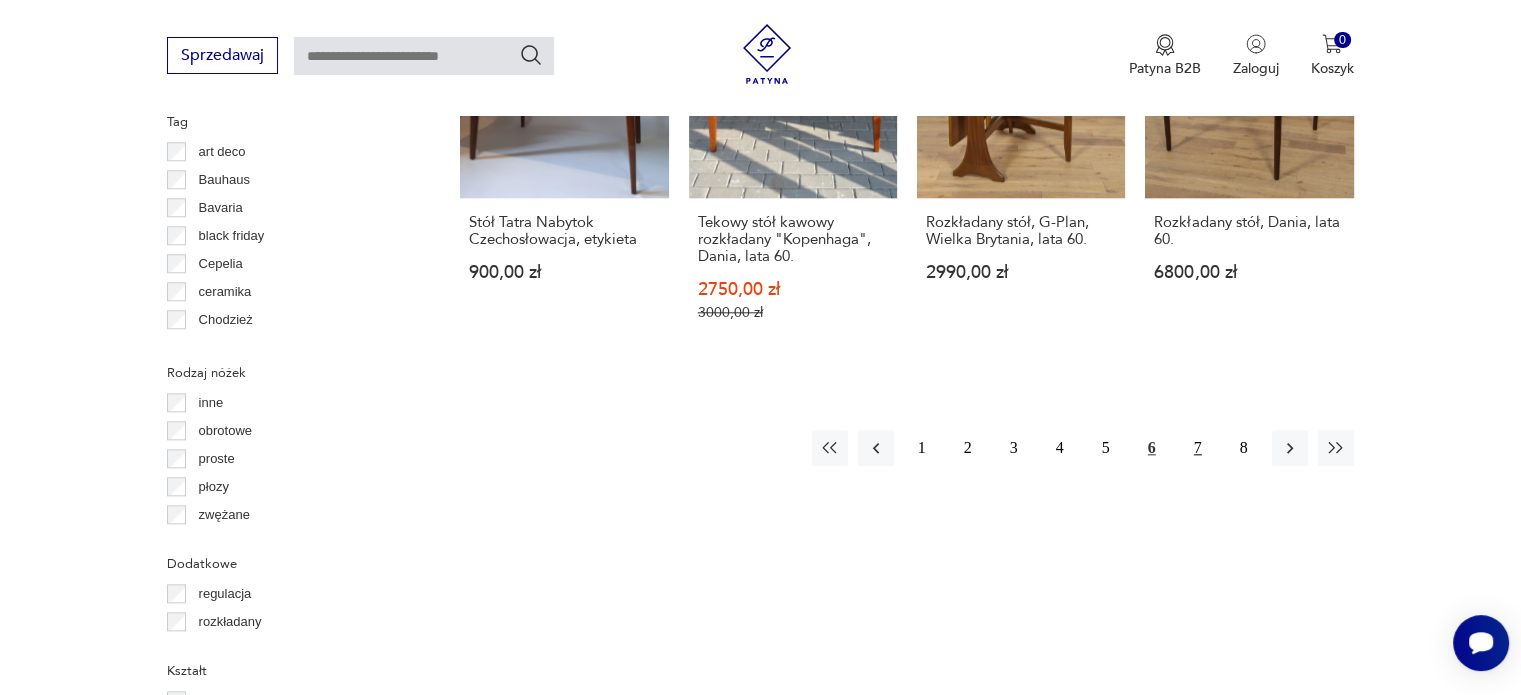 click on "7" at bounding box center (1198, 448) 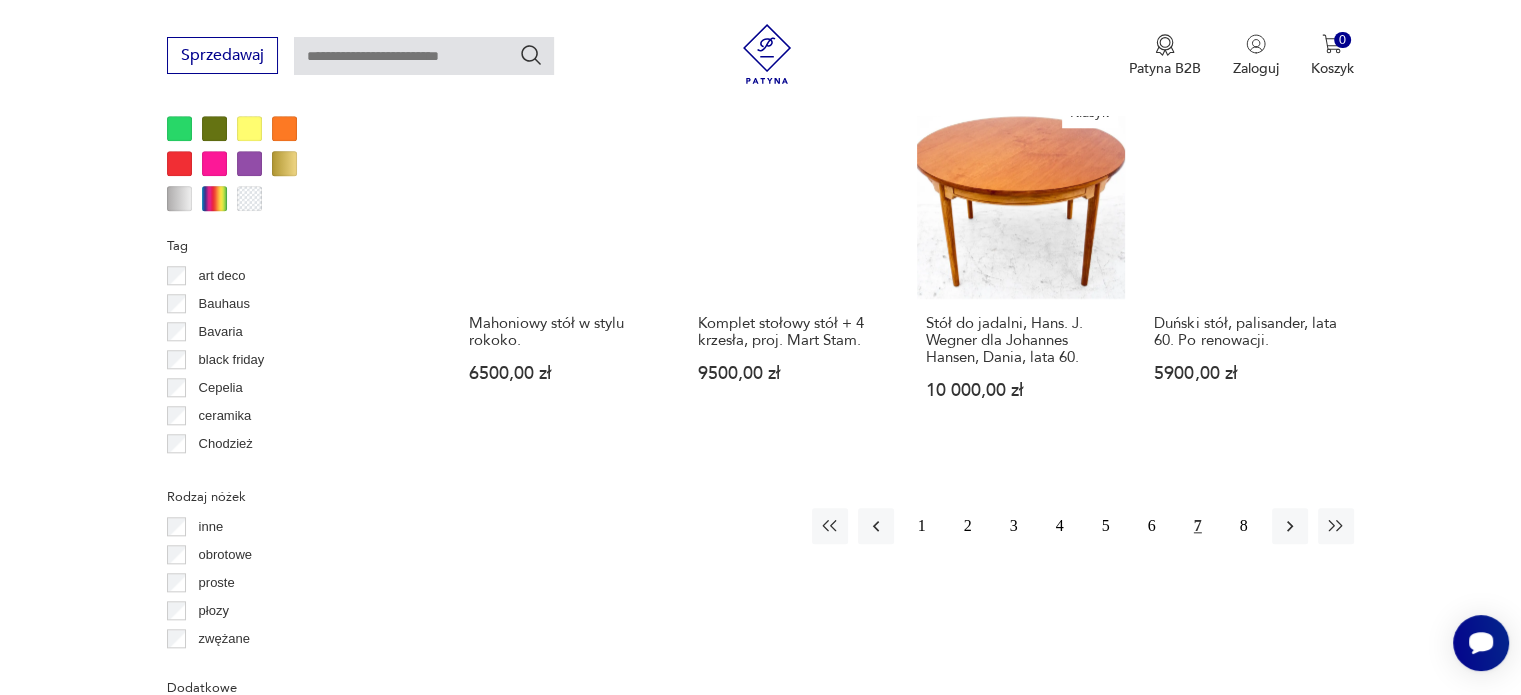scroll, scrollTop: 1958, scrollLeft: 0, axis: vertical 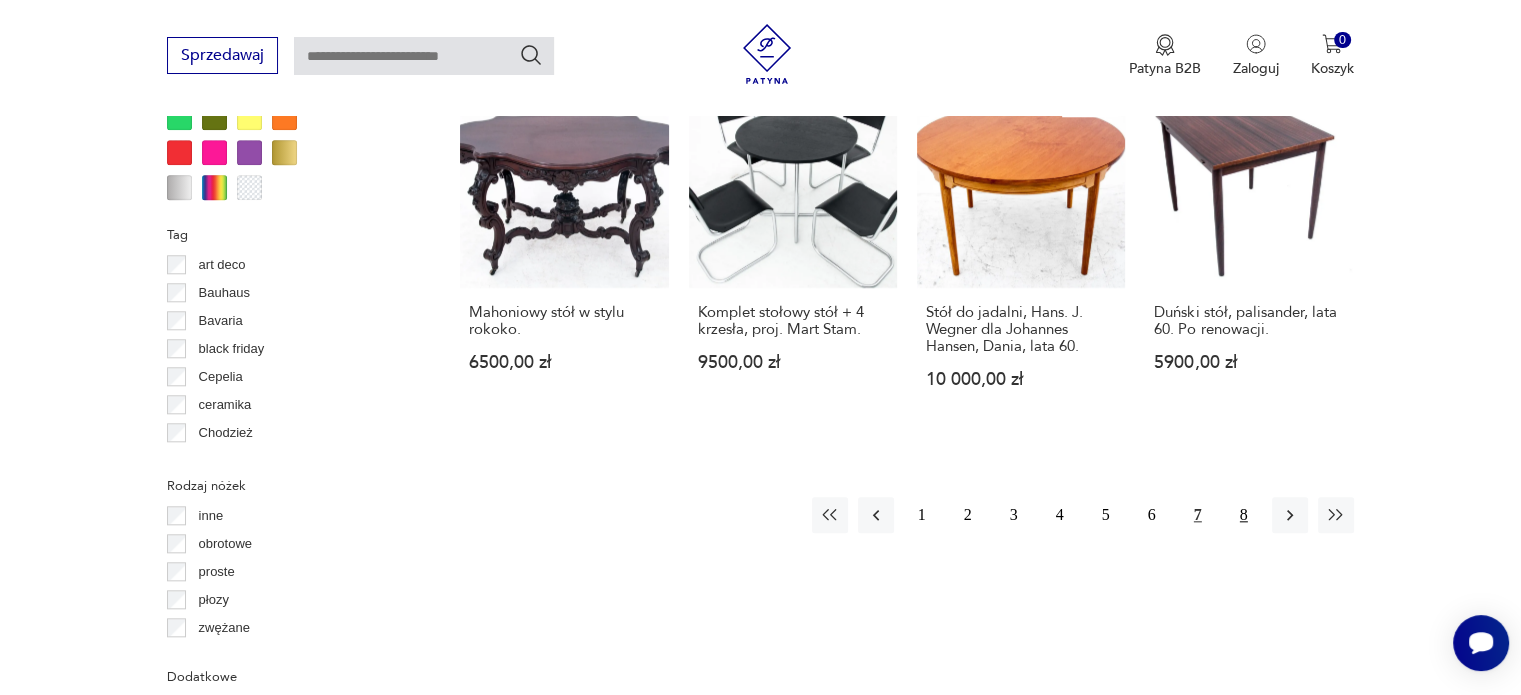 click on "8" at bounding box center (1244, 515) 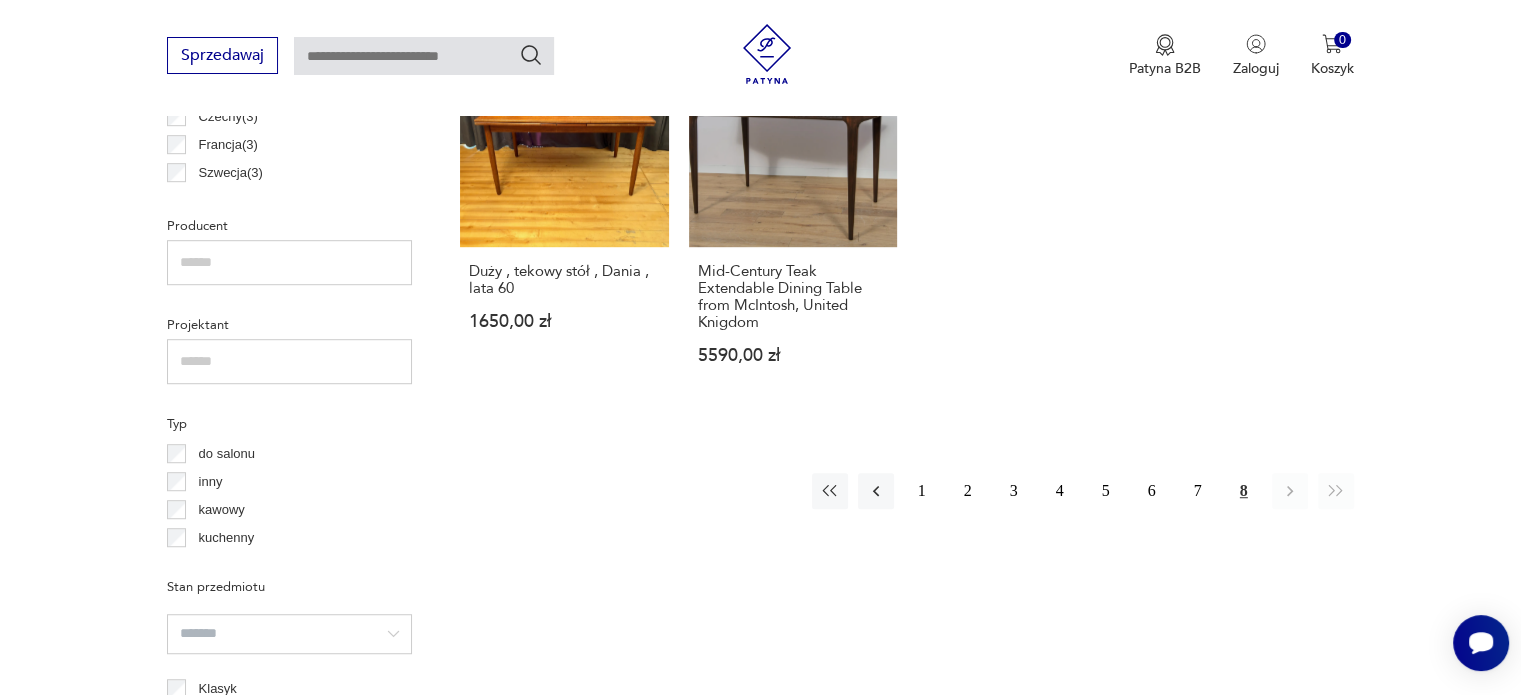 scroll, scrollTop: 1244, scrollLeft: 0, axis: vertical 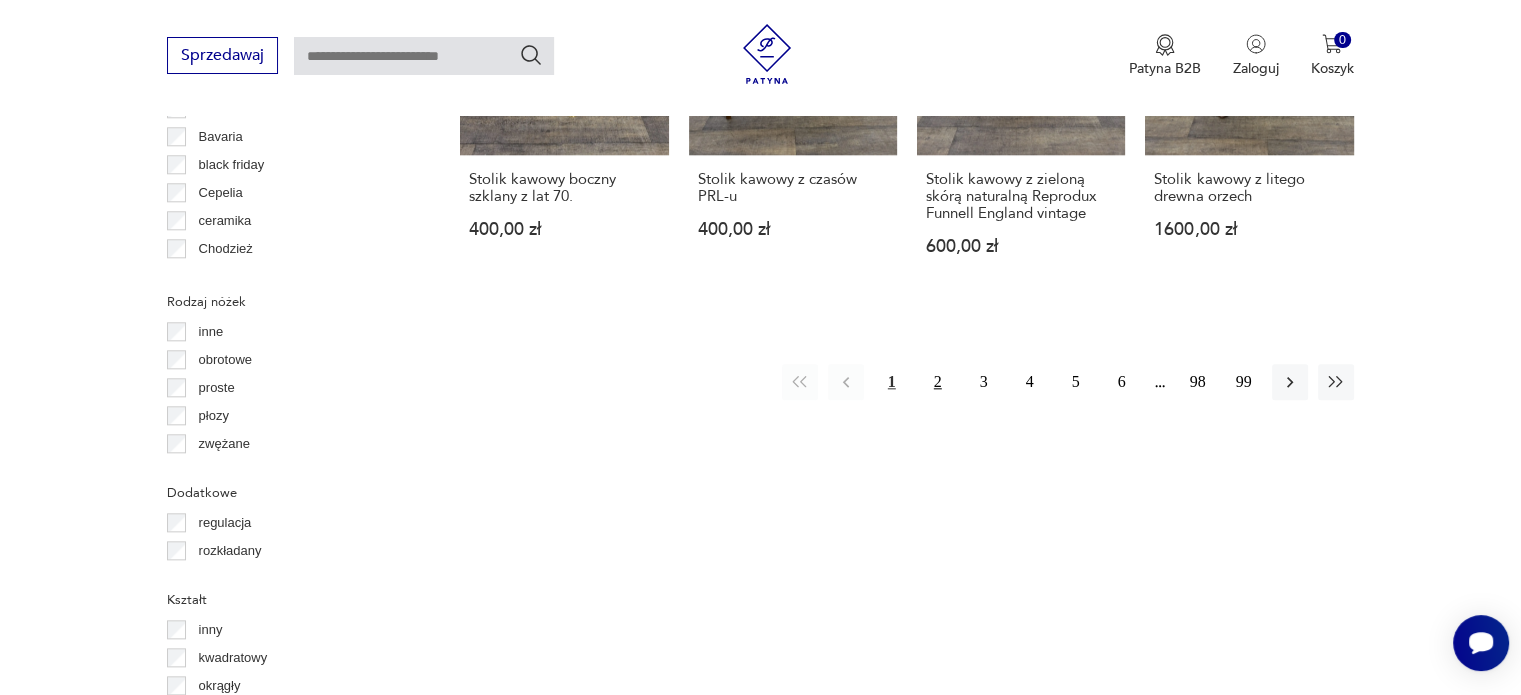 click on "2" at bounding box center [938, 382] 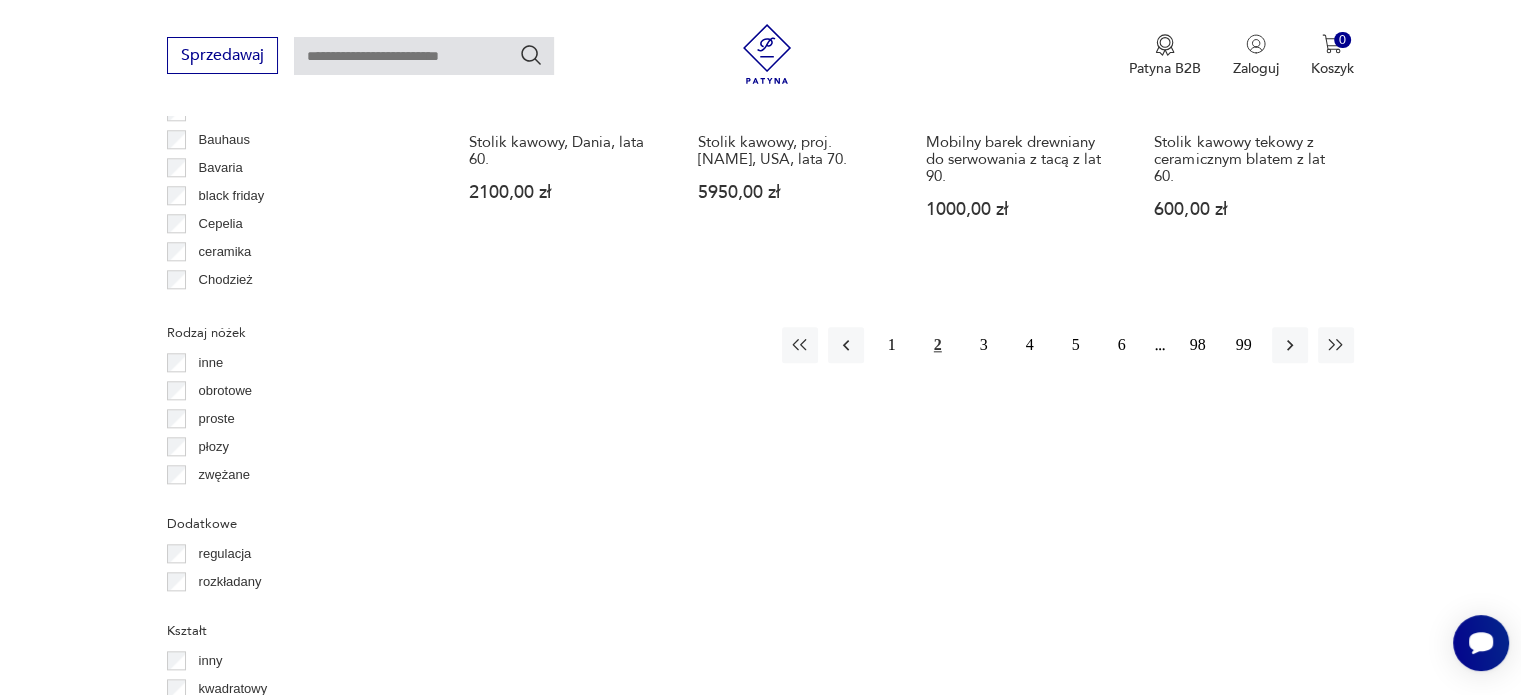 scroll, scrollTop: 2112, scrollLeft: 0, axis: vertical 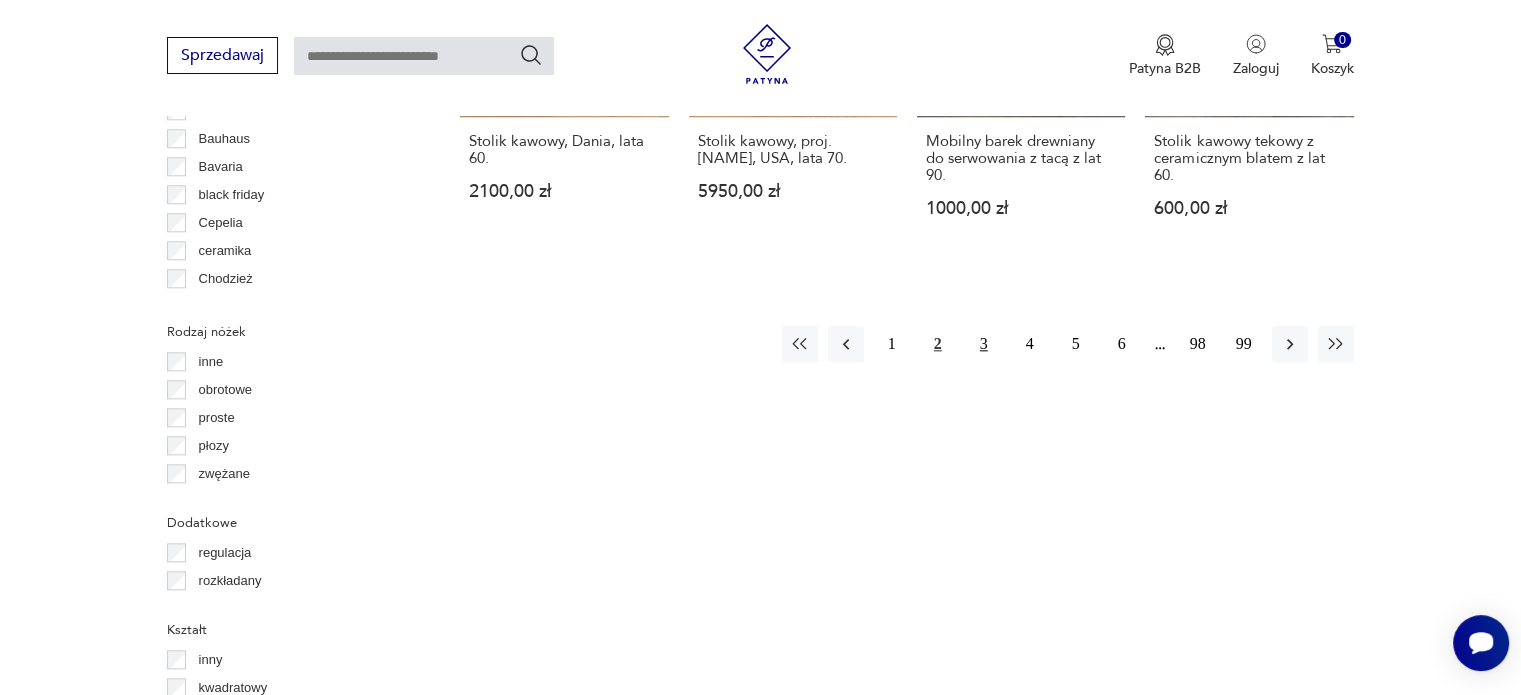 click on "3" at bounding box center [984, 344] 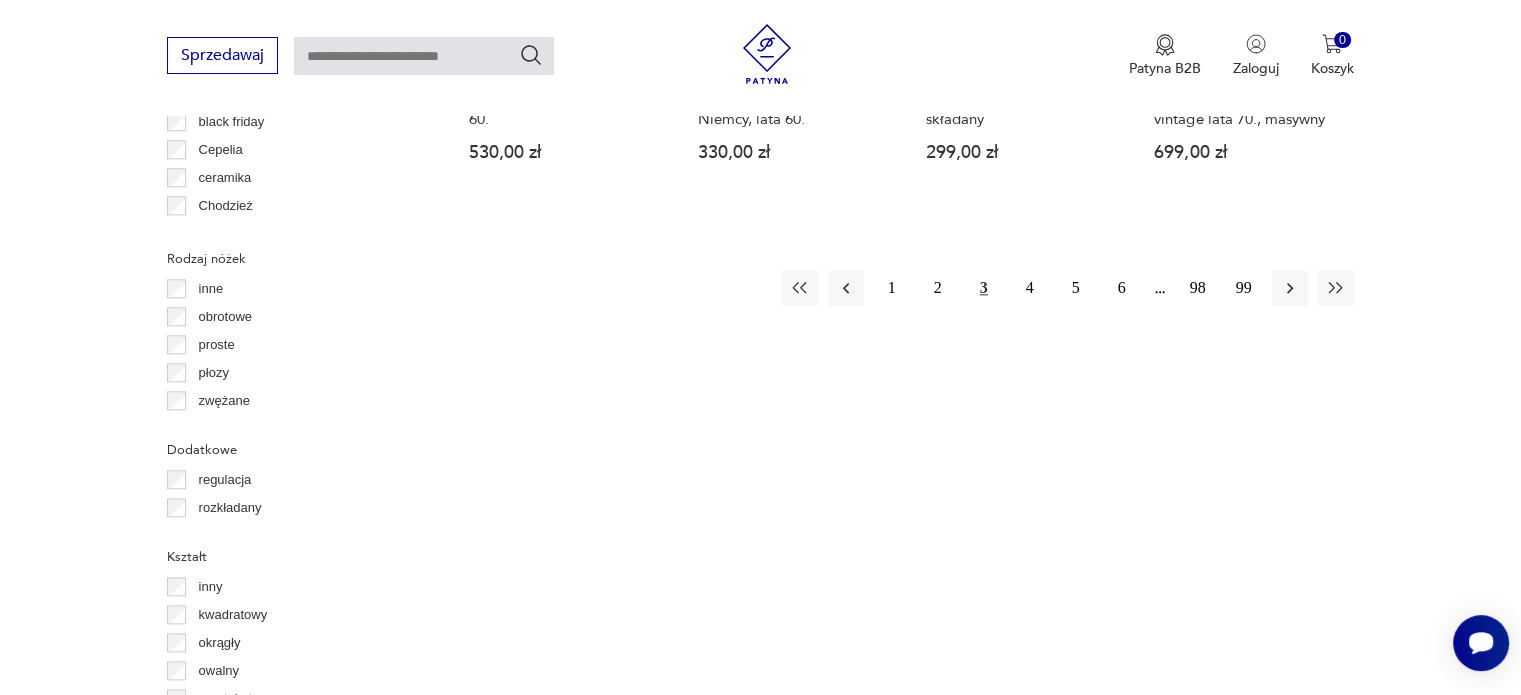 scroll, scrollTop: 2186, scrollLeft: 0, axis: vertical 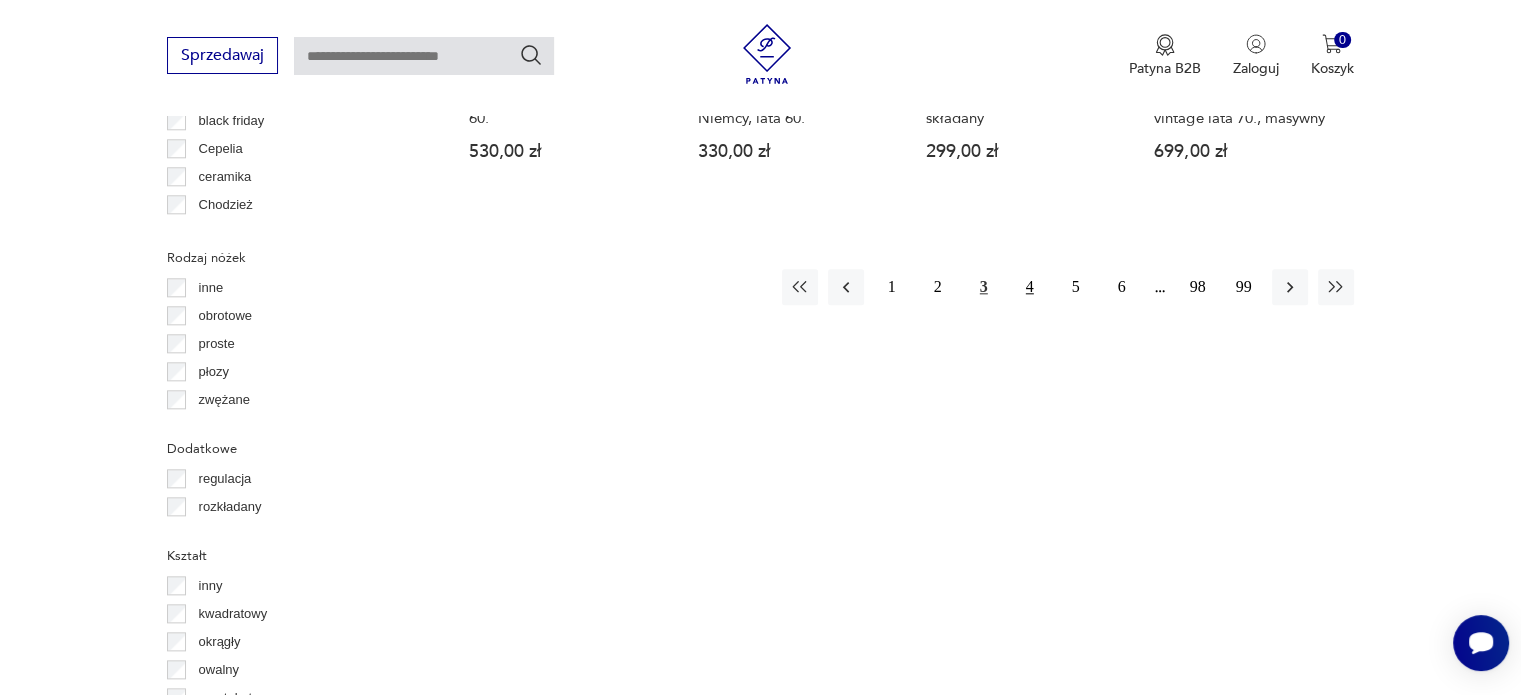 click on "4" at bounding box center [1030, 287] 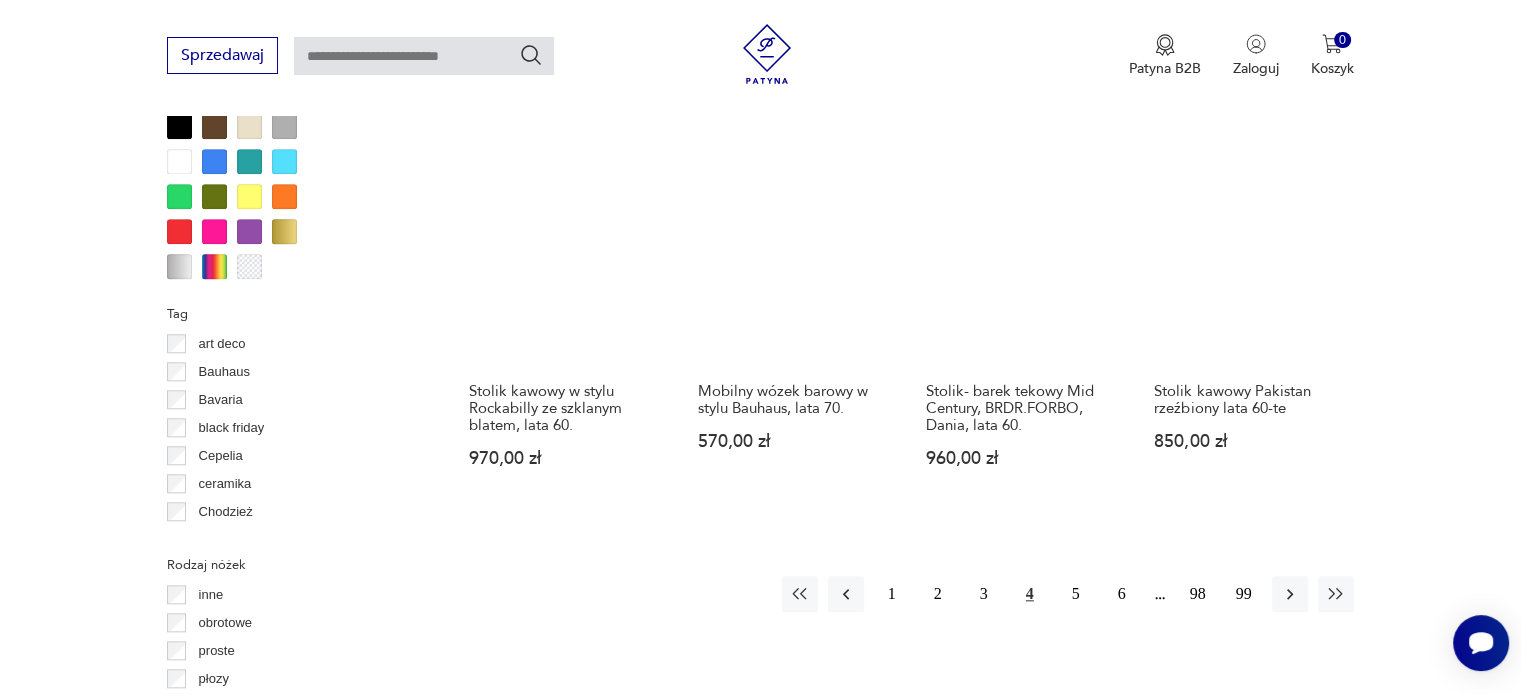 scroll, scrollTop: 1894, scrollLeft: 0, axis: vertical 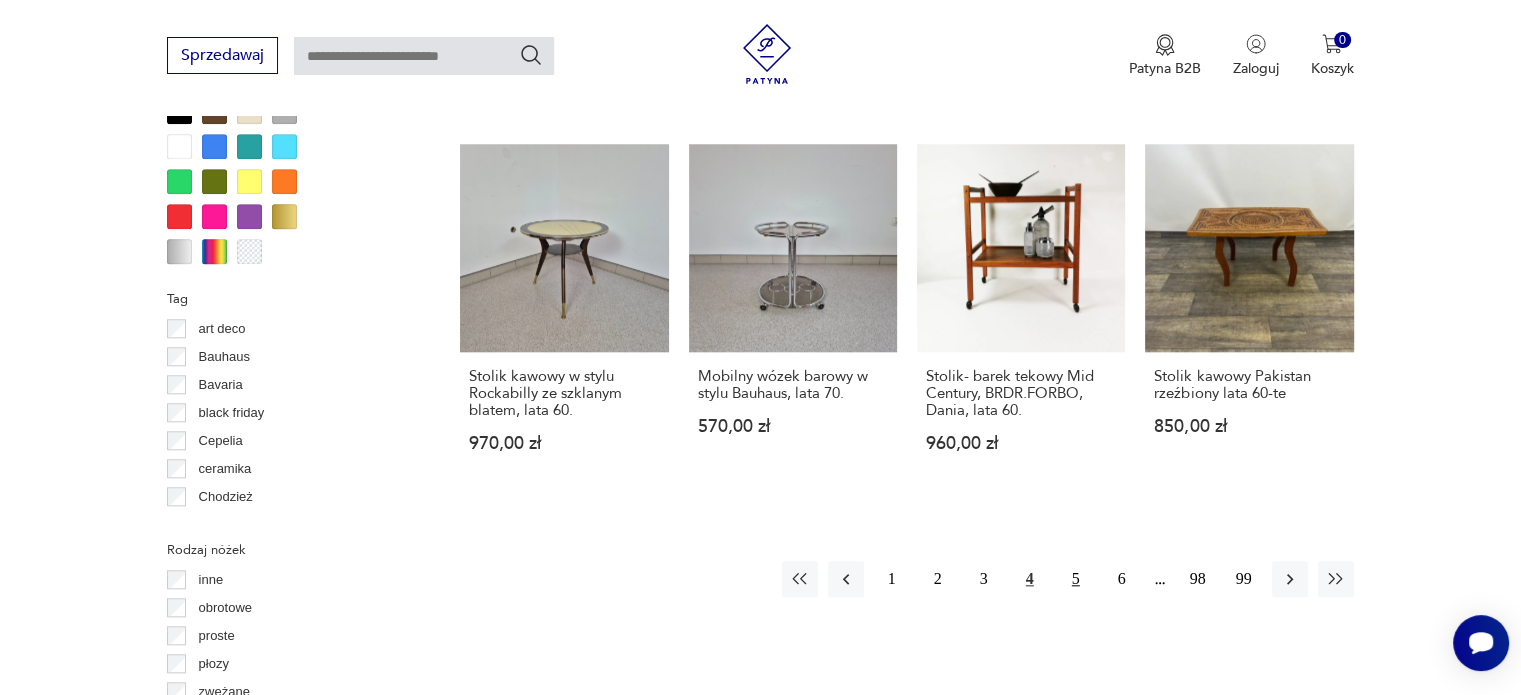 click on "5" at bounding box center [1076, 579] 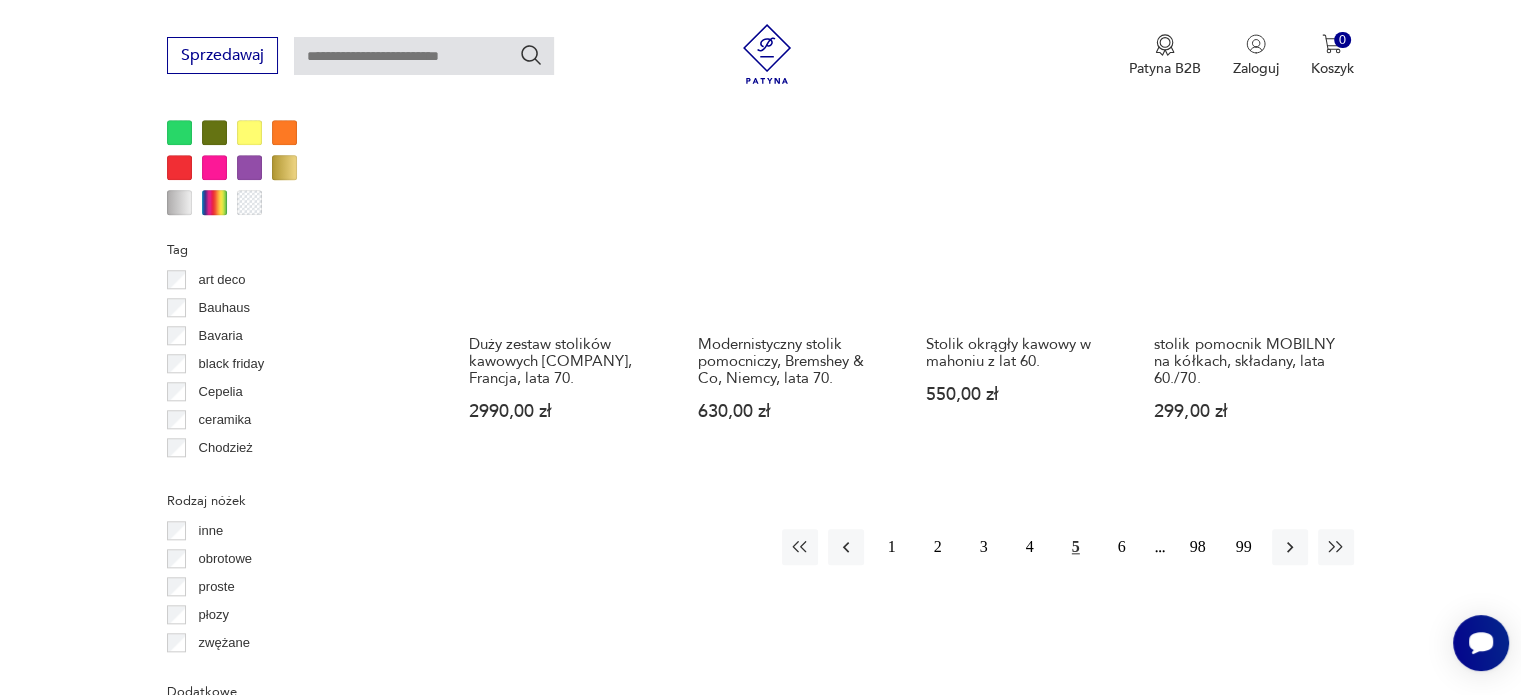 scroll, scrollTop: 1945, scrollLeft: 0, axis: vertical 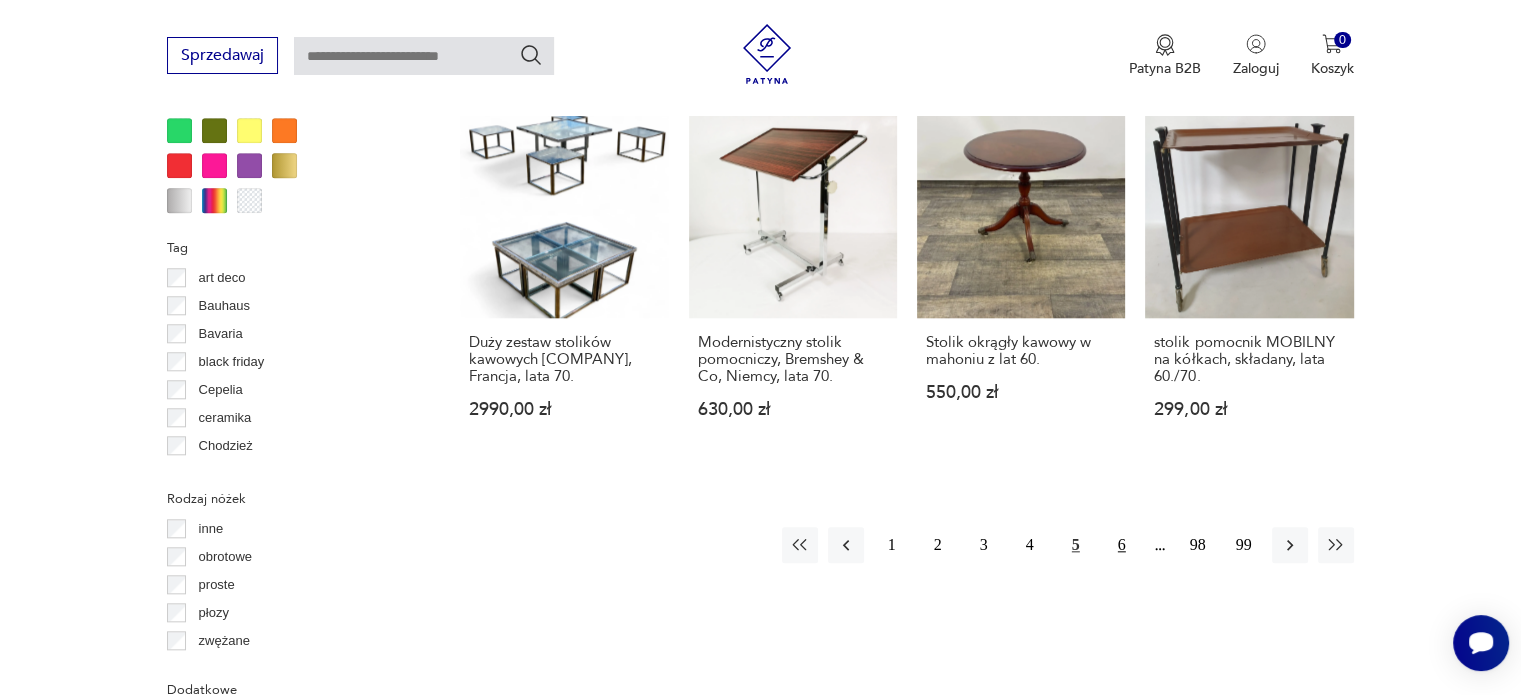 click on "6" at bounding box center (1122, 545) 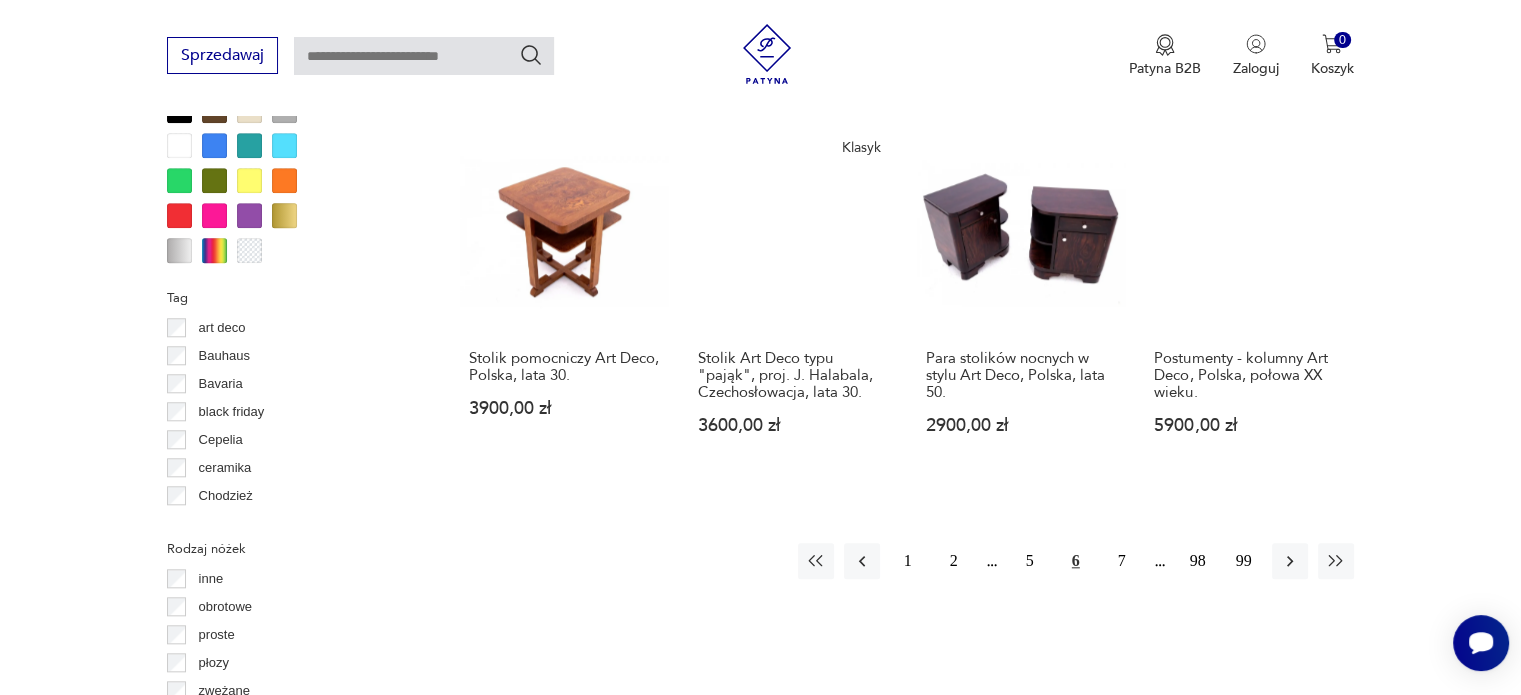 scroll, scrollTop: 1896, scrollLeft: 0, axis: vertical 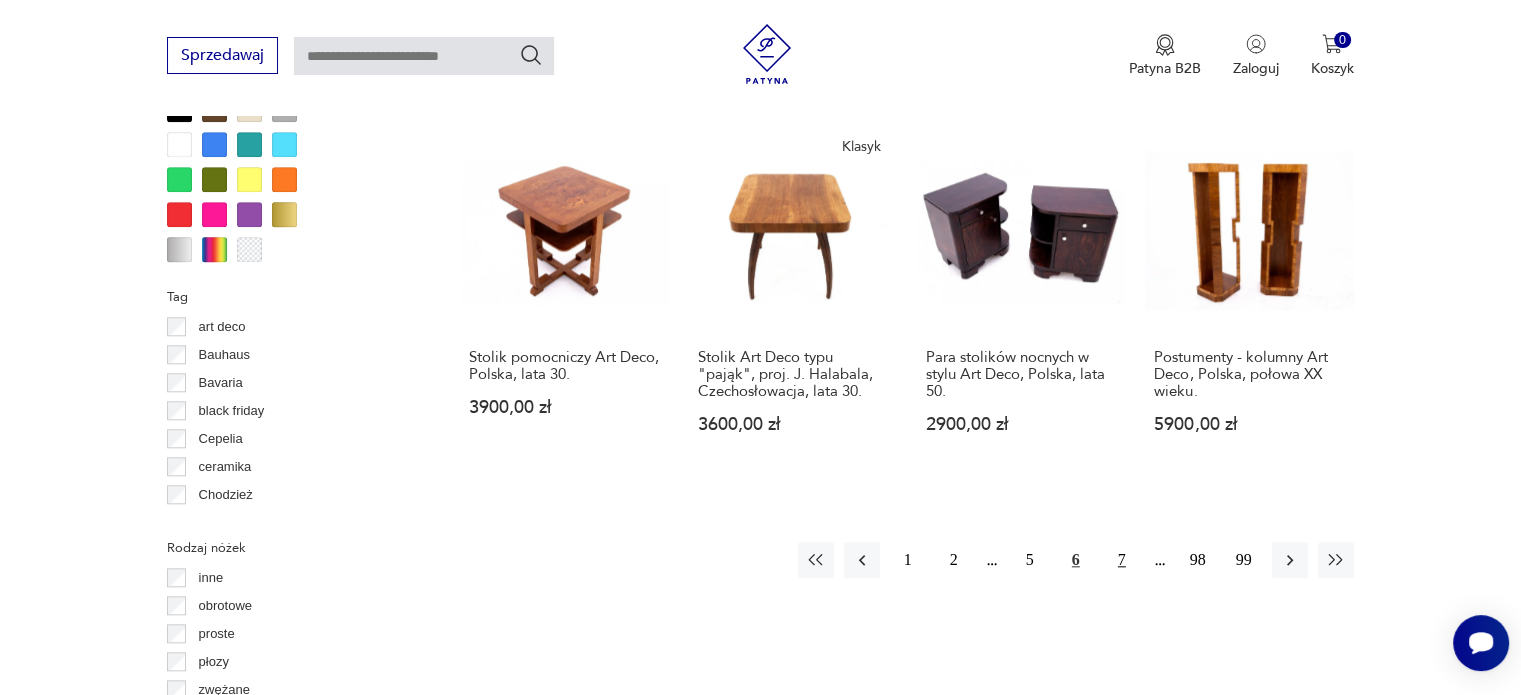 click on "7" at bounding box center (1122, 560) 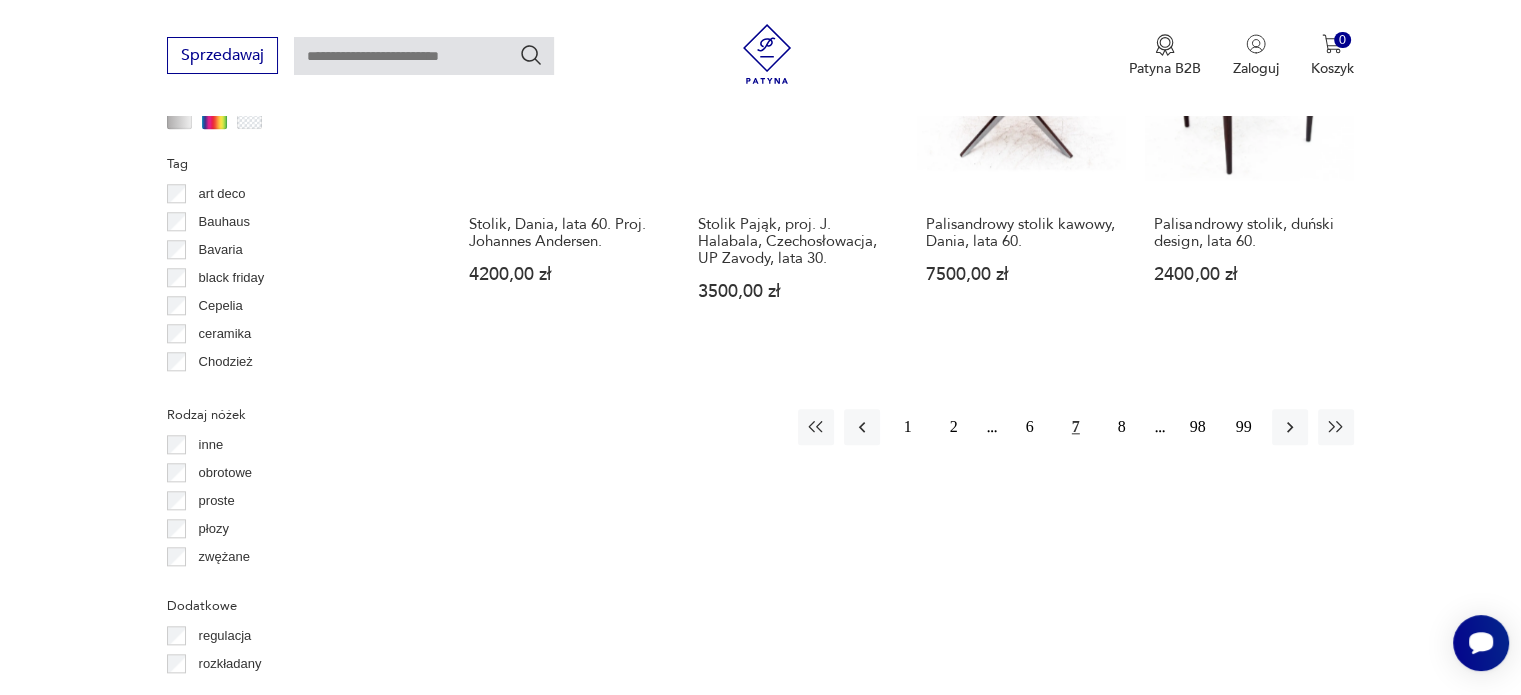 scroll, scrollTop: 2030, scrollLeft: 0, axis: vertical 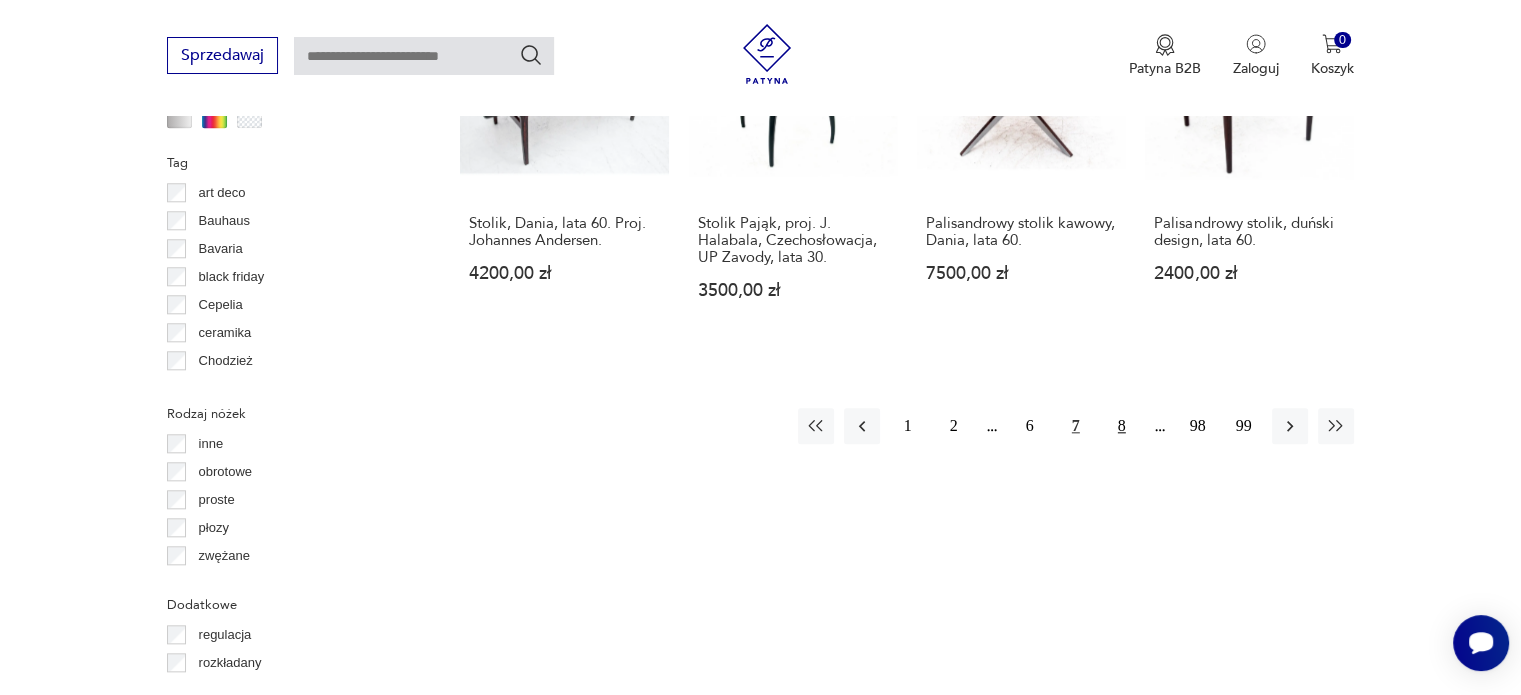 click on "8" at bounding box center (1122, 426) 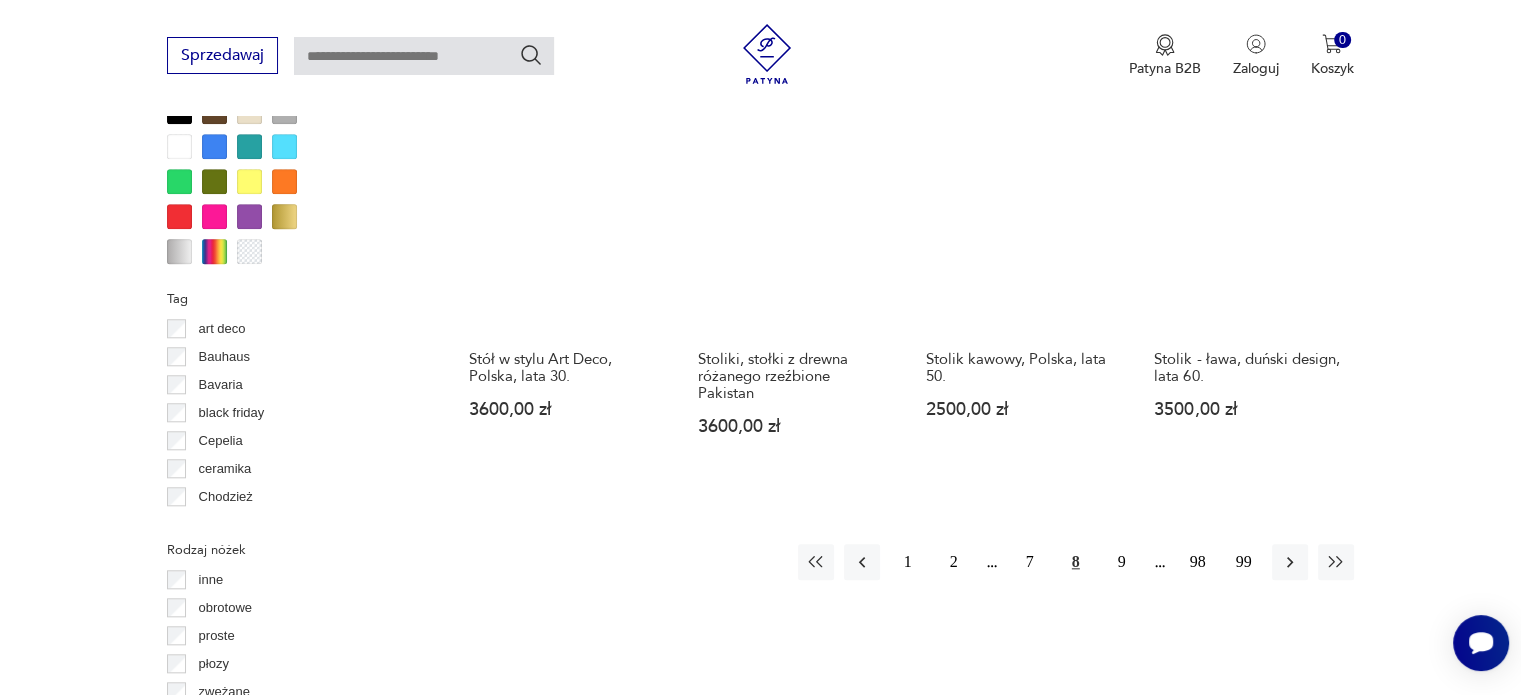 scroll, scrollTop: 1892, scrollLeft: 0, axis: vertical 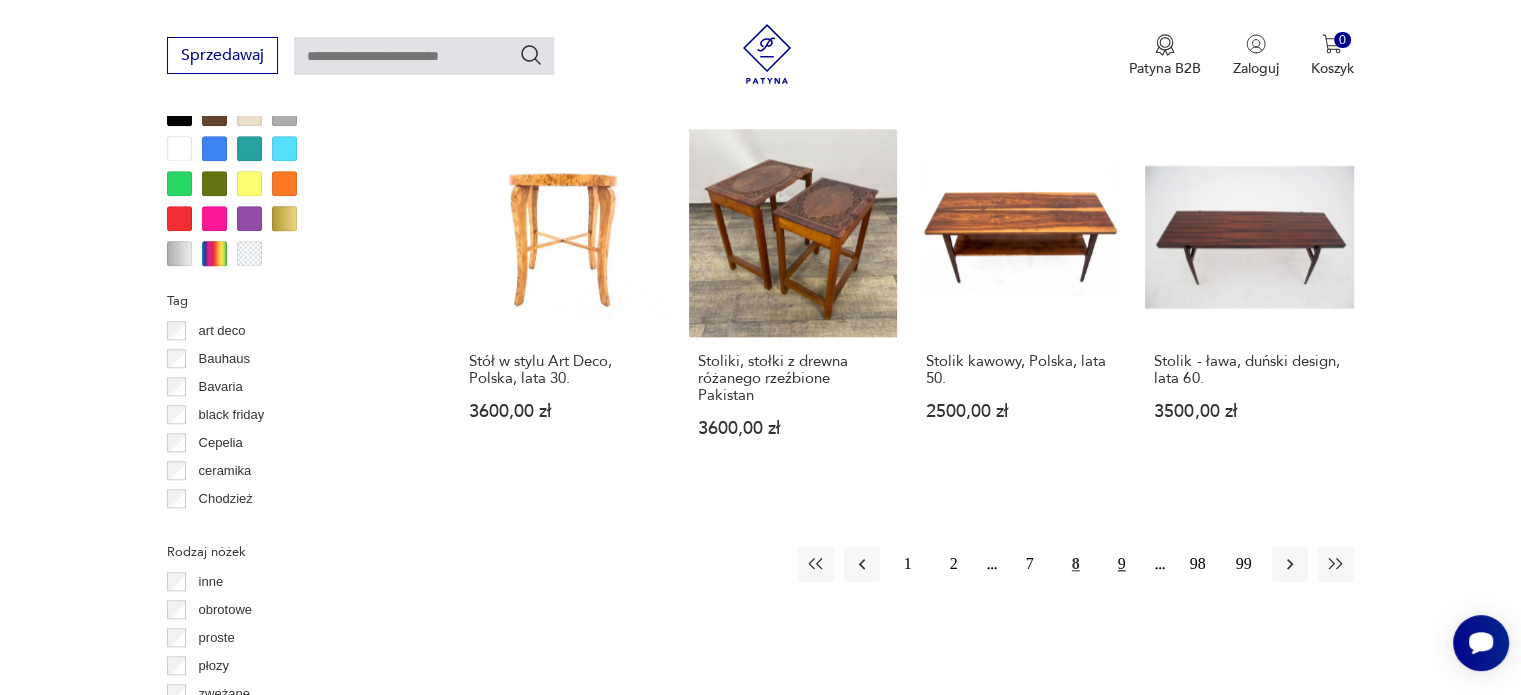 click on "9" at bounding box center (1122, 564) 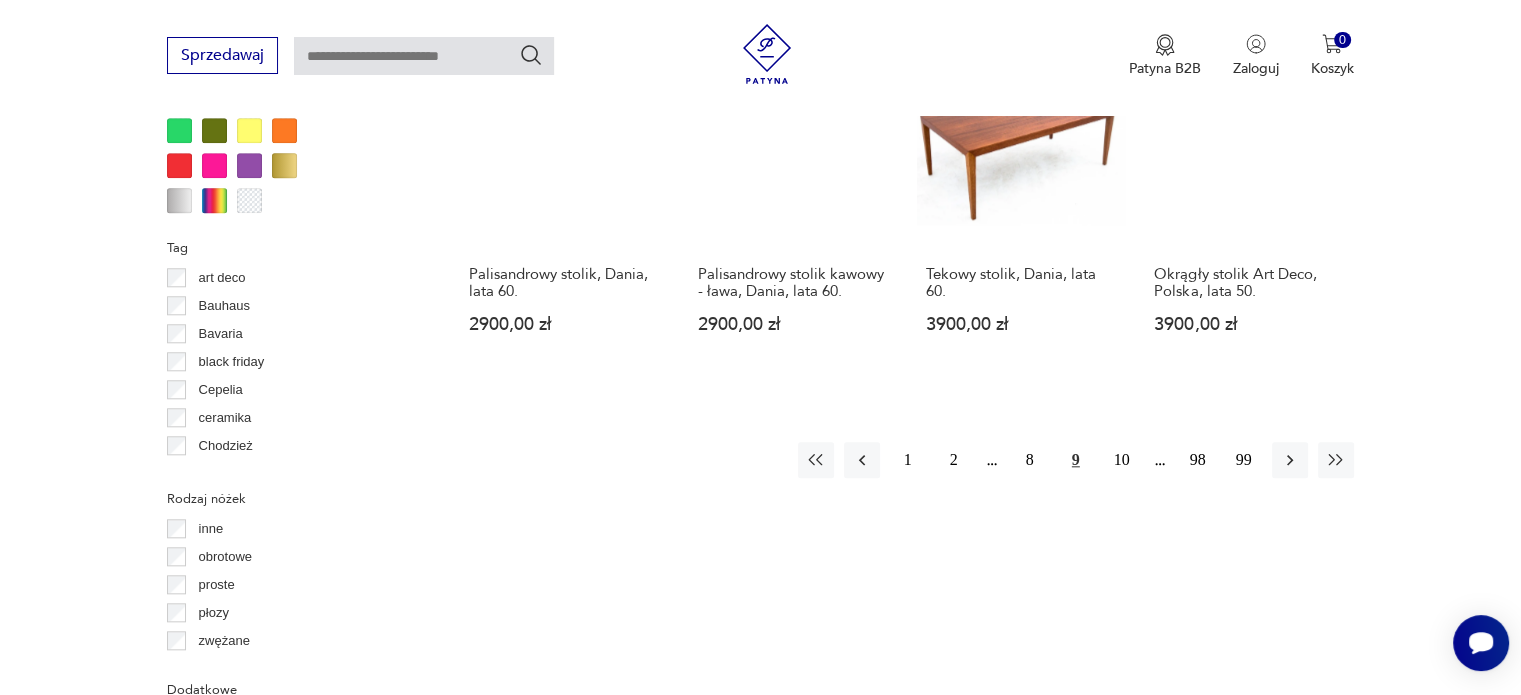scroll, scrollTop: 1946, scrollLeft: 0, axis: vertical 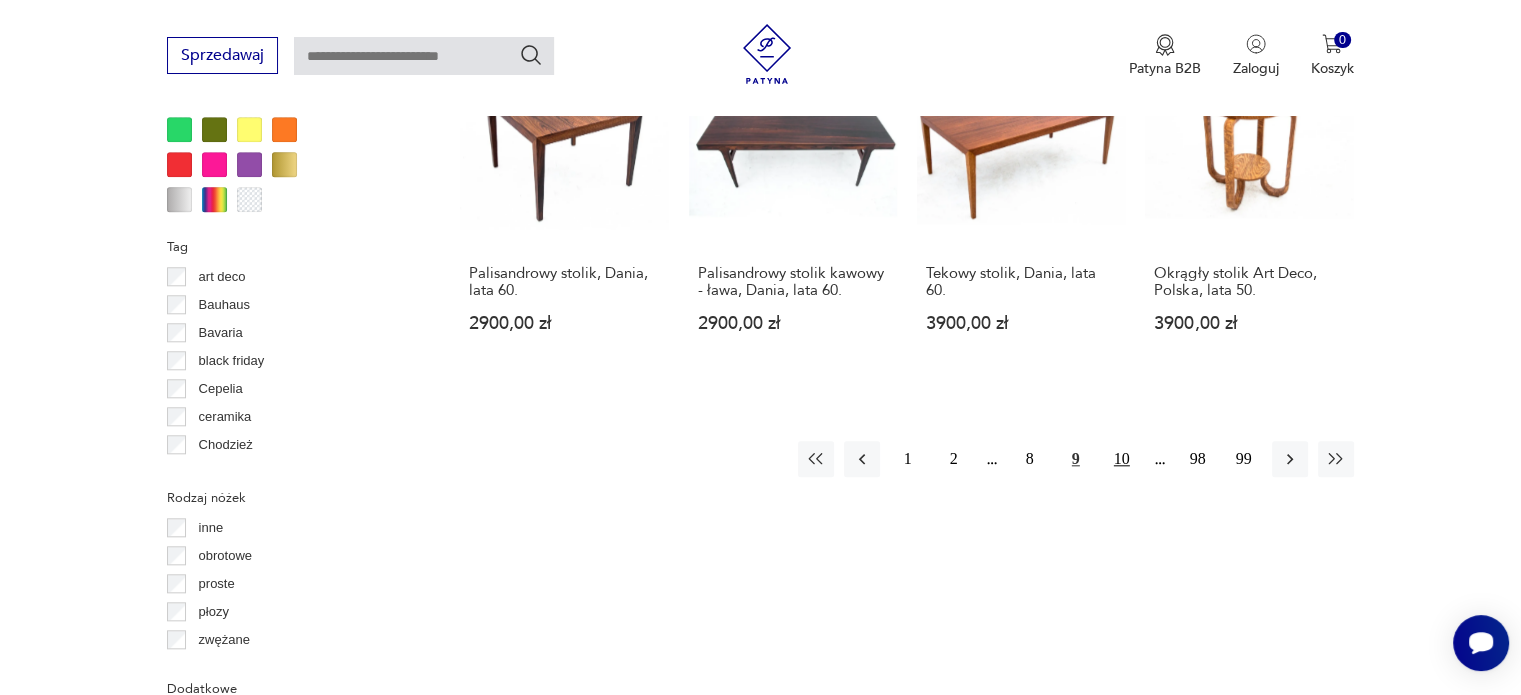 click on "10" at bounding box center (1122, 459) 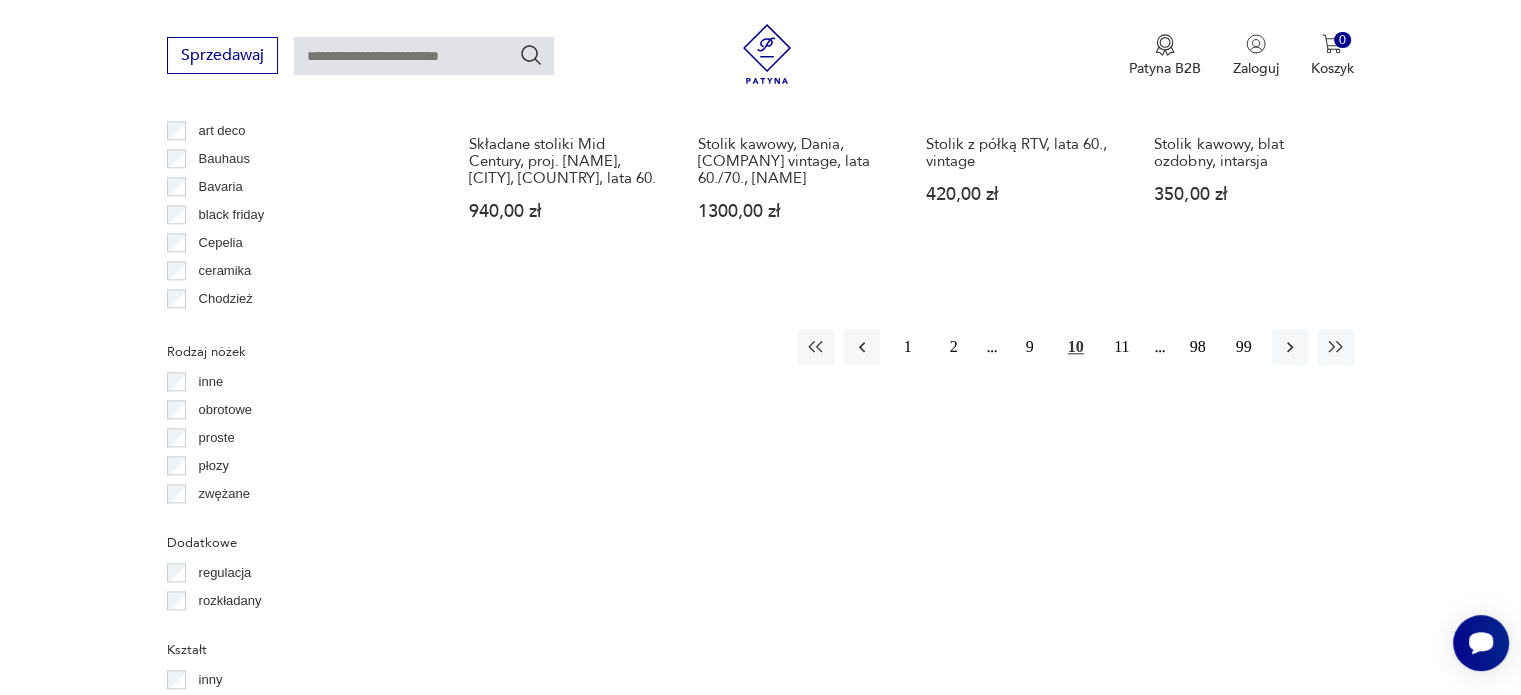 scroll, scrollTop: 2093, scrollLeft: 0, axis: vertical 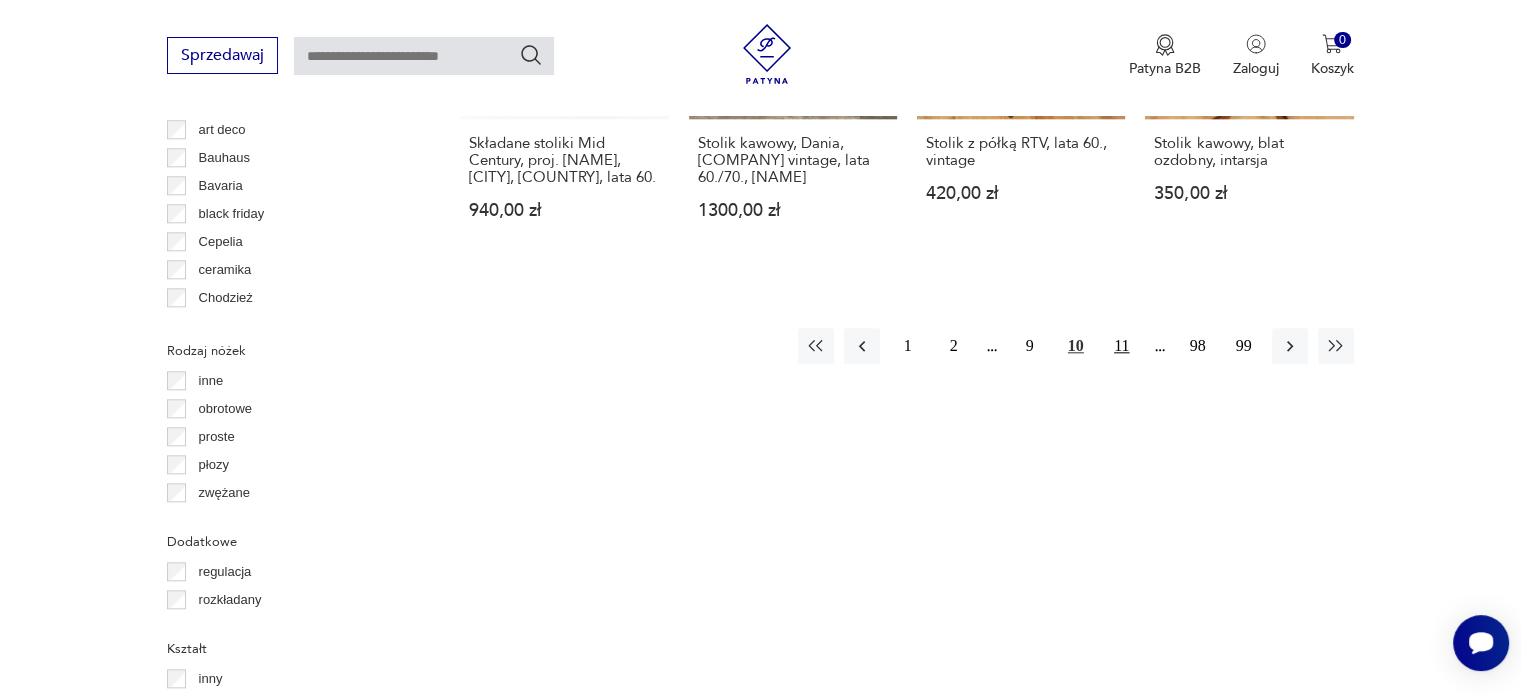 click on "11" at bounding box center [1122, 346] 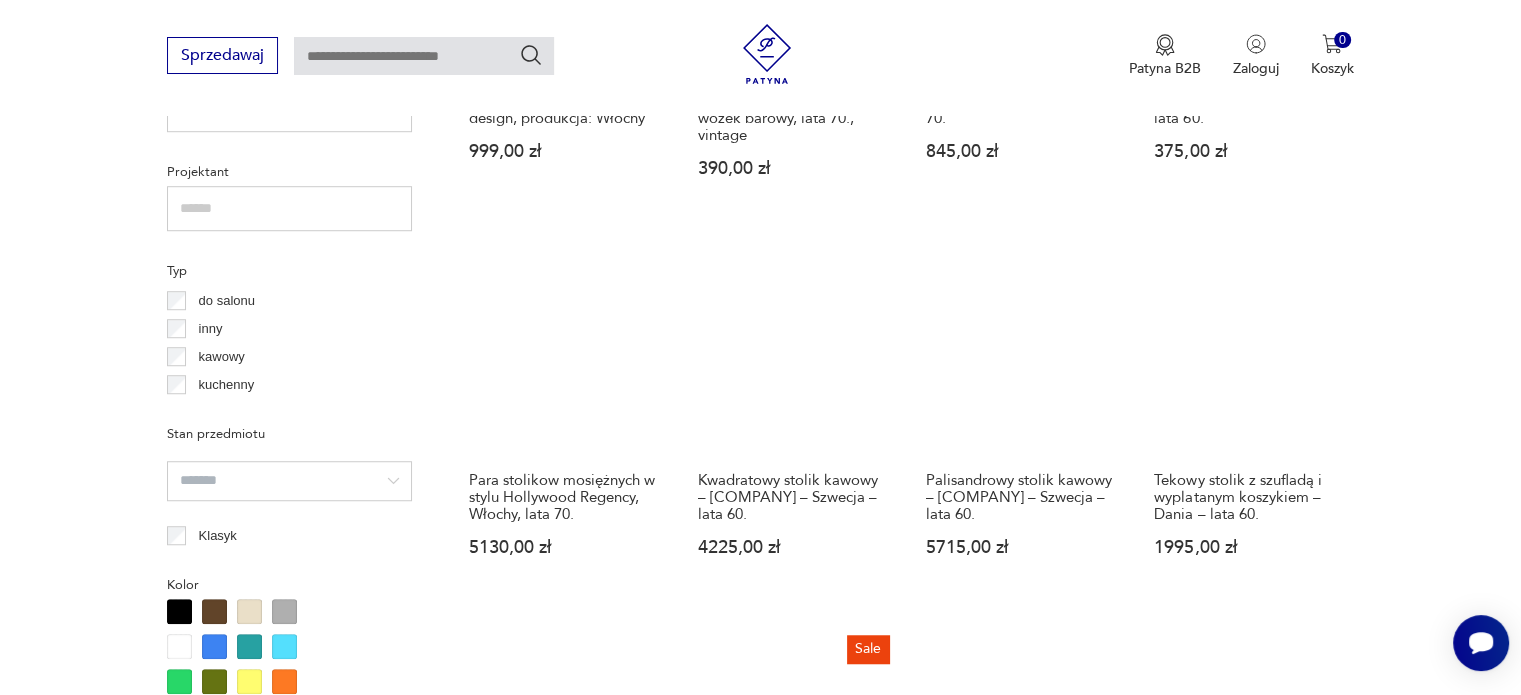 scroll, scrollTop: 1119, scrollLeft: 0, axis: vertical 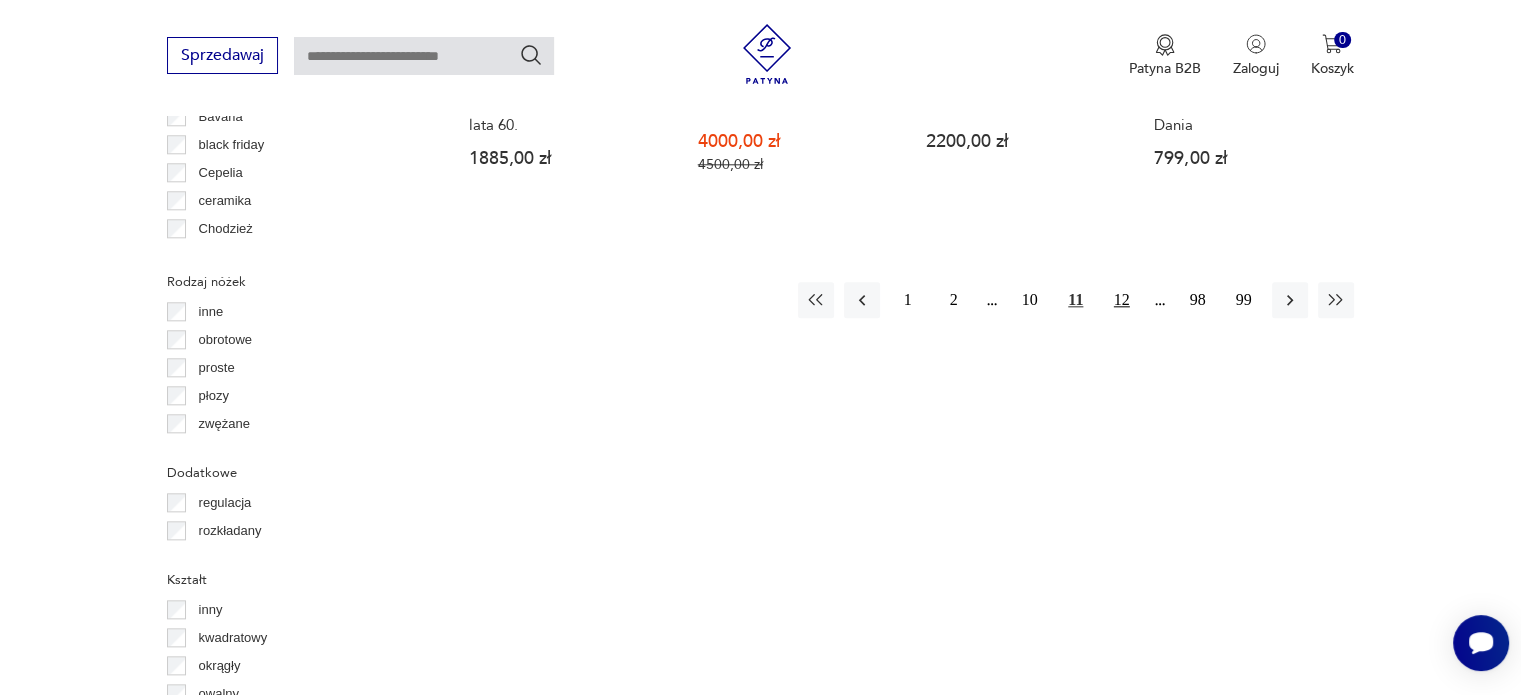 click on "12" at bounding box center [1122, 300] 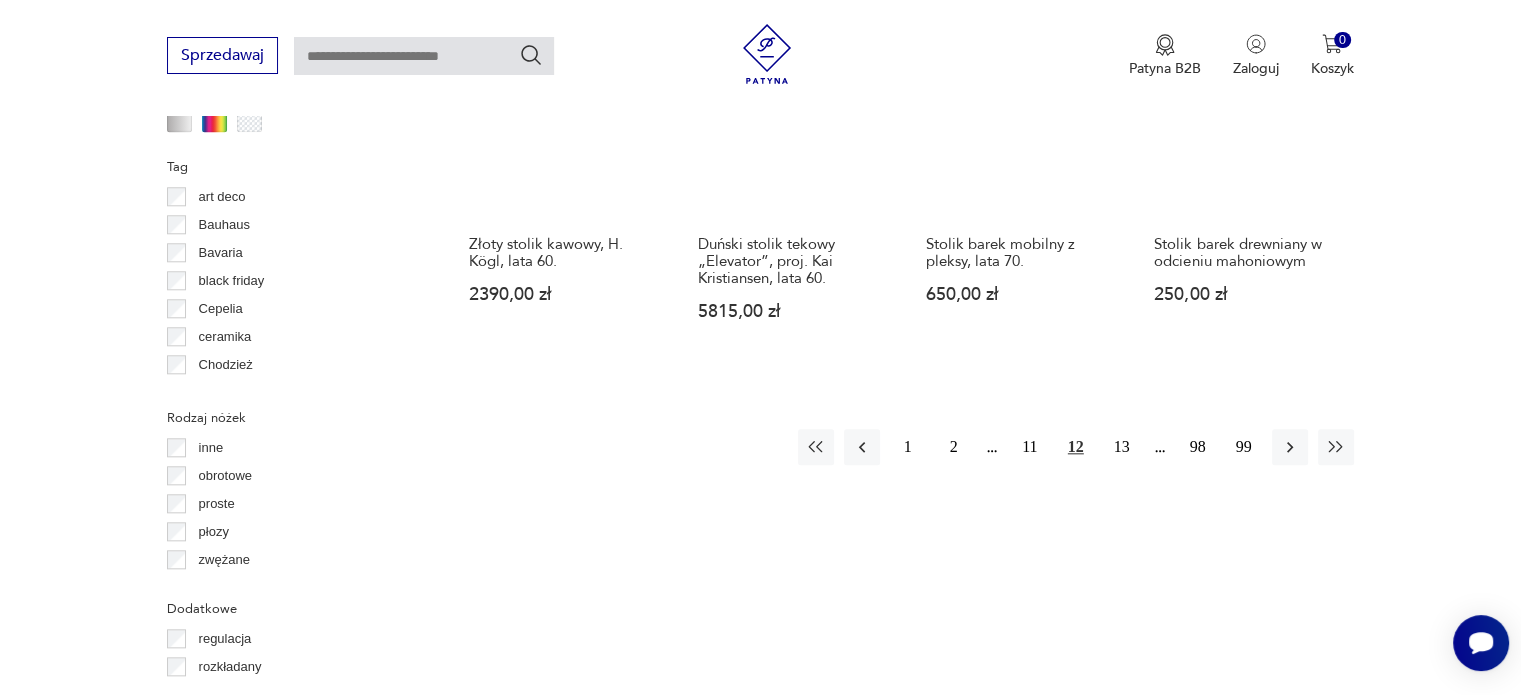 scroll, scrollTop: 2027, scrollLeft: 0, axis: vertical 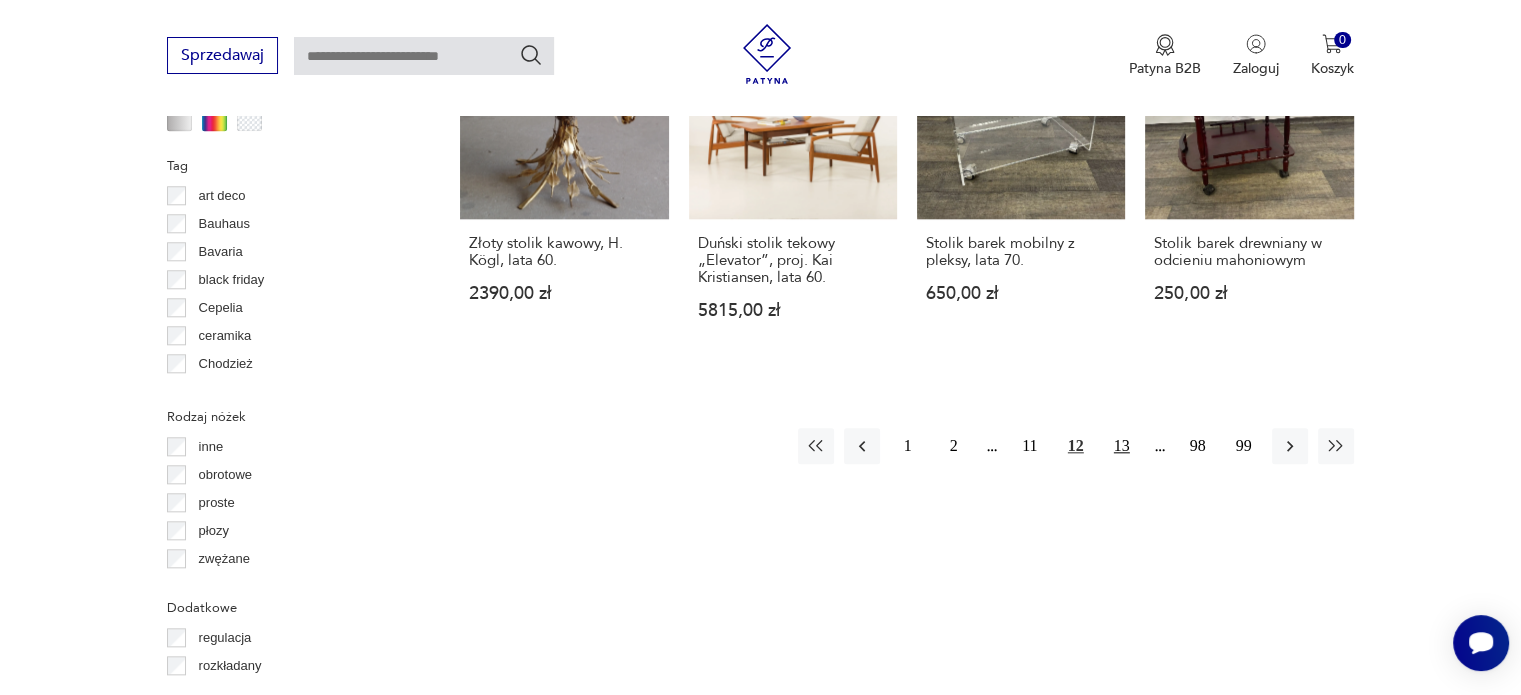 click on "13" at bounding box center [1122, 446] 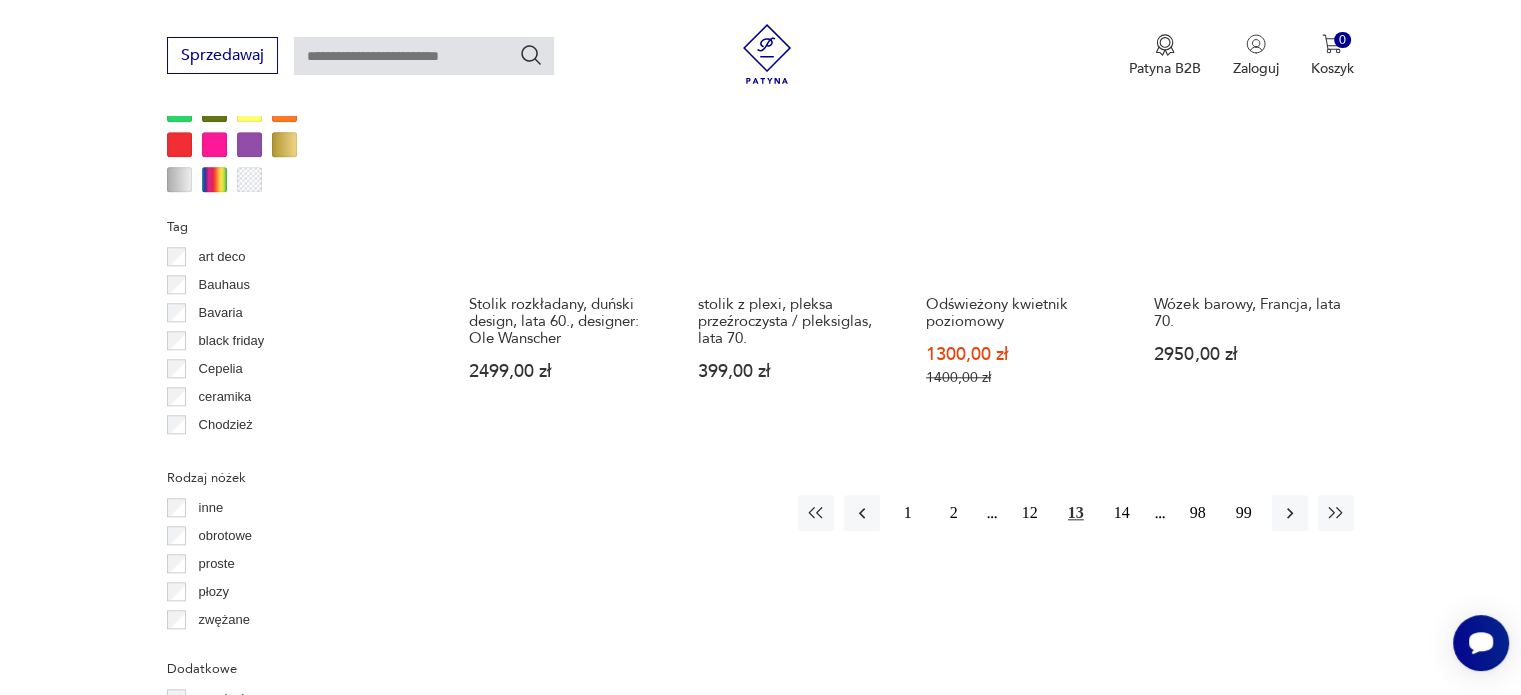 scroll, scrollTop: 1969, scrollLeft: 0, axis: vertical 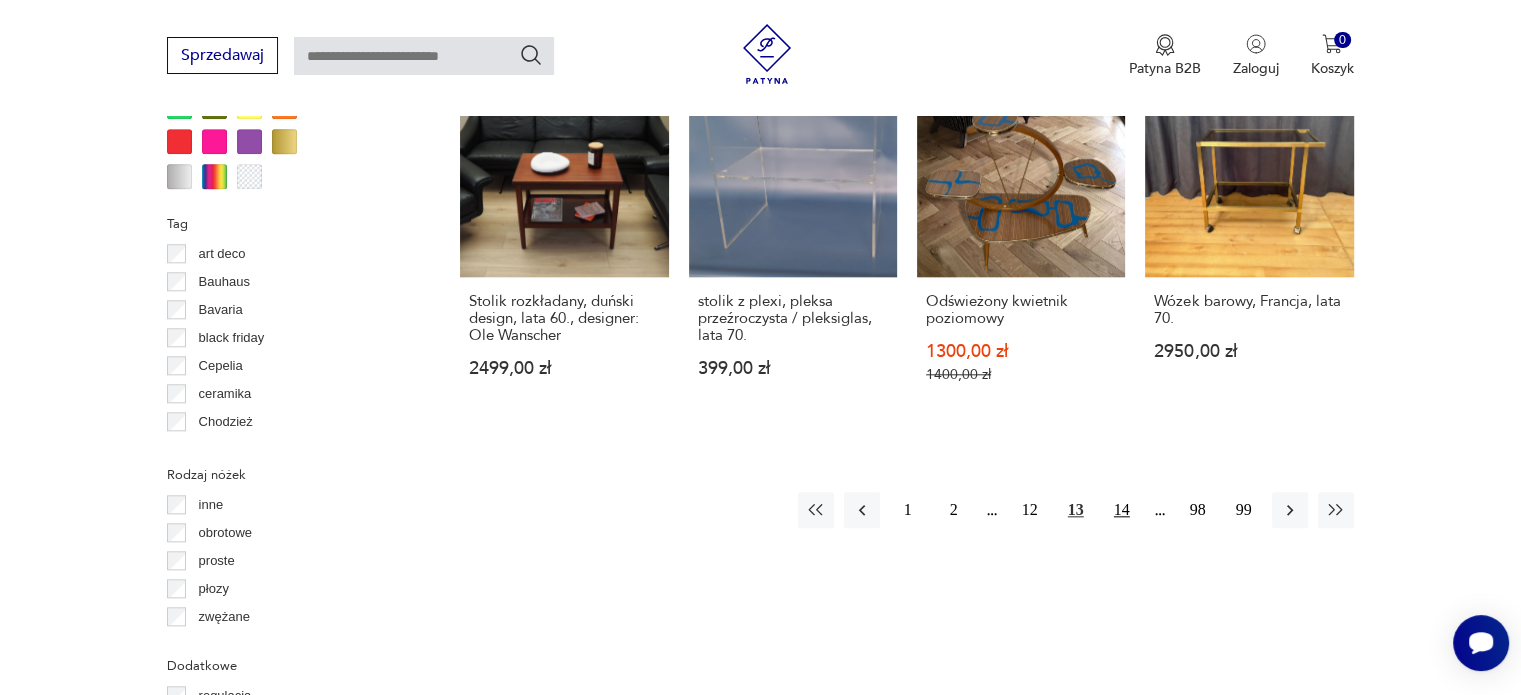click on "14" at bounding box center (1122, 510) 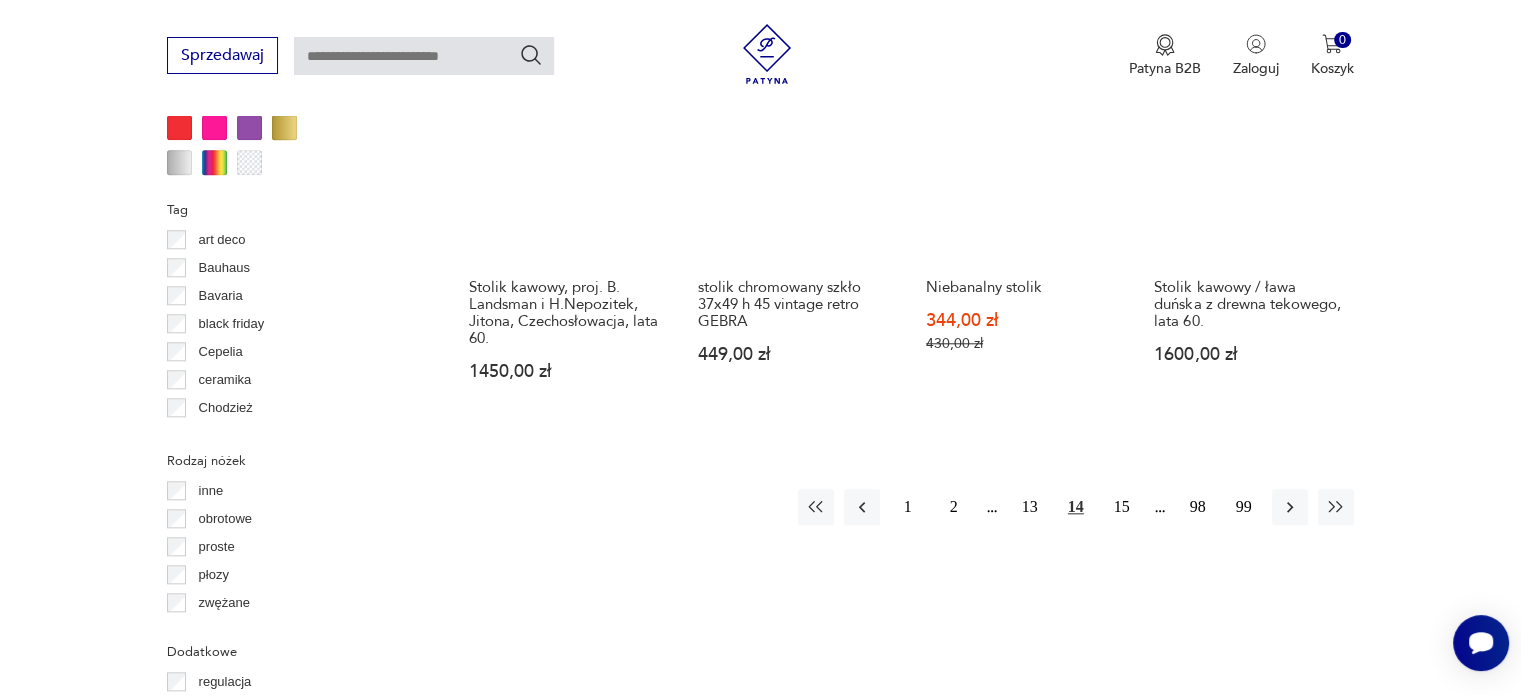 scroll, scrollTop: 1989, scrollLeft: 0, axis: vertical 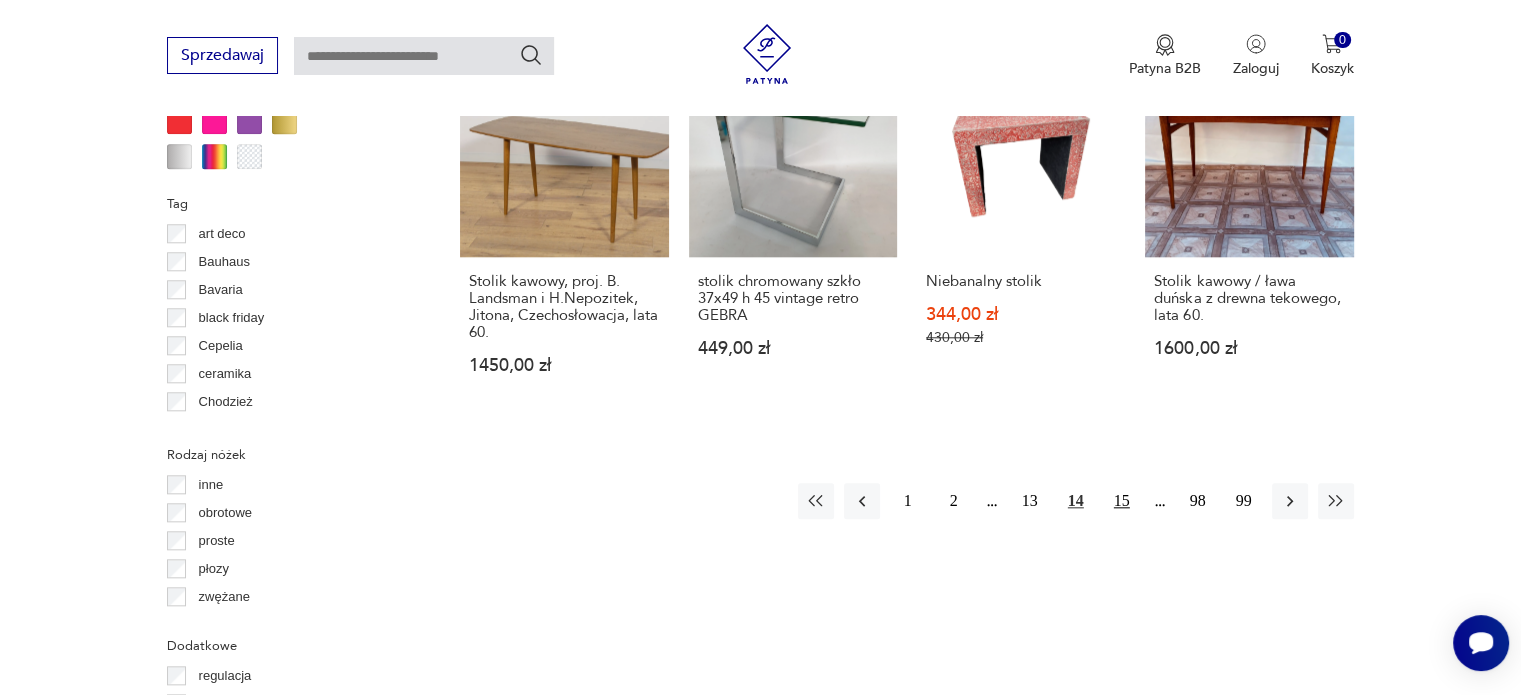 click on "15" at bounding box center (1122, 501) 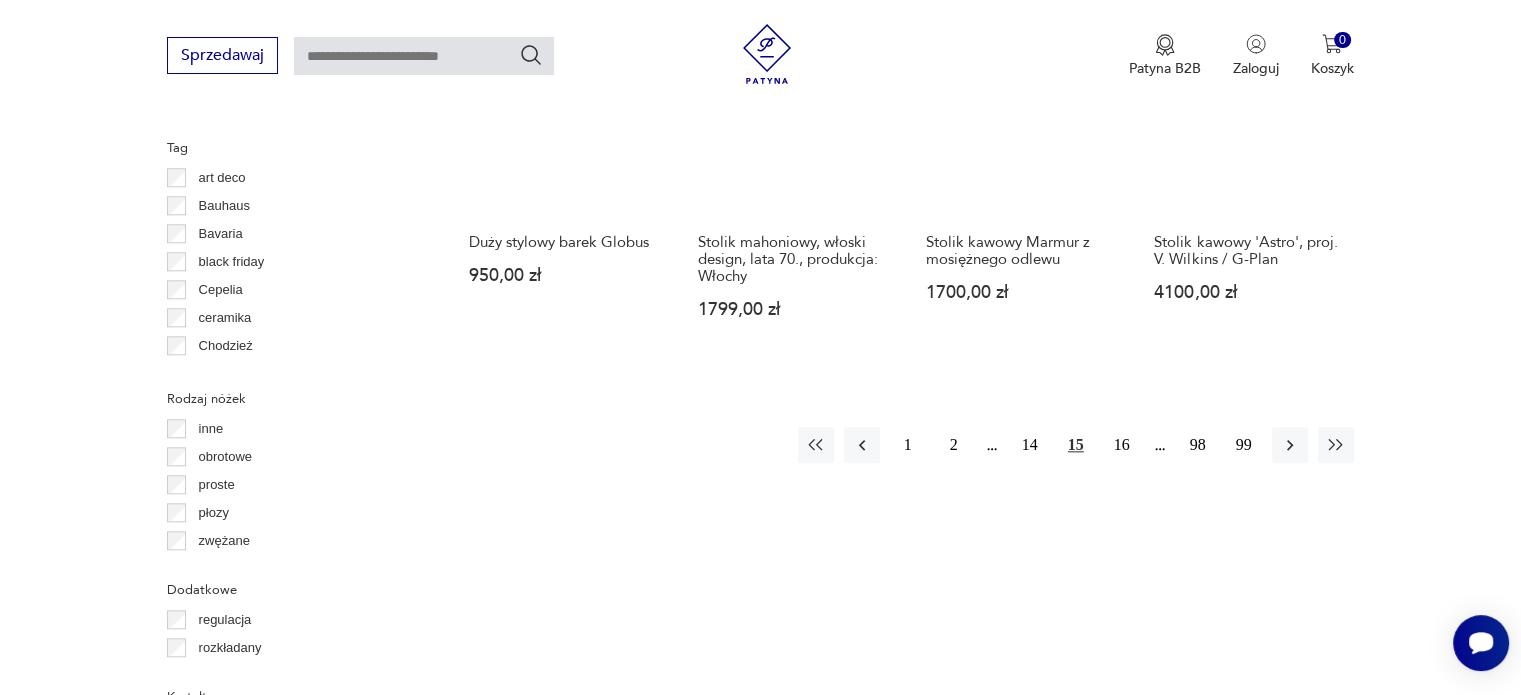 scroll, scrollTop: 2046, scrollLeft: 0, axis: vertical 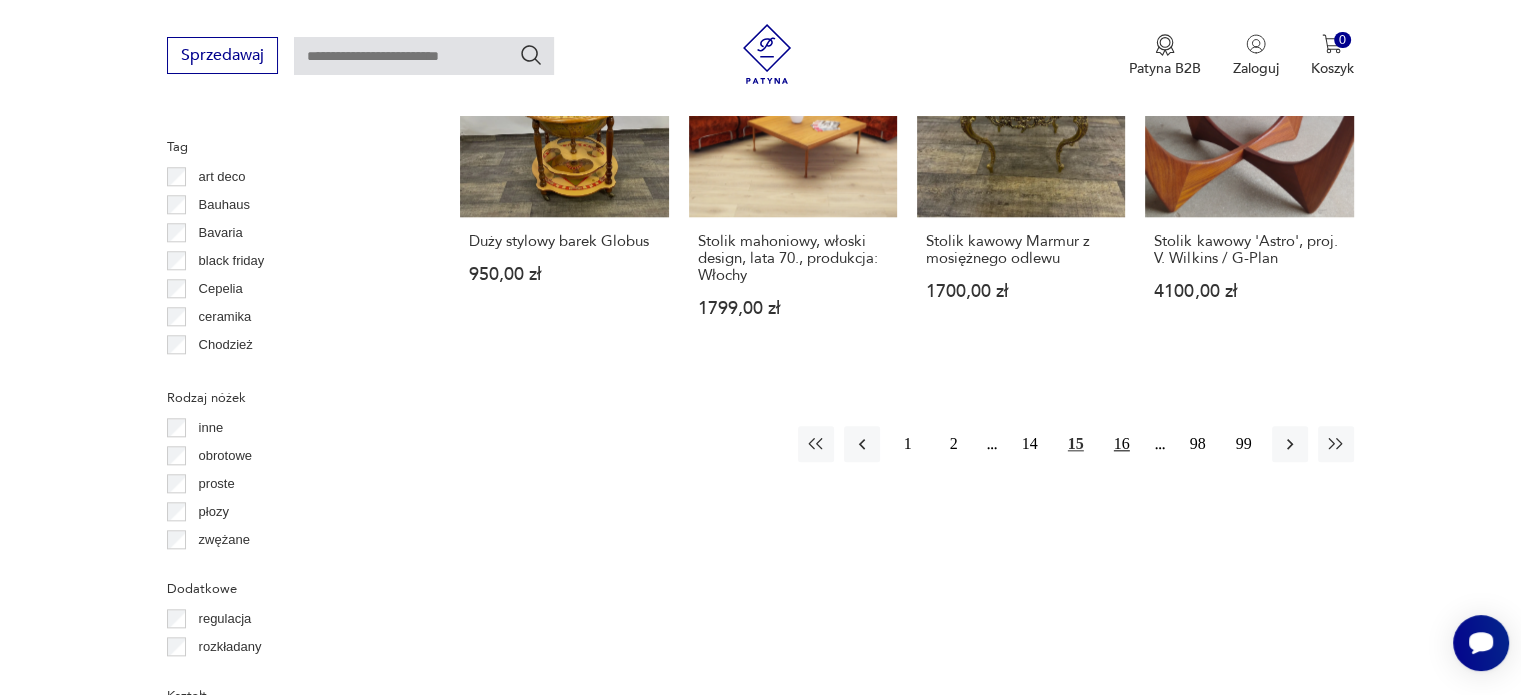 click on "16" at bounding box center [1122, 444] 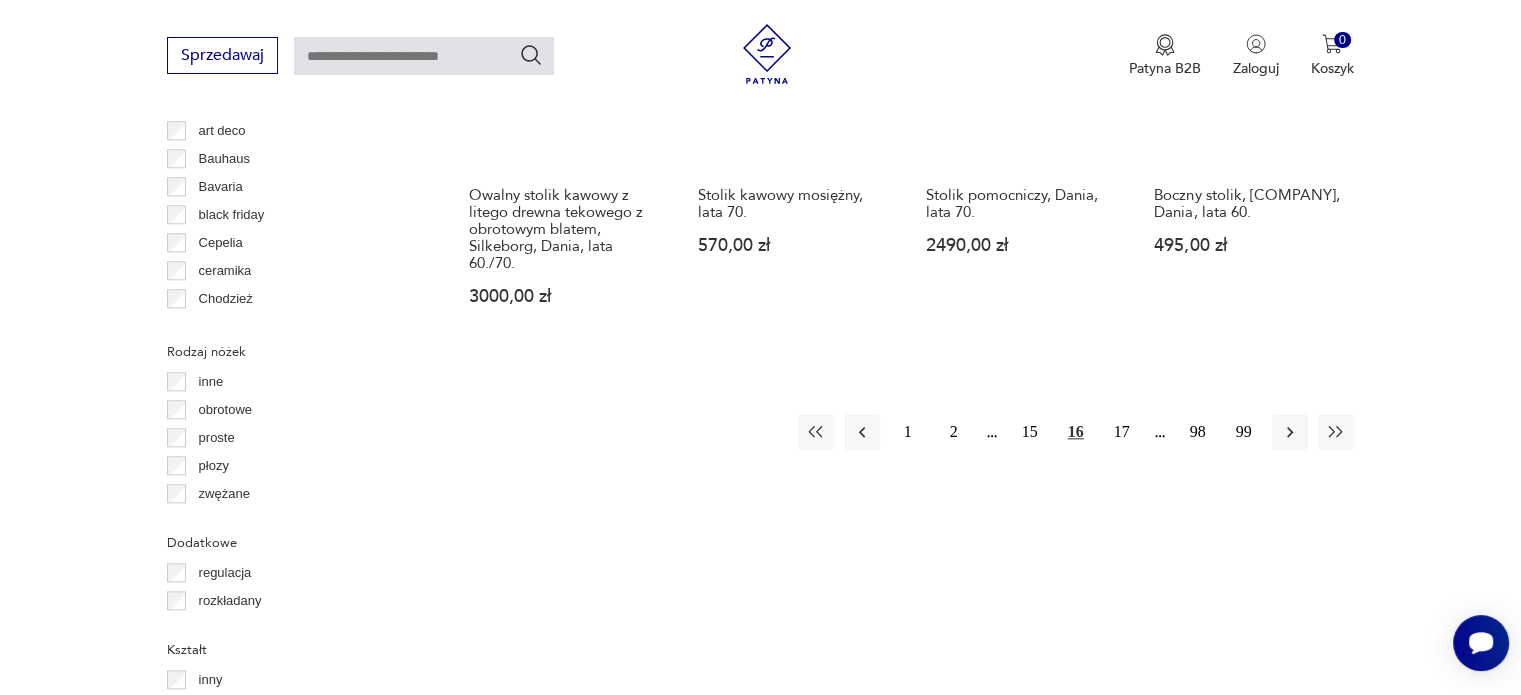 scroll, scrollTop: 2093, scrollLeft: 0, axis: vertical 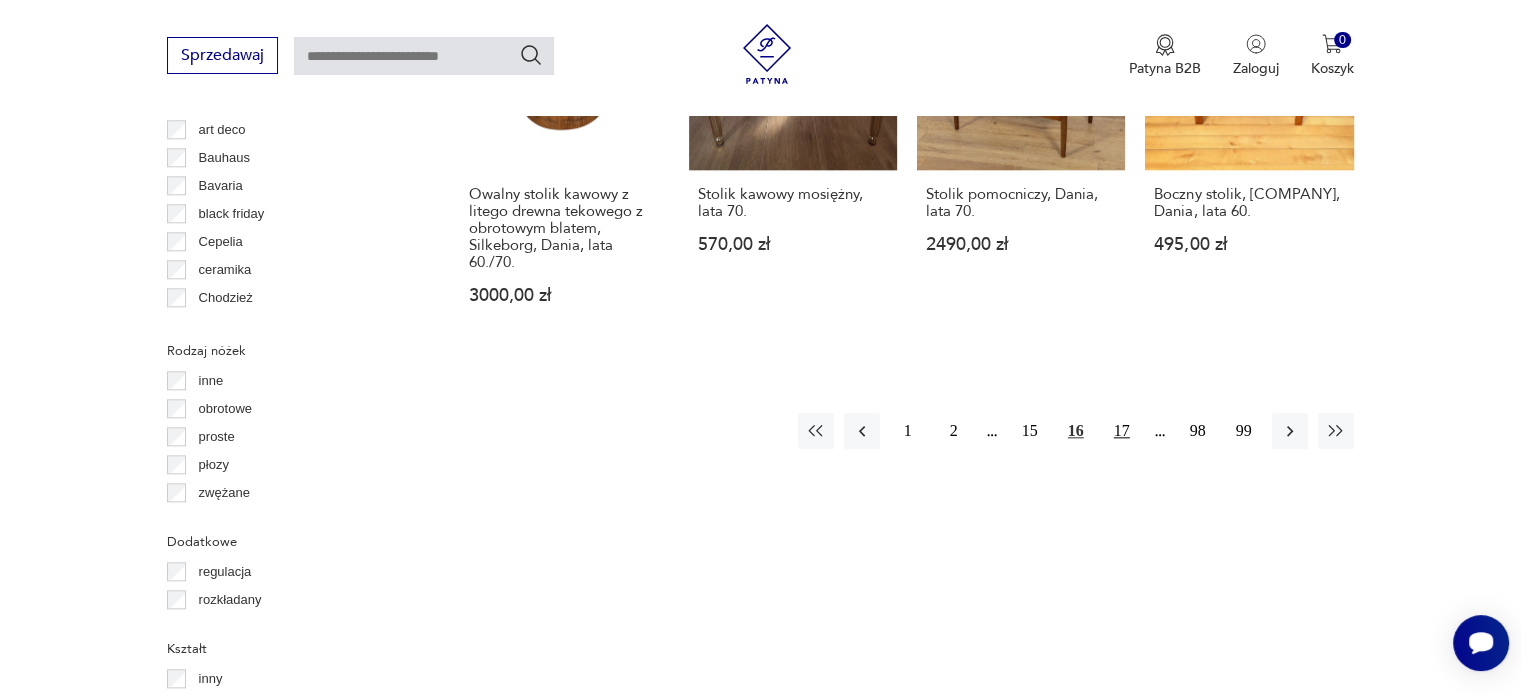 click on "17" at bounding box center (1122, 431) 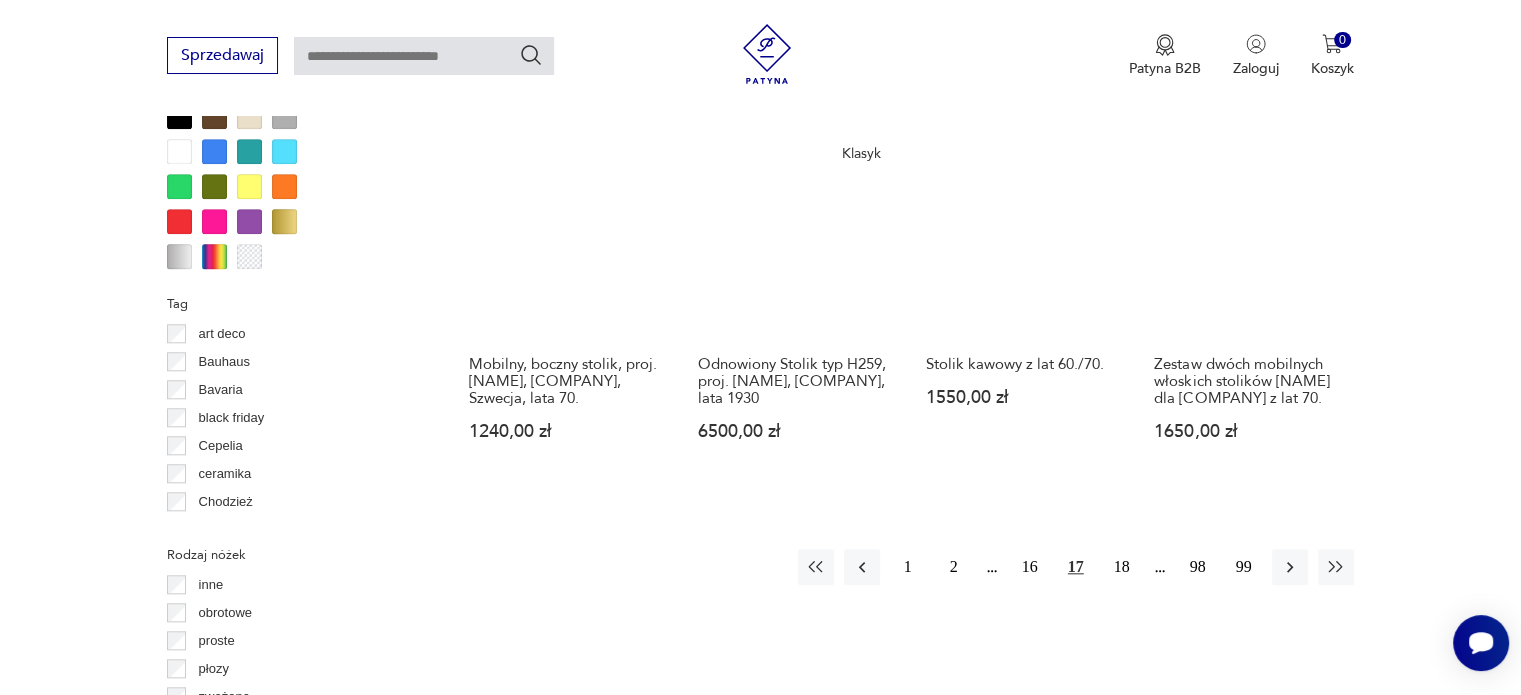 scroll, scrollTop: 1895, scrollLeft: 0, axis: vertical 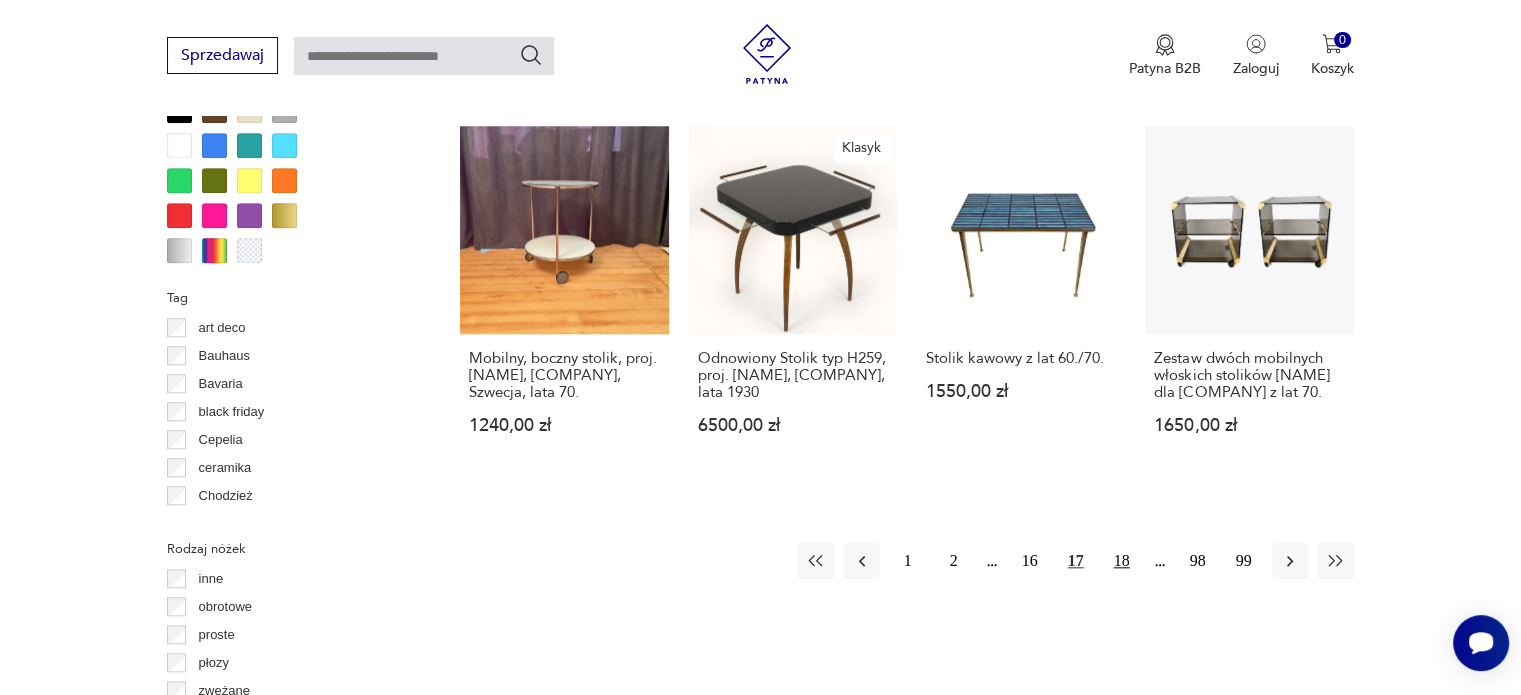click on "18" at bounding box center (1122, 561) 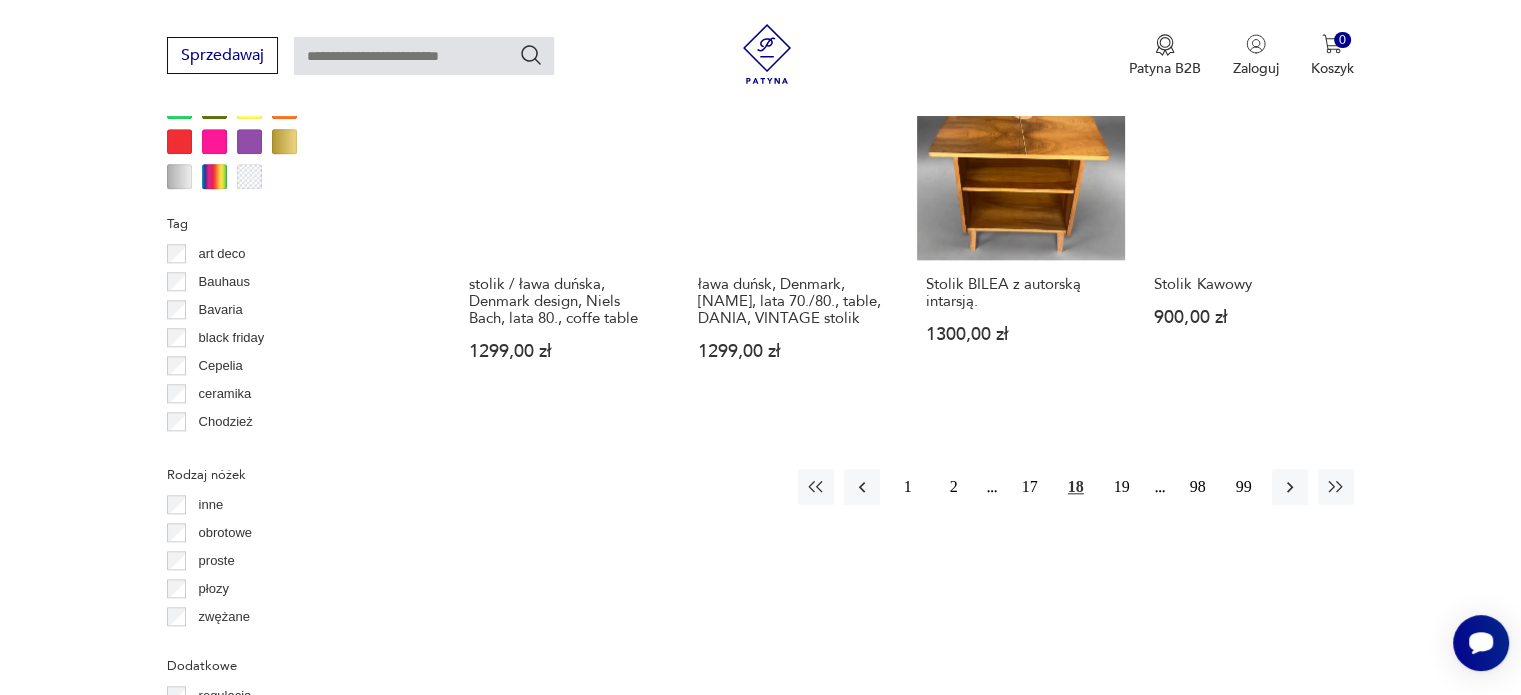 scroll, scrollTop: 1965, scrollLeft: 0, axis: vertical 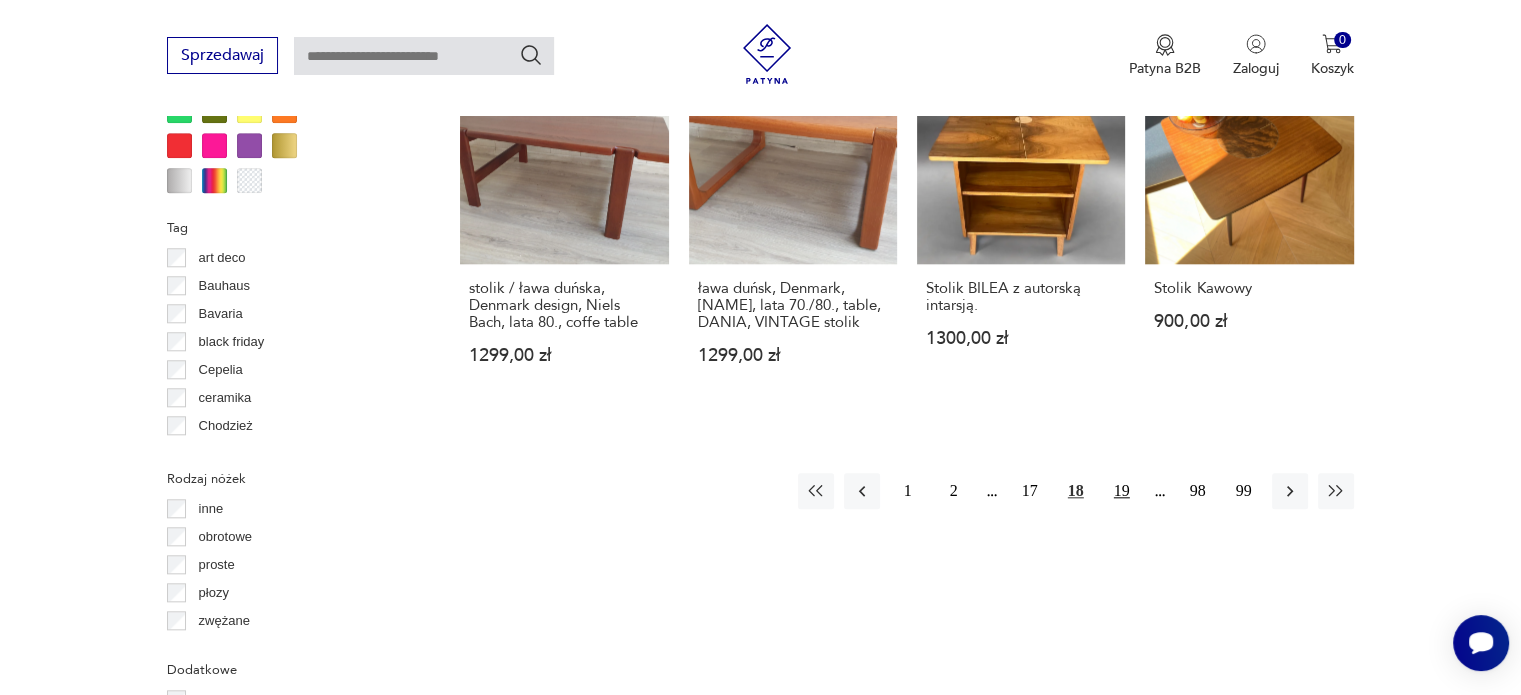 click on "19" at bounding box center (1122, 491) 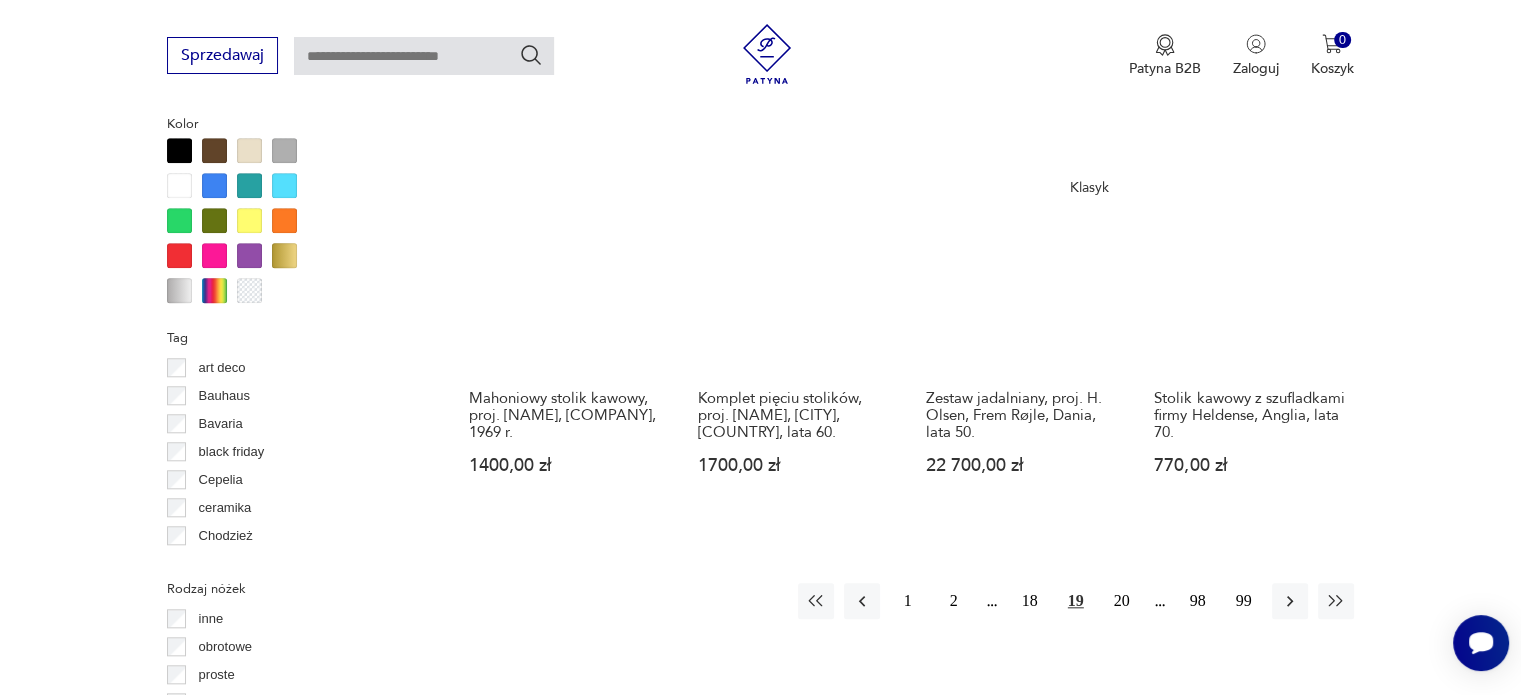 scroll, scrollTop: 1866, scrollLeft: 0, axis: vertical 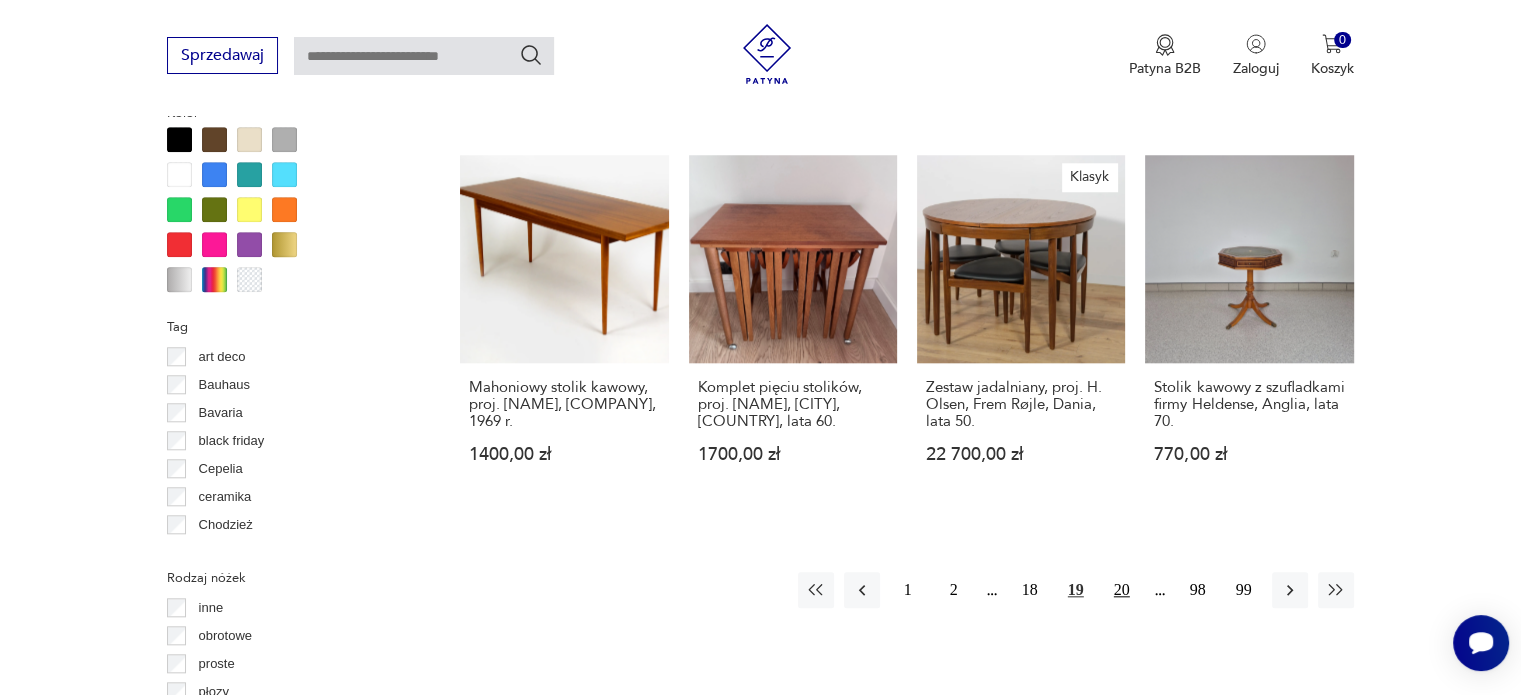 click on "20" at bounding box center (1122, 590) 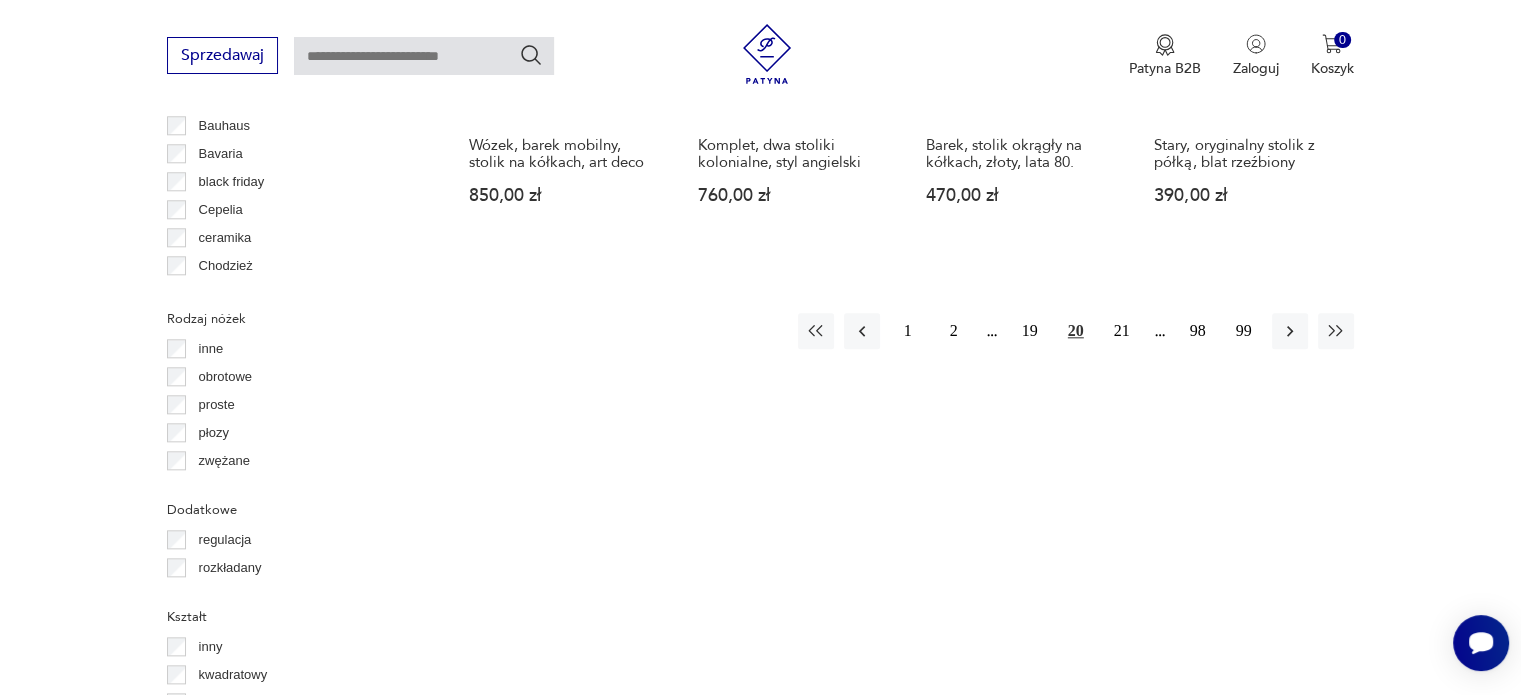 scroll, scrollTop: 2126, scrollLeft: 0, axis: vertical 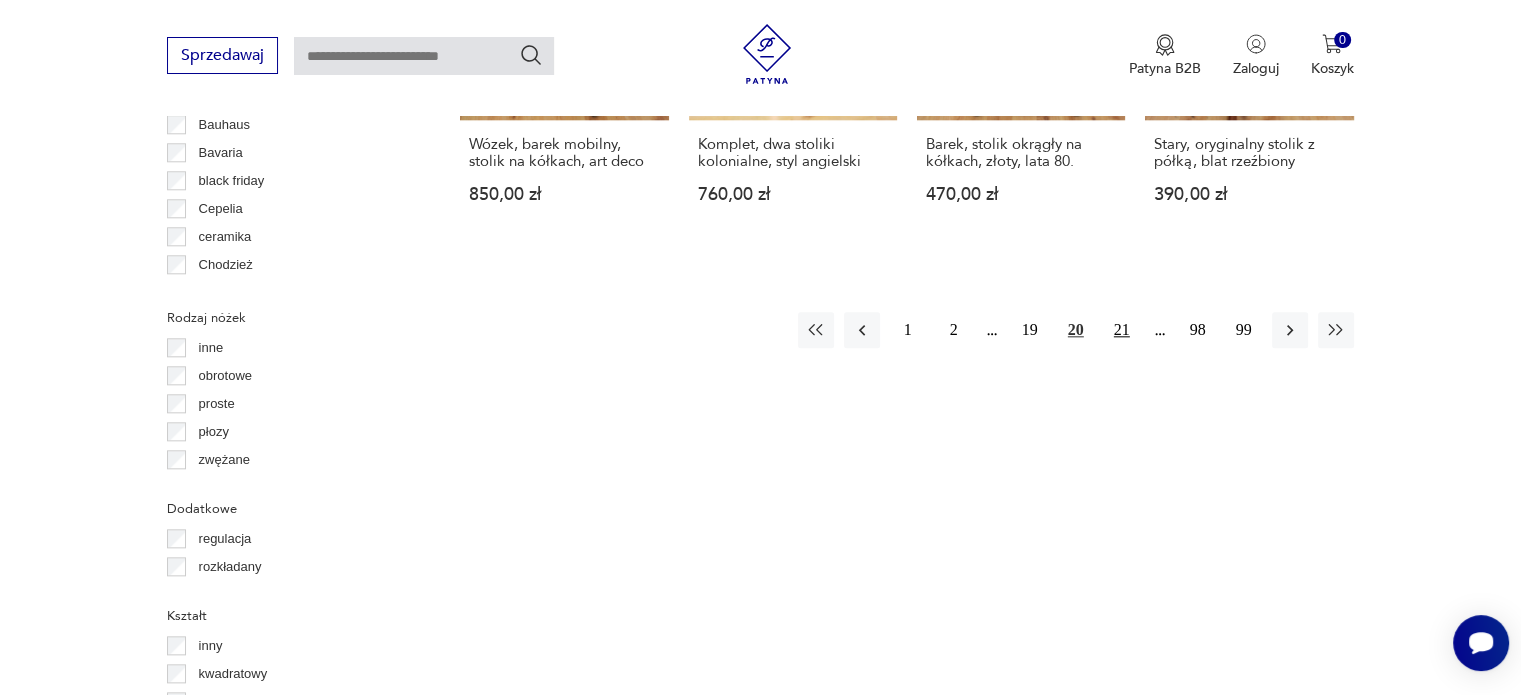 click on "21" at bounding box center (1122, 330) 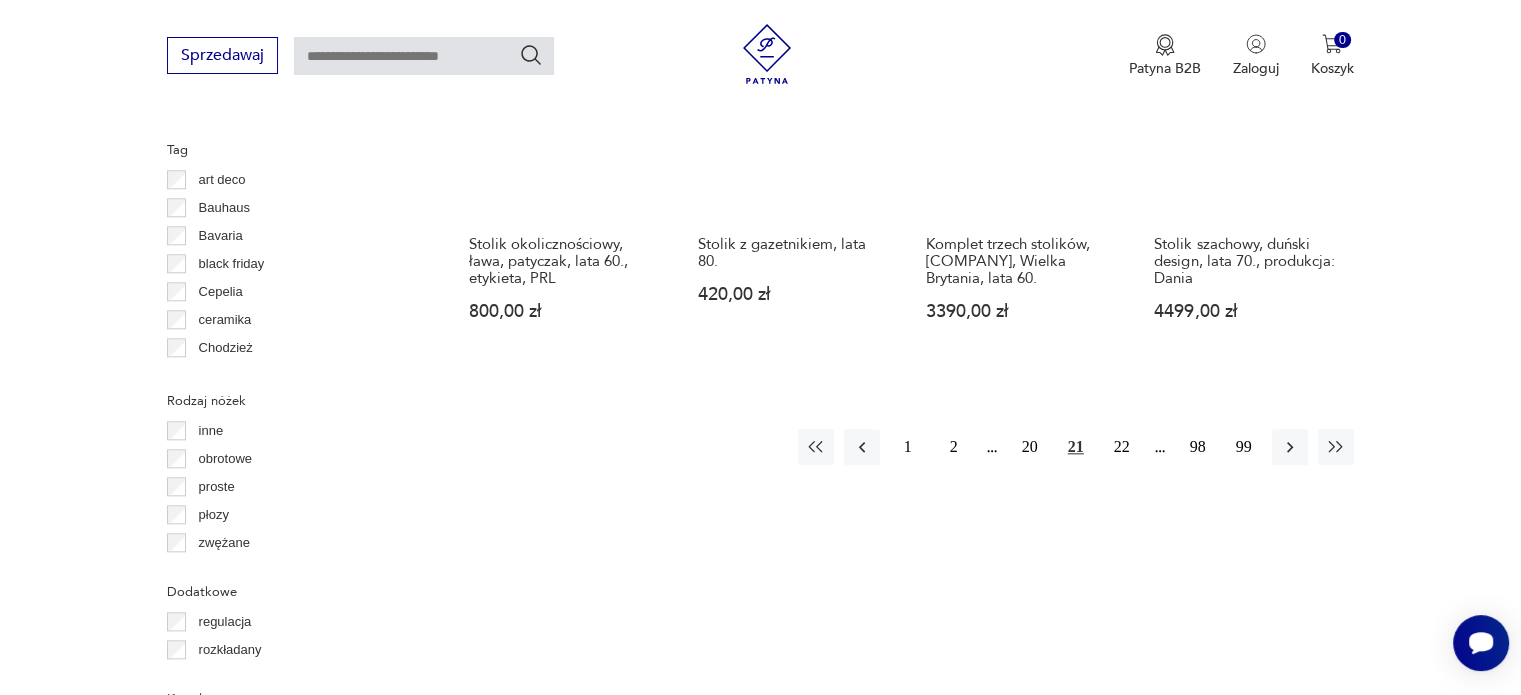 scroll, scrollTop: 2099, scrollLeft: 0, axis: vertical 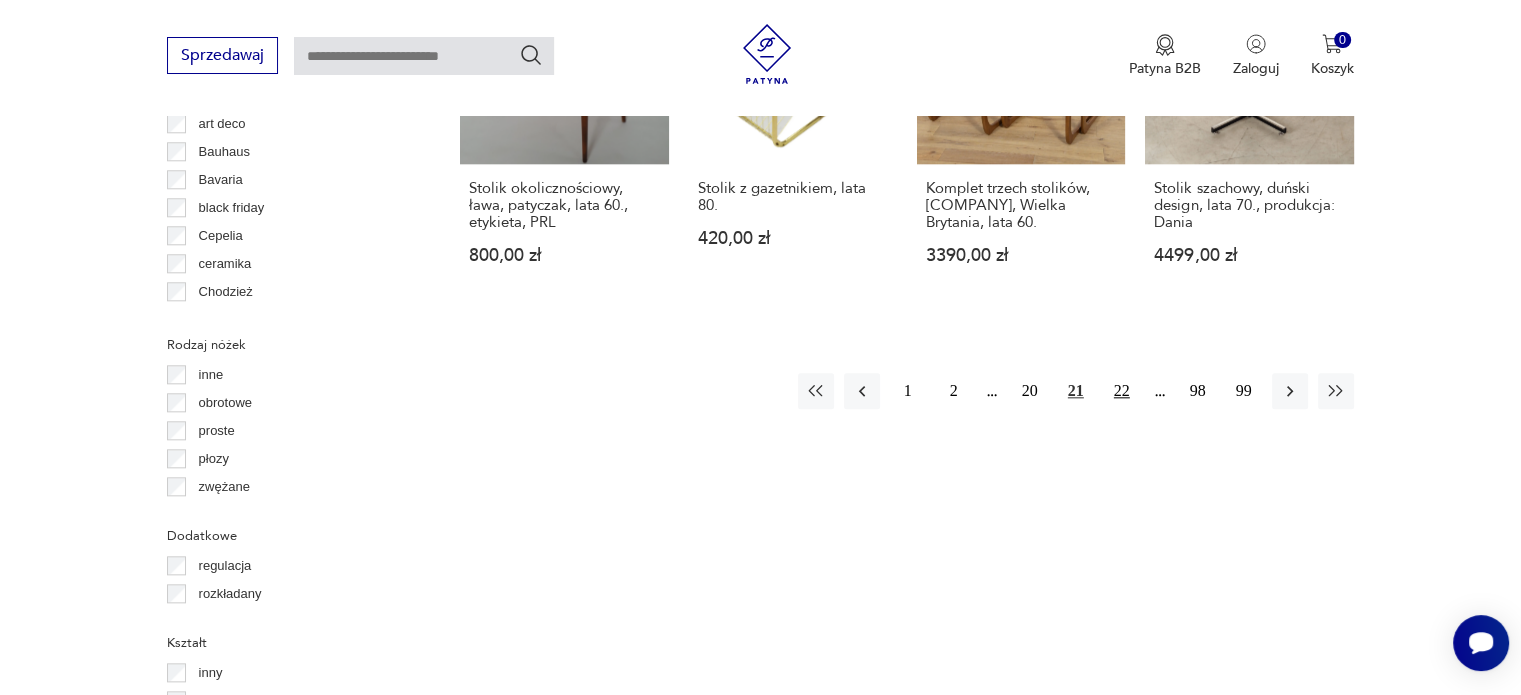 click on "22" at bounding box center [1122, 391] 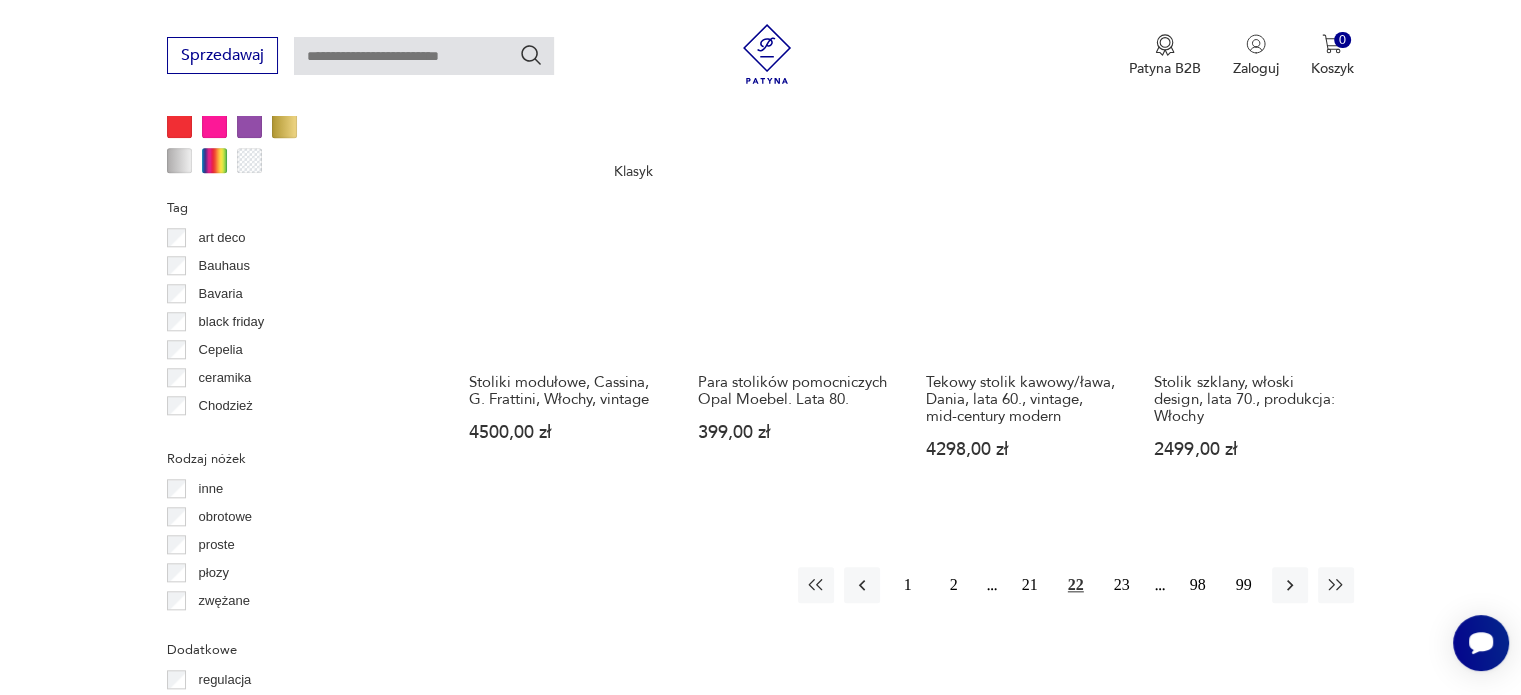 scroll, scrollTop: 1988, scrollLeft: 0, axis: vertical 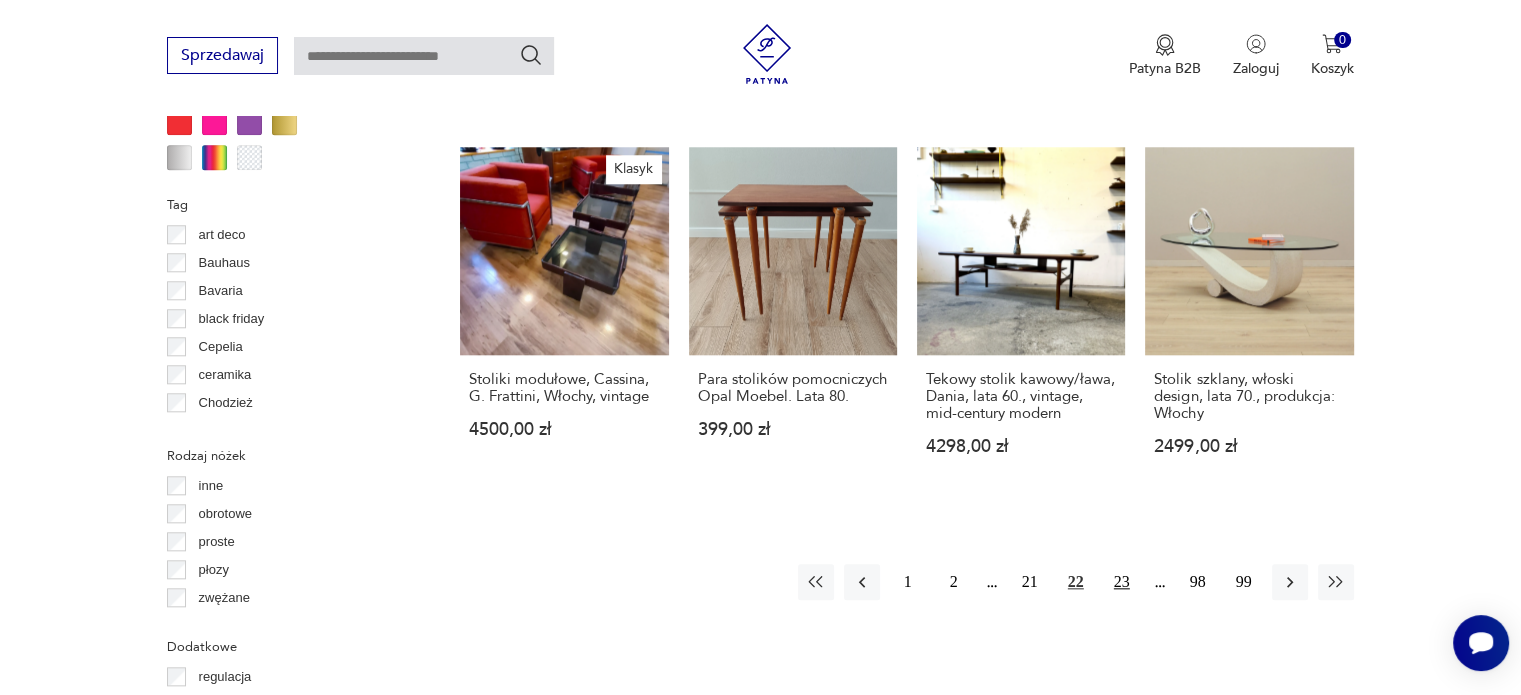 click on "23" at bounding box center (1122, 582) 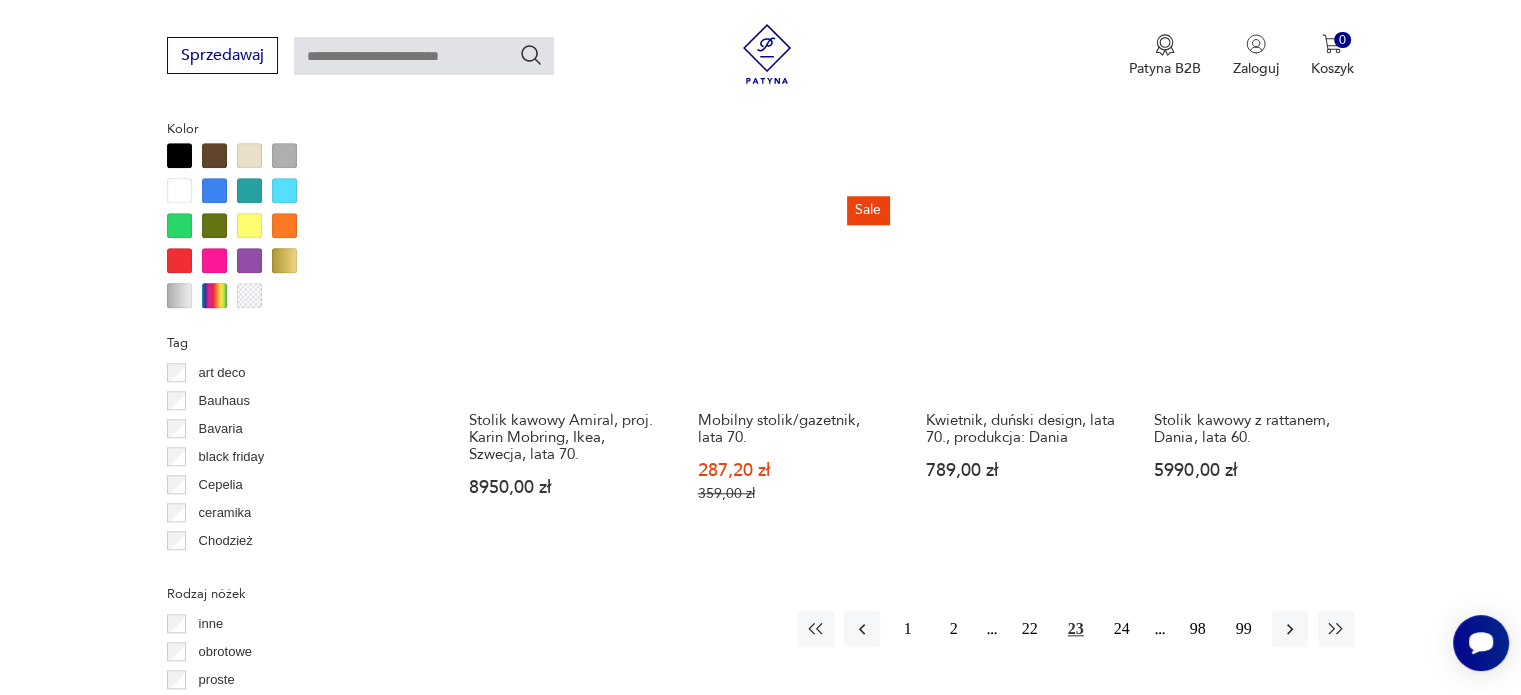scroll, scrollTop: 1855, scrollLeft: 0, axis: vertical 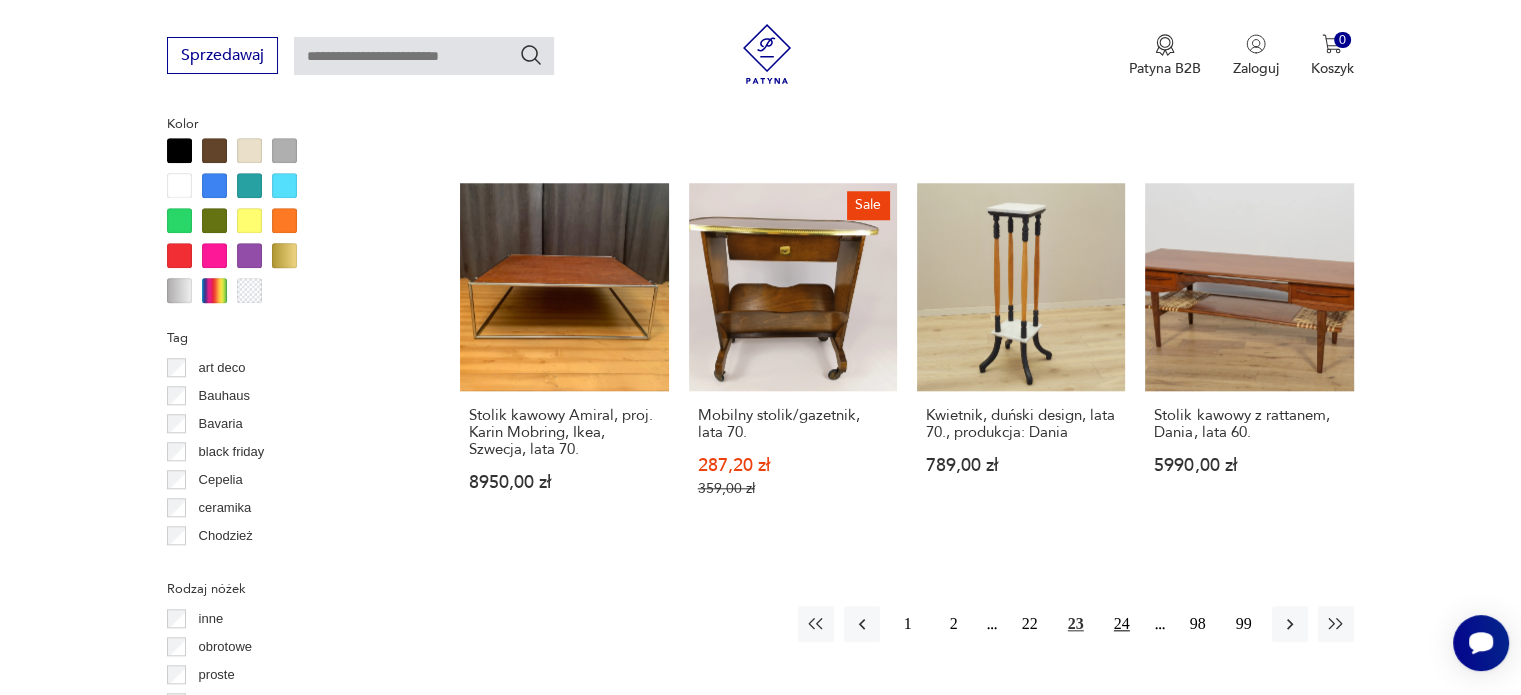 click on "24" at bounding box center (1122, 624) 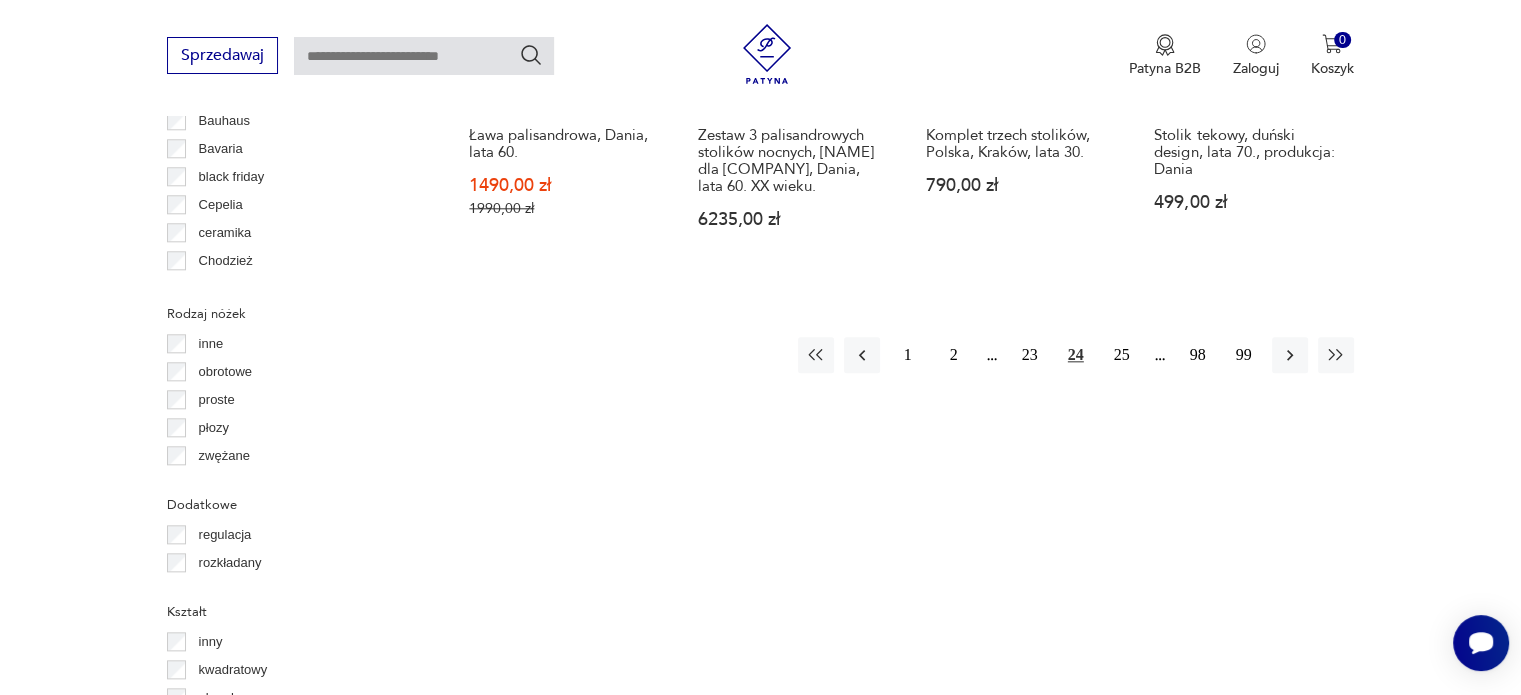 scroll, scrollTop: 2133, scrollLeft: 0, axis: vertical 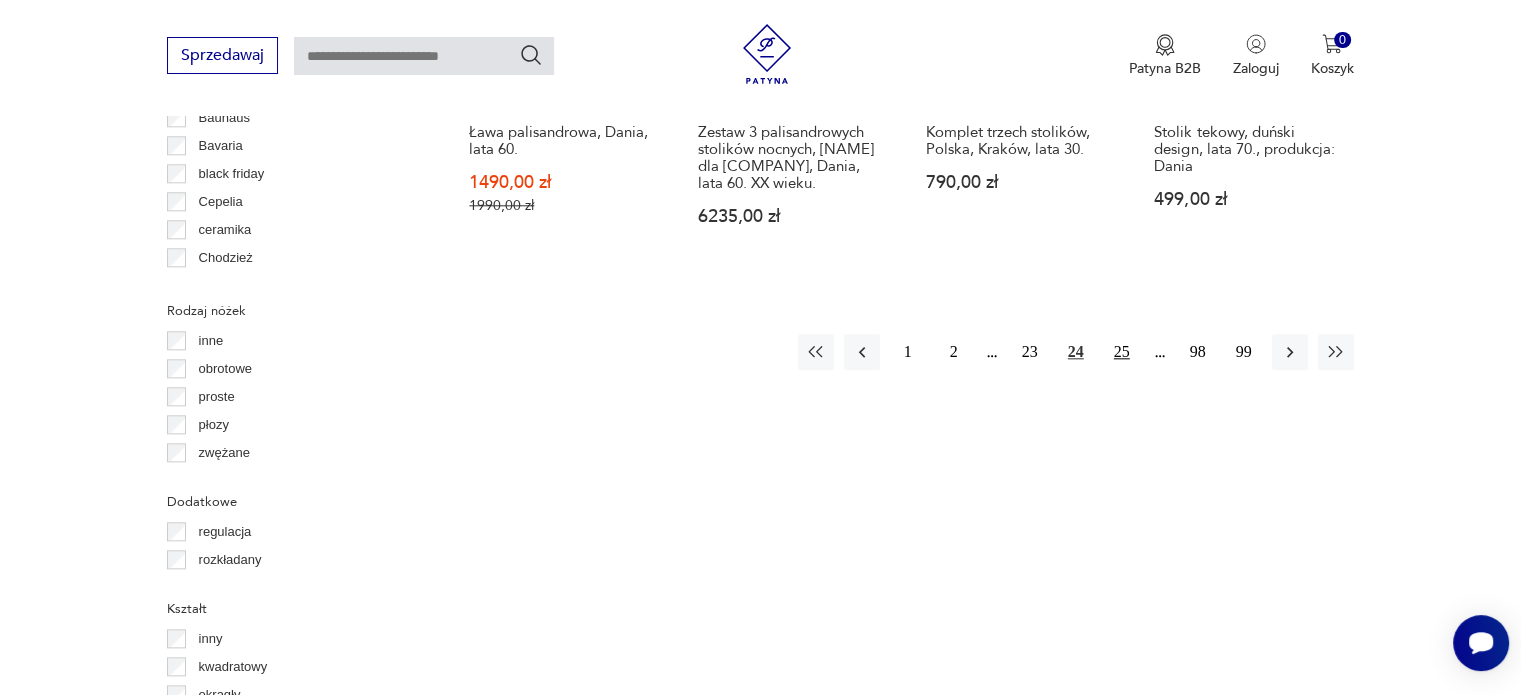 click on "25" at bounding box center (1122, 352) 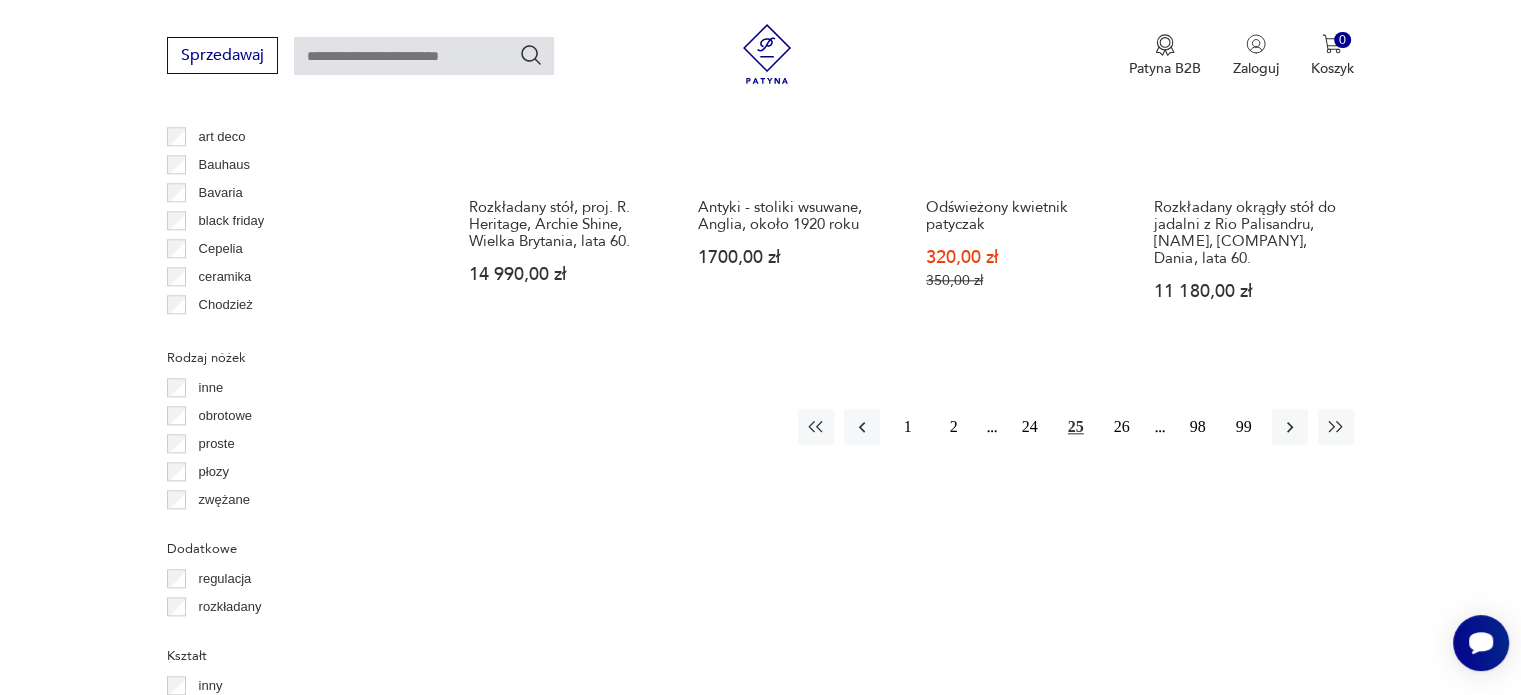 scroll, scrollTop: 2106, scrollLeft: 0, axis: vertical 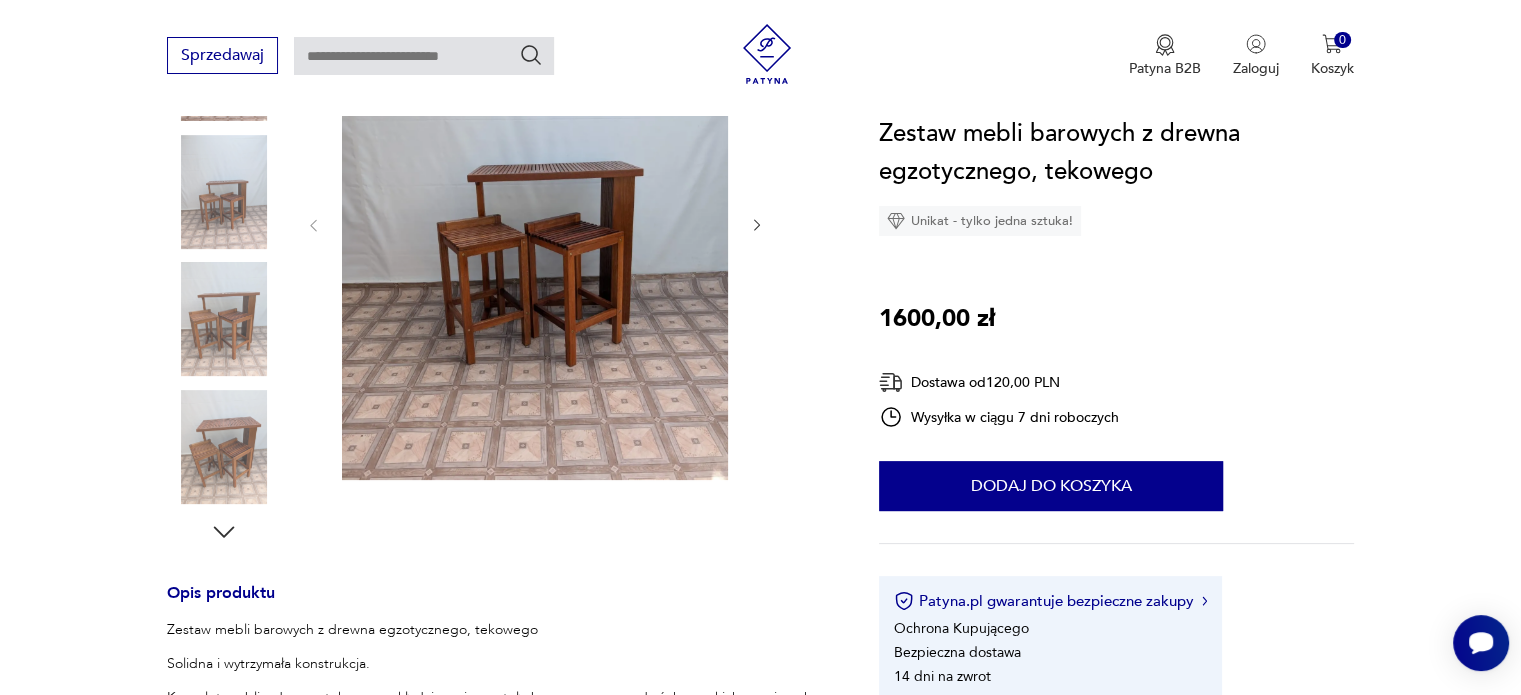 click at bounding box center [535, 223] 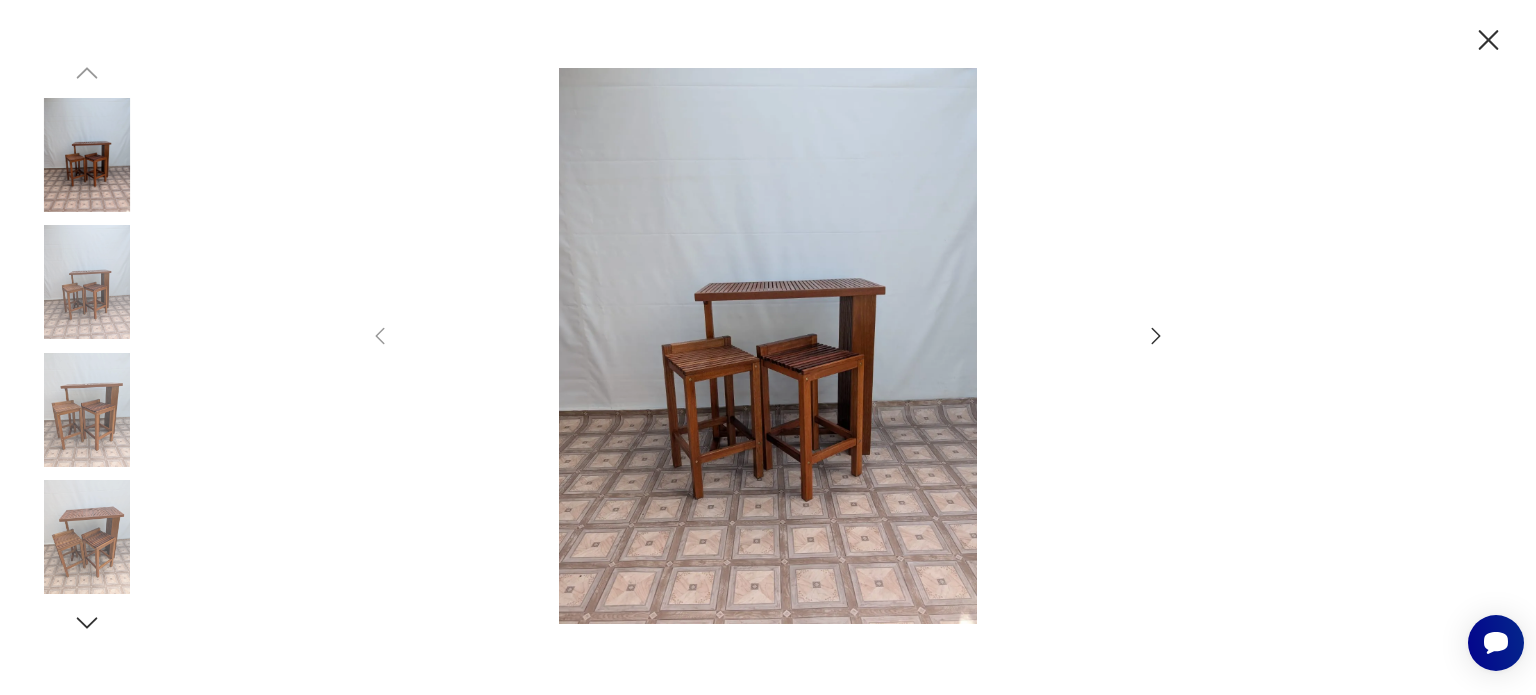 click at bounding box center (1156, 336) 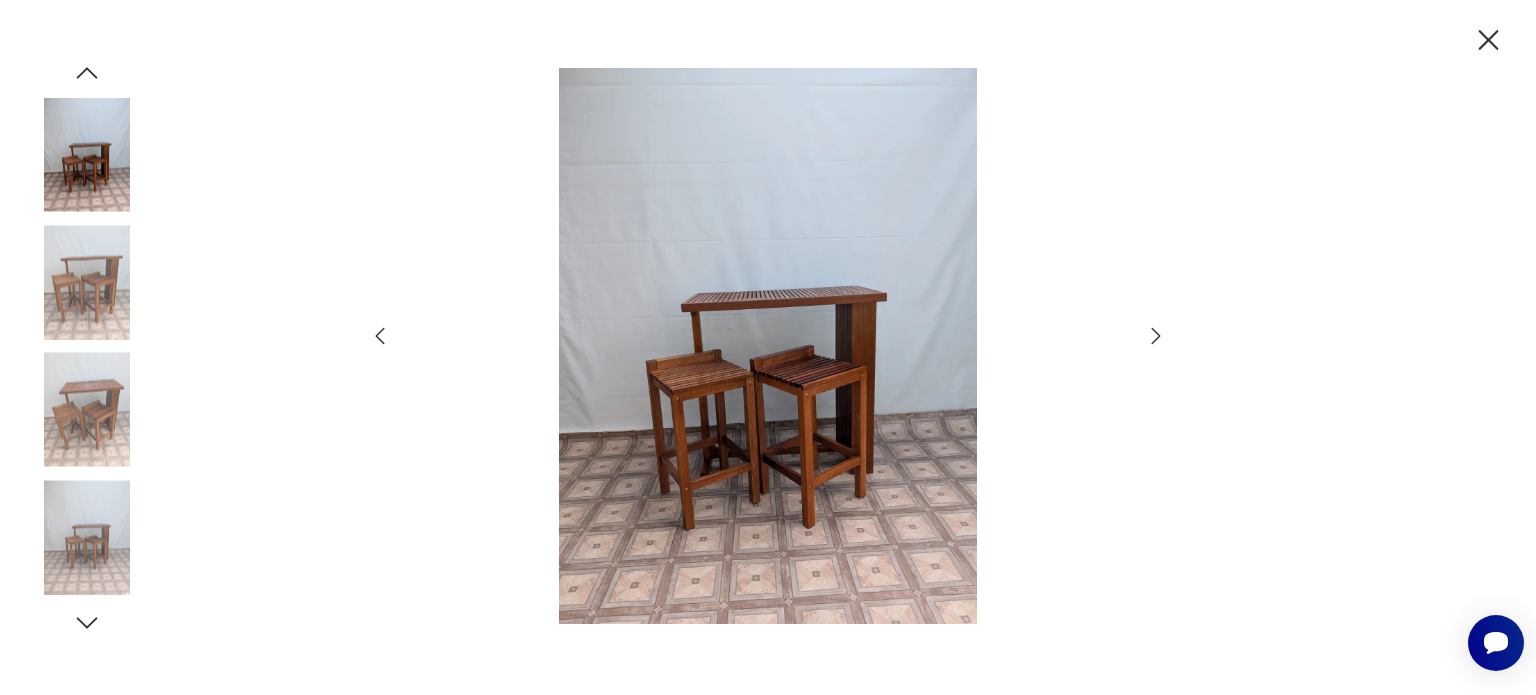 click at bounding box center [1156, 336] 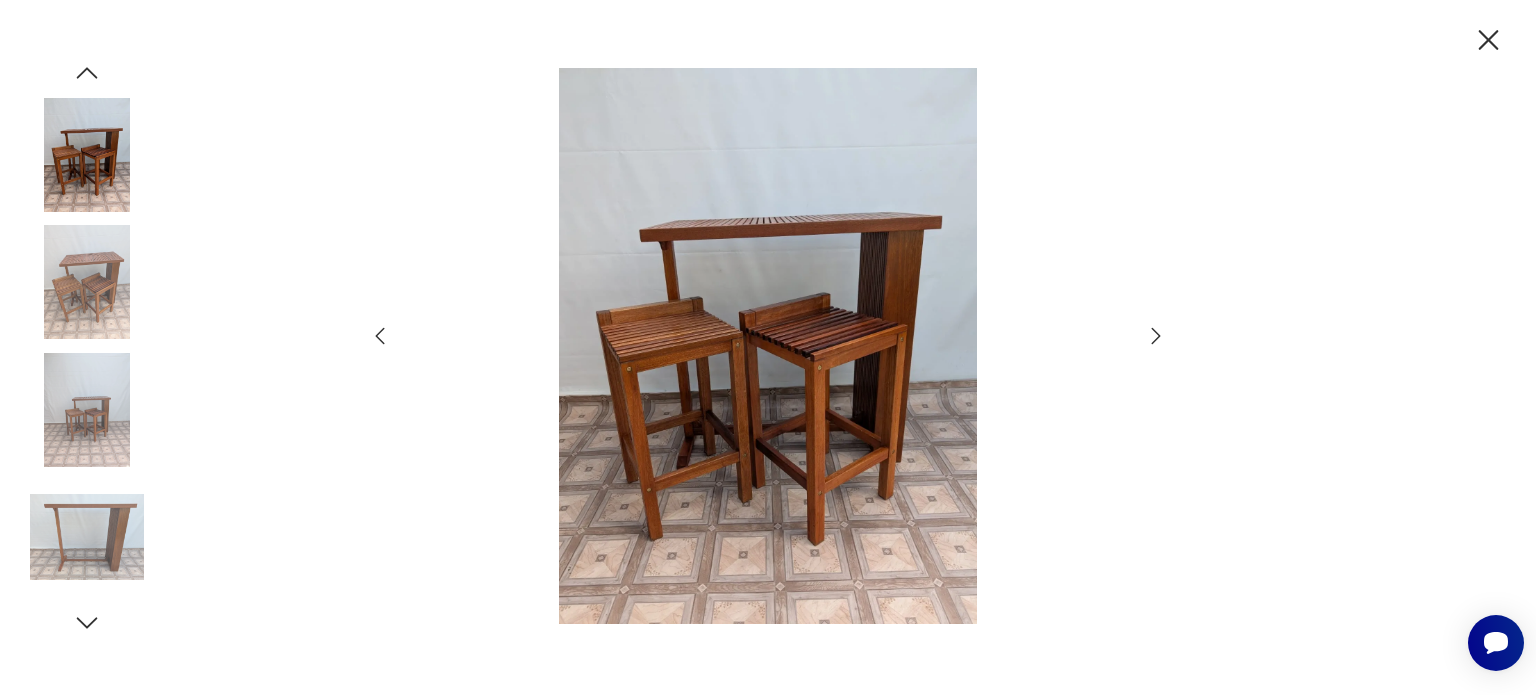 click at bounding box center [1156, 336] 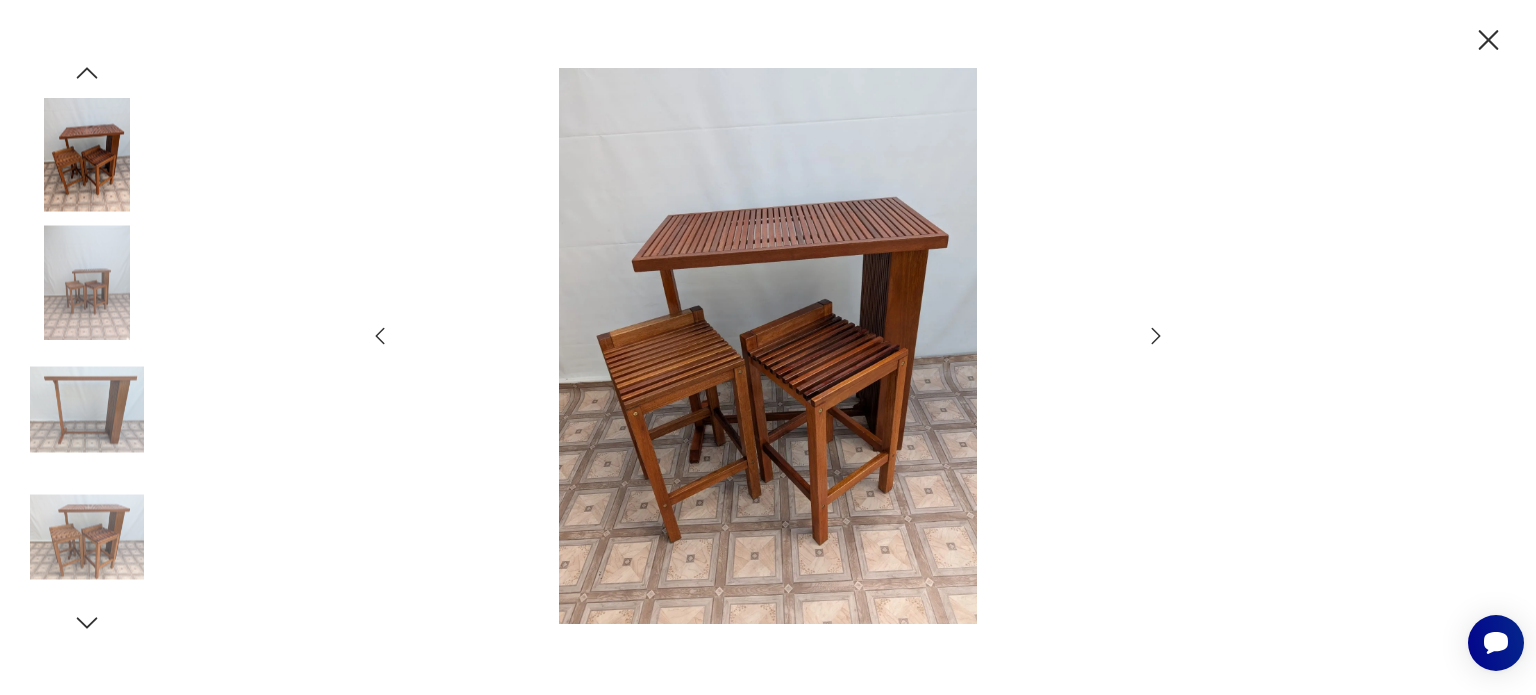 click at bounding box center (1156, 336) 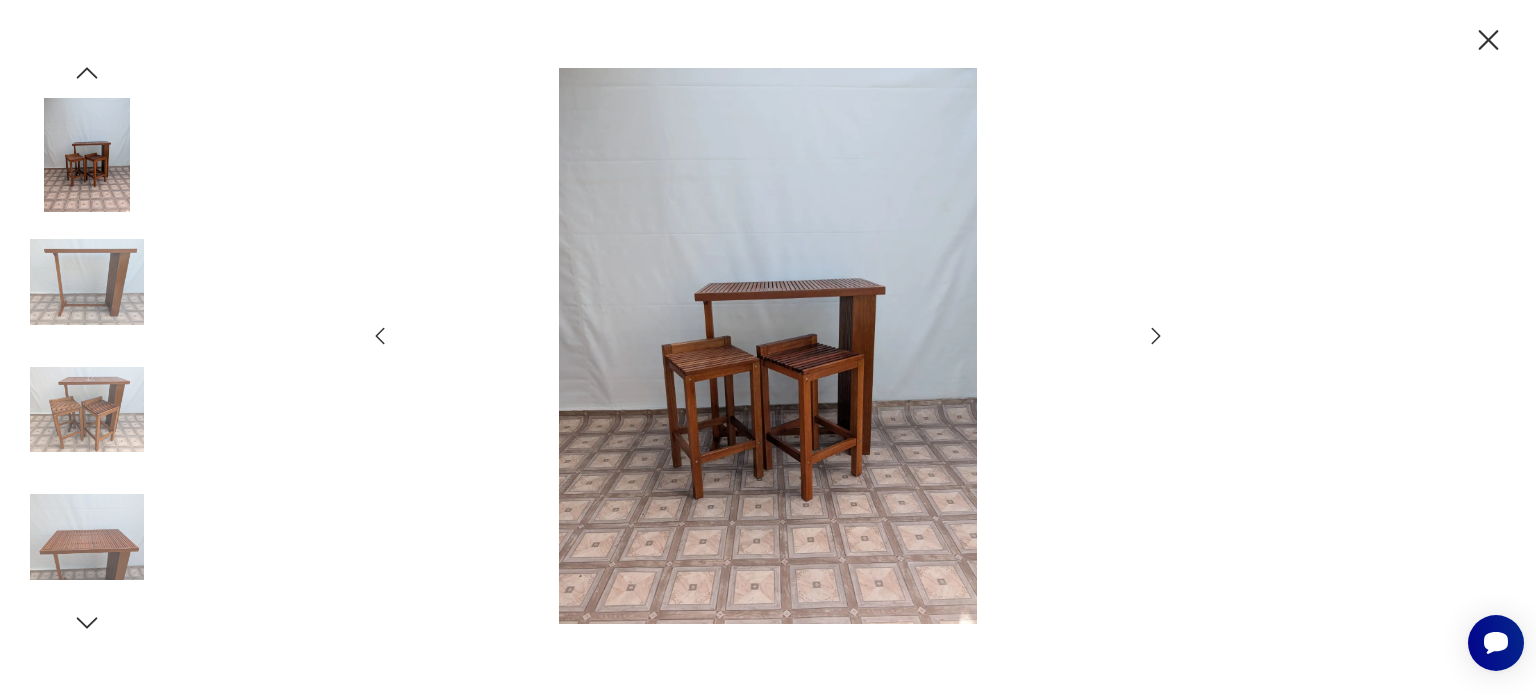 click at bounding box center (1156, 336) 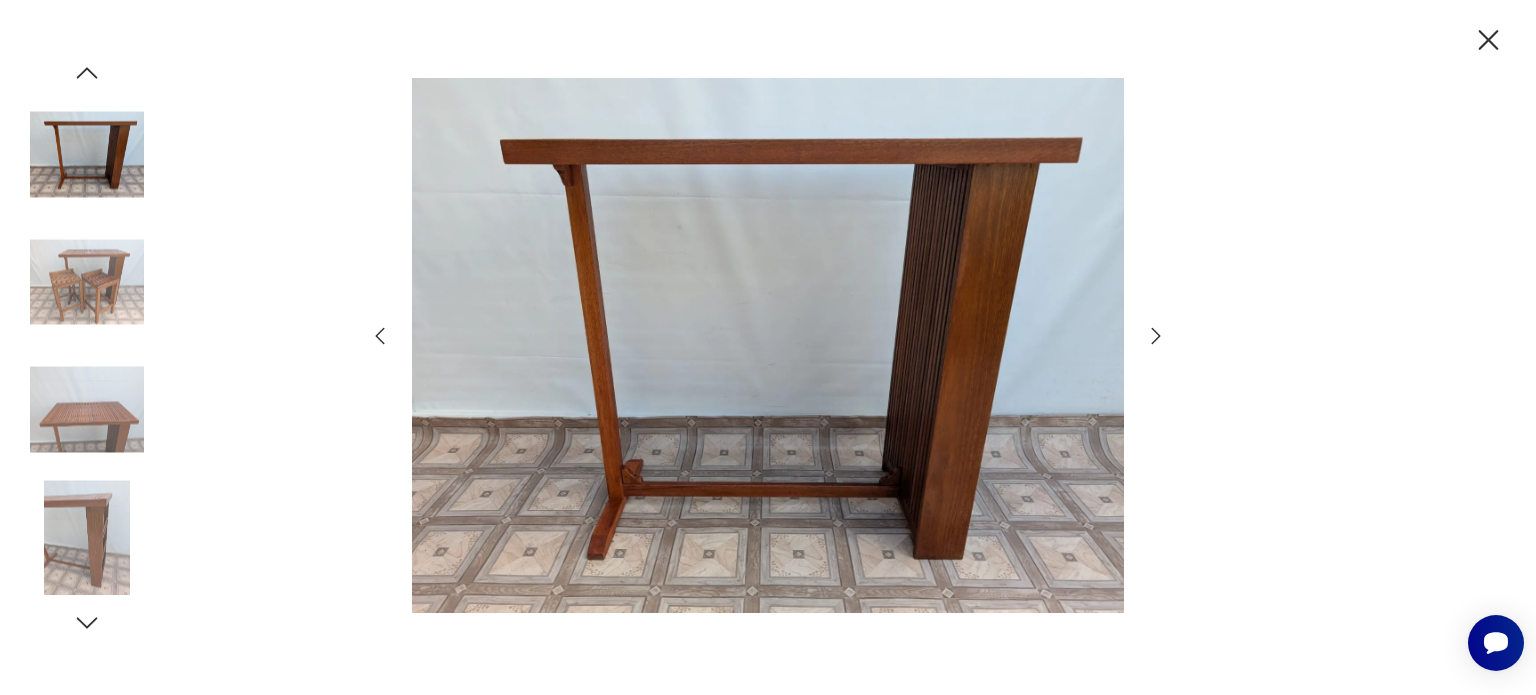 click at bounding box center (1156, 336) 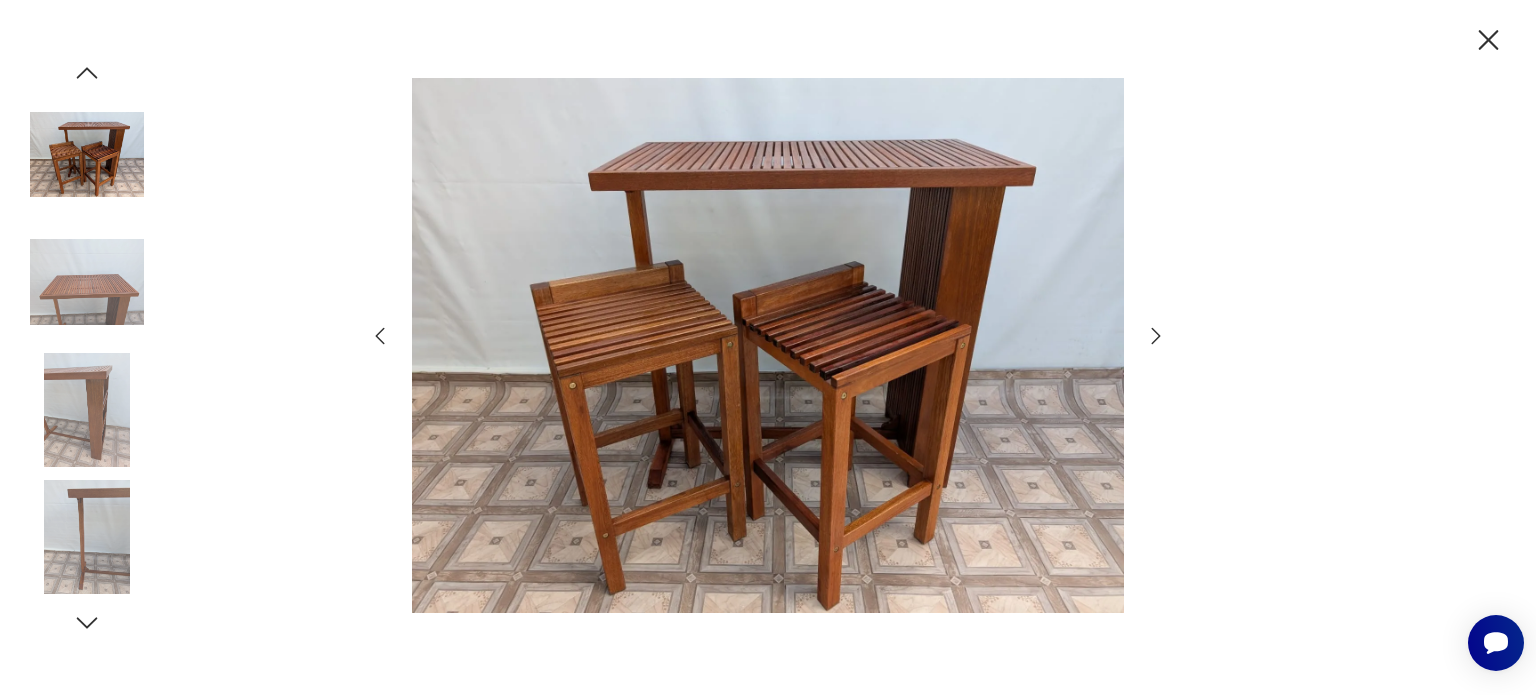 click at bounding box center (1156, 336) 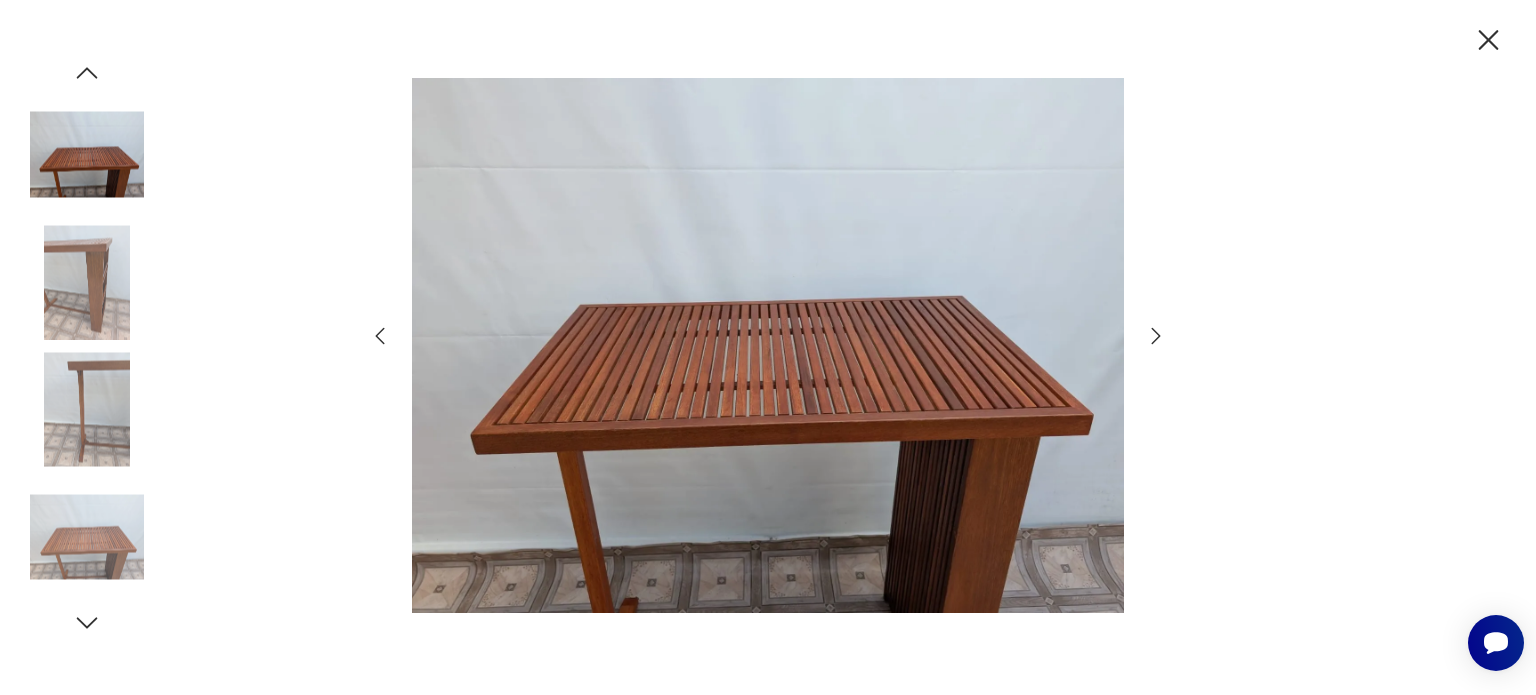 click at bounding box center (1156, 336) 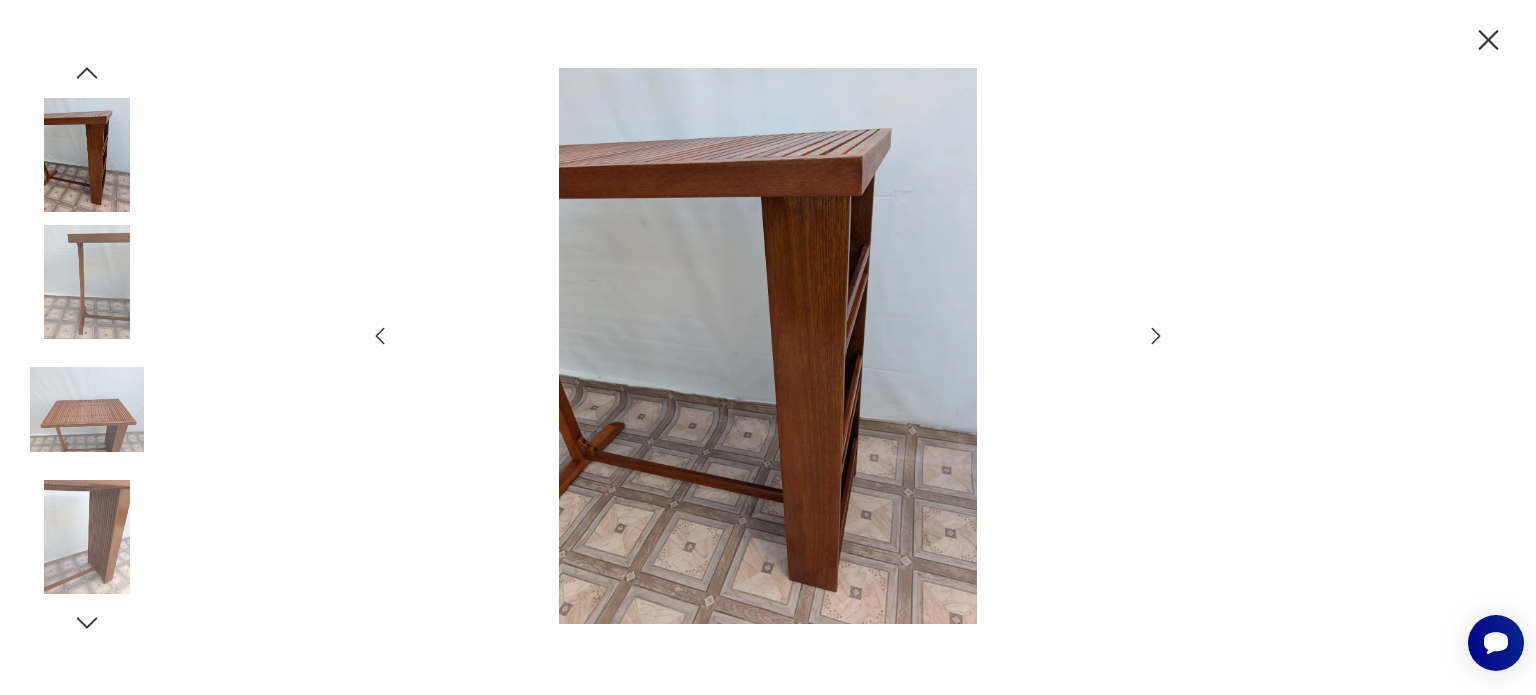 click at bounding box center [1156, 336] 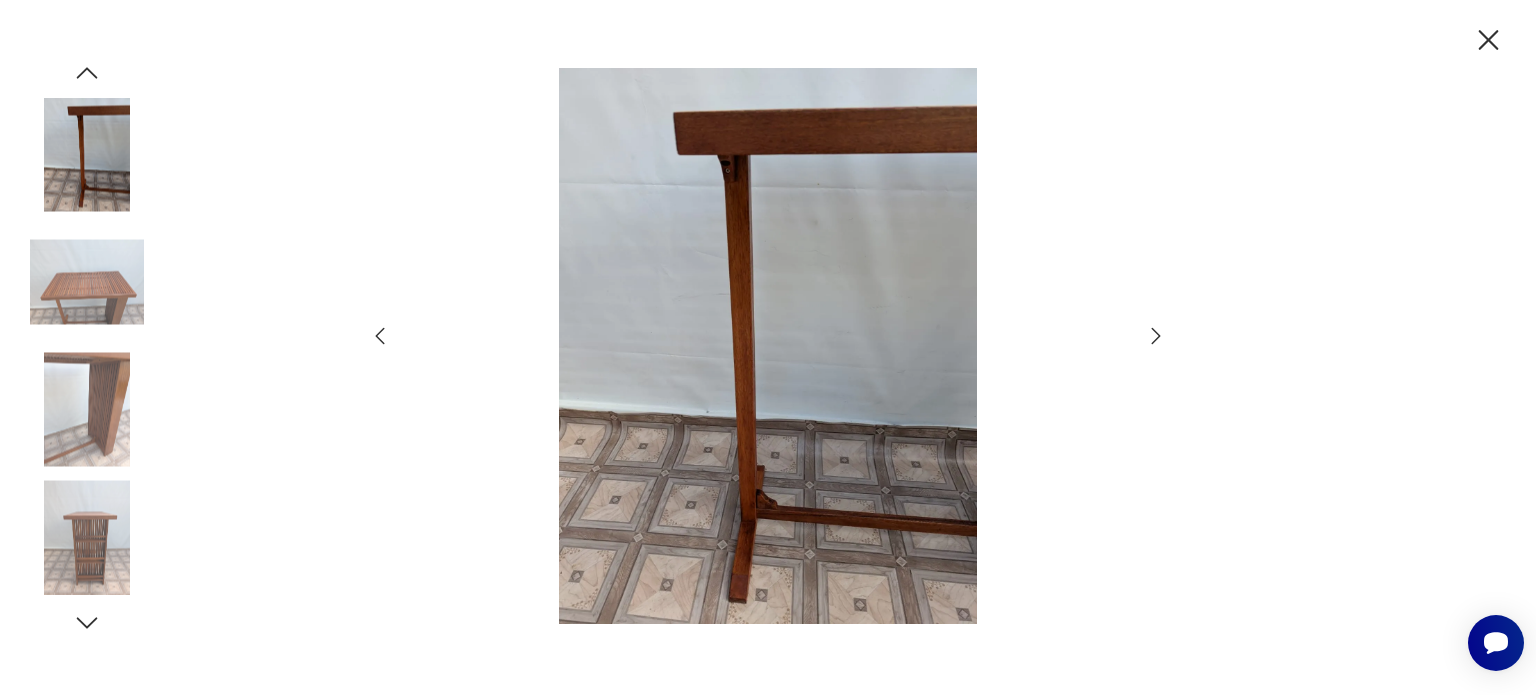 click at bounding box center [1156, 336] 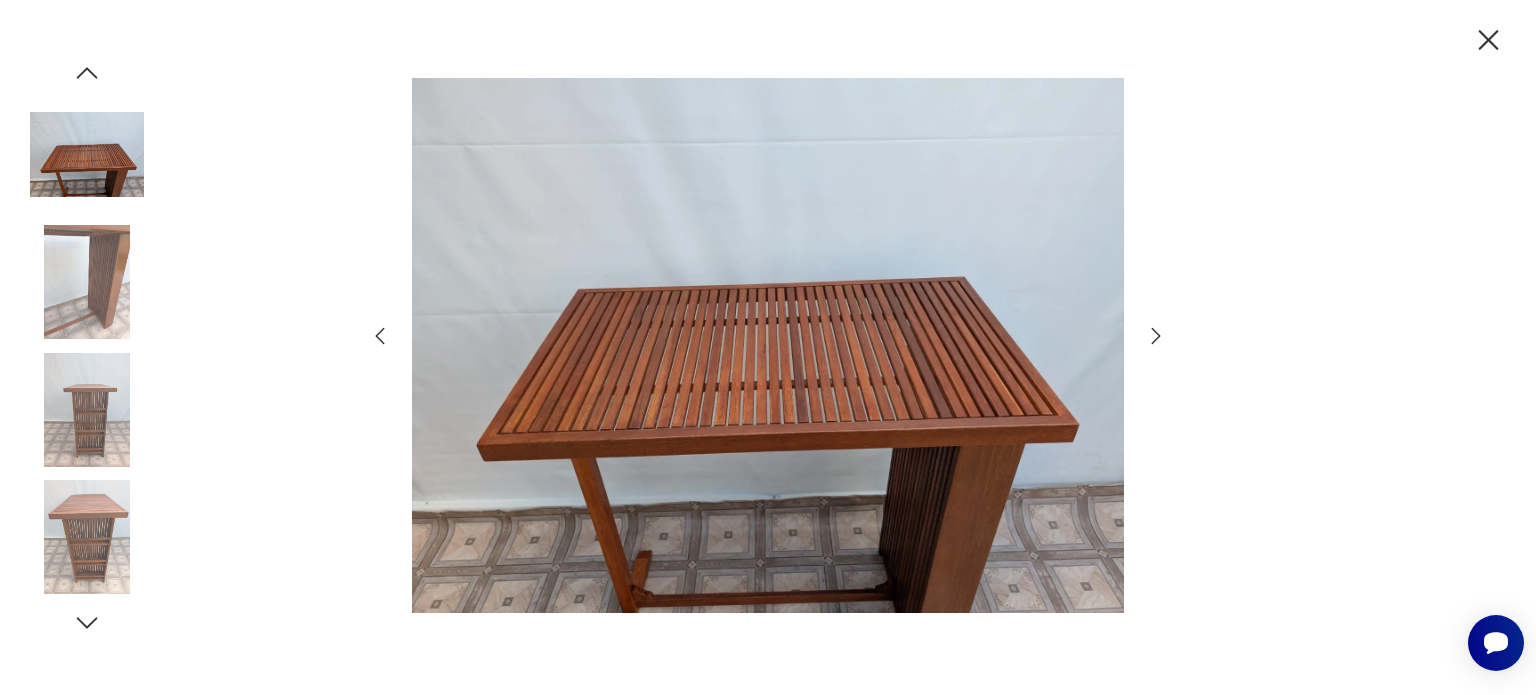click at bounding box center [1156, 336] 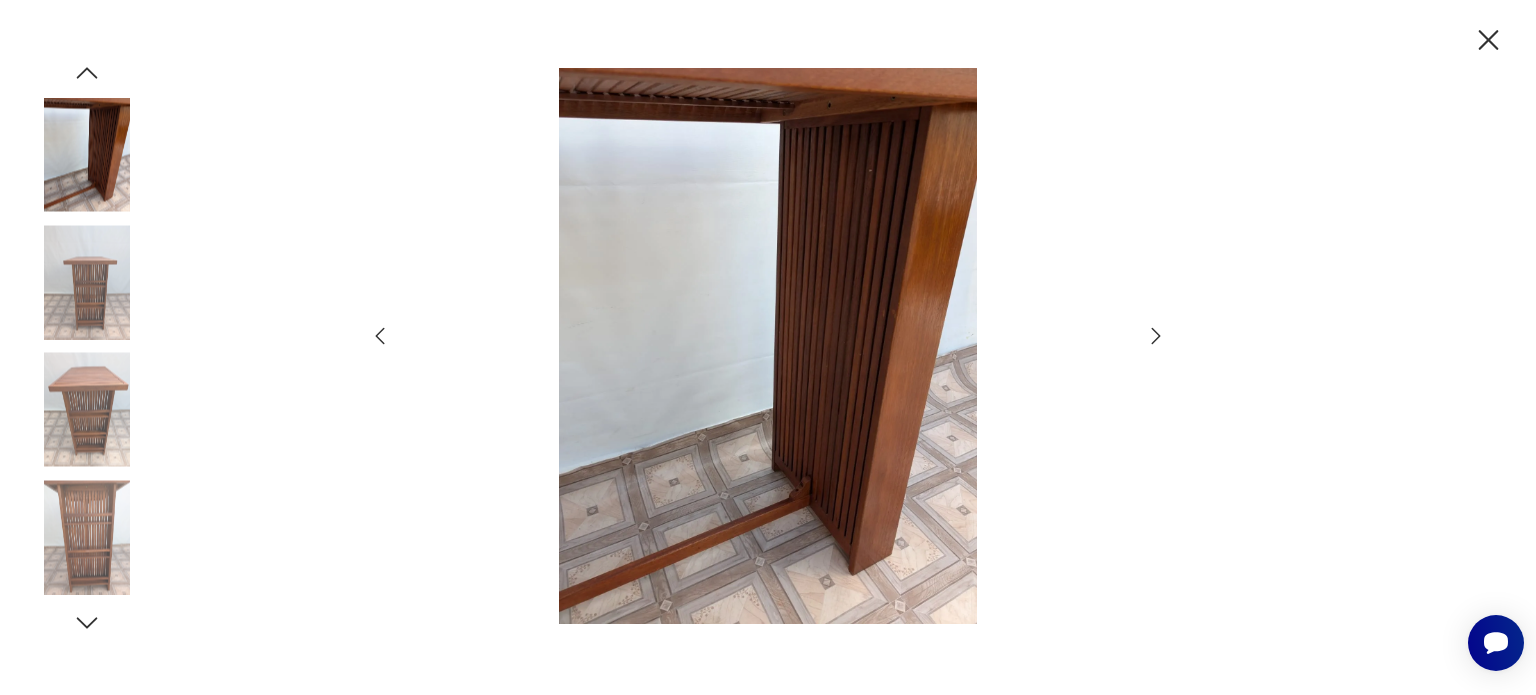 click at bounding box center (1156, 336) 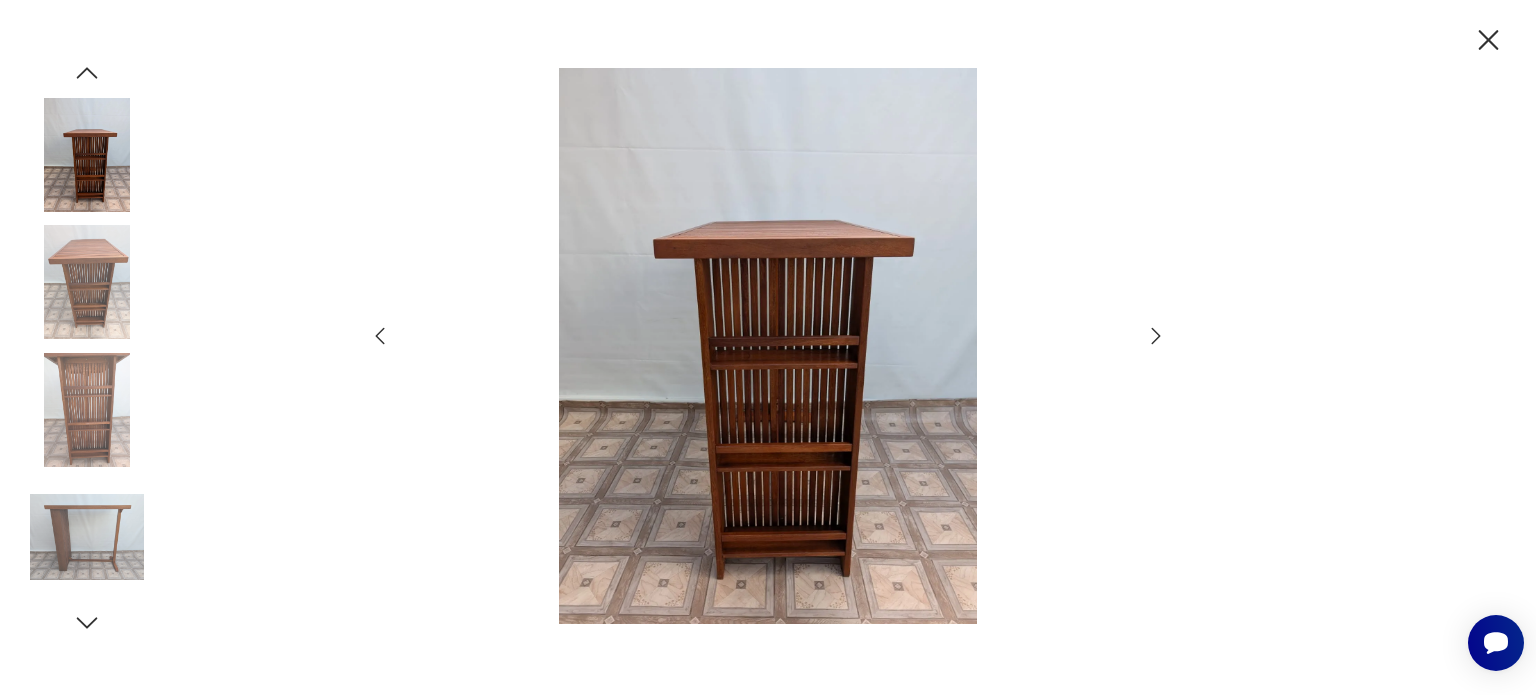 click at bounding box center (1156, 336) 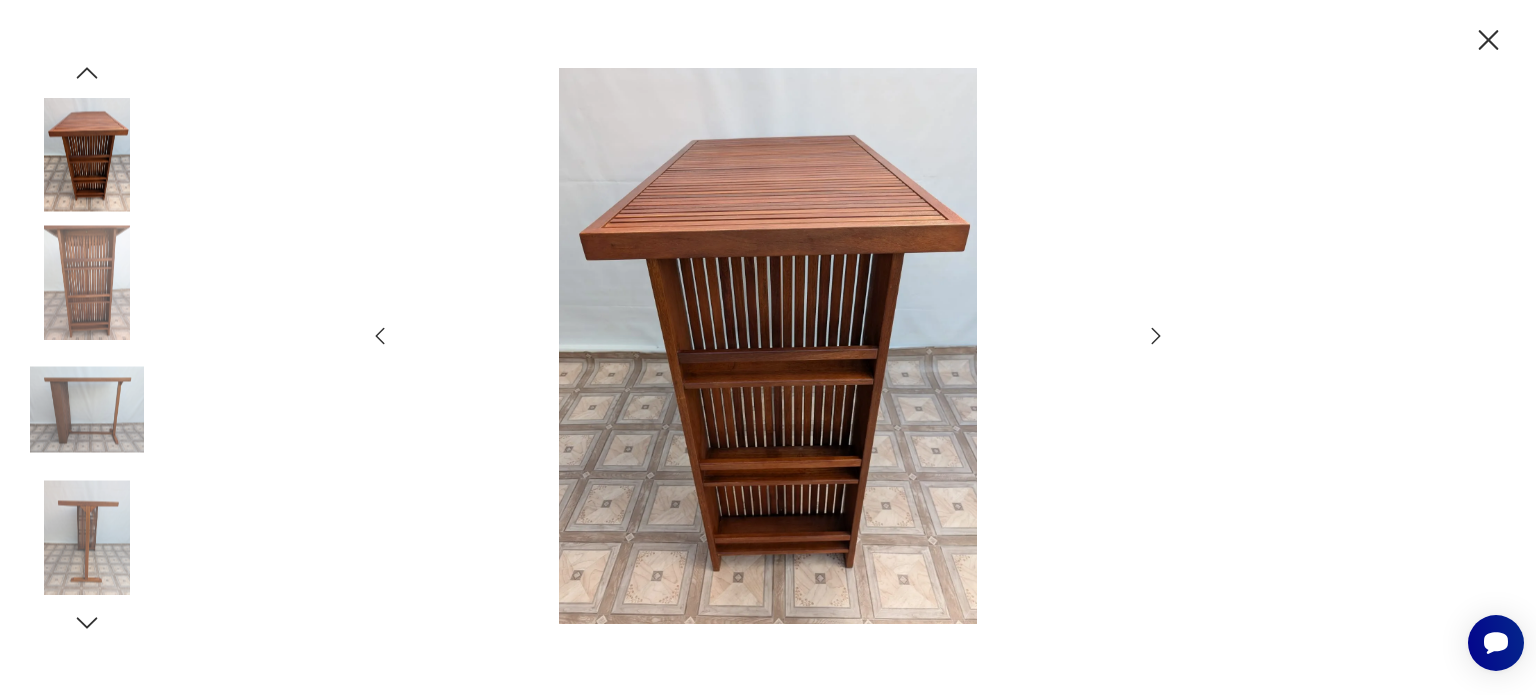 click at bounding box center [1156, 336] 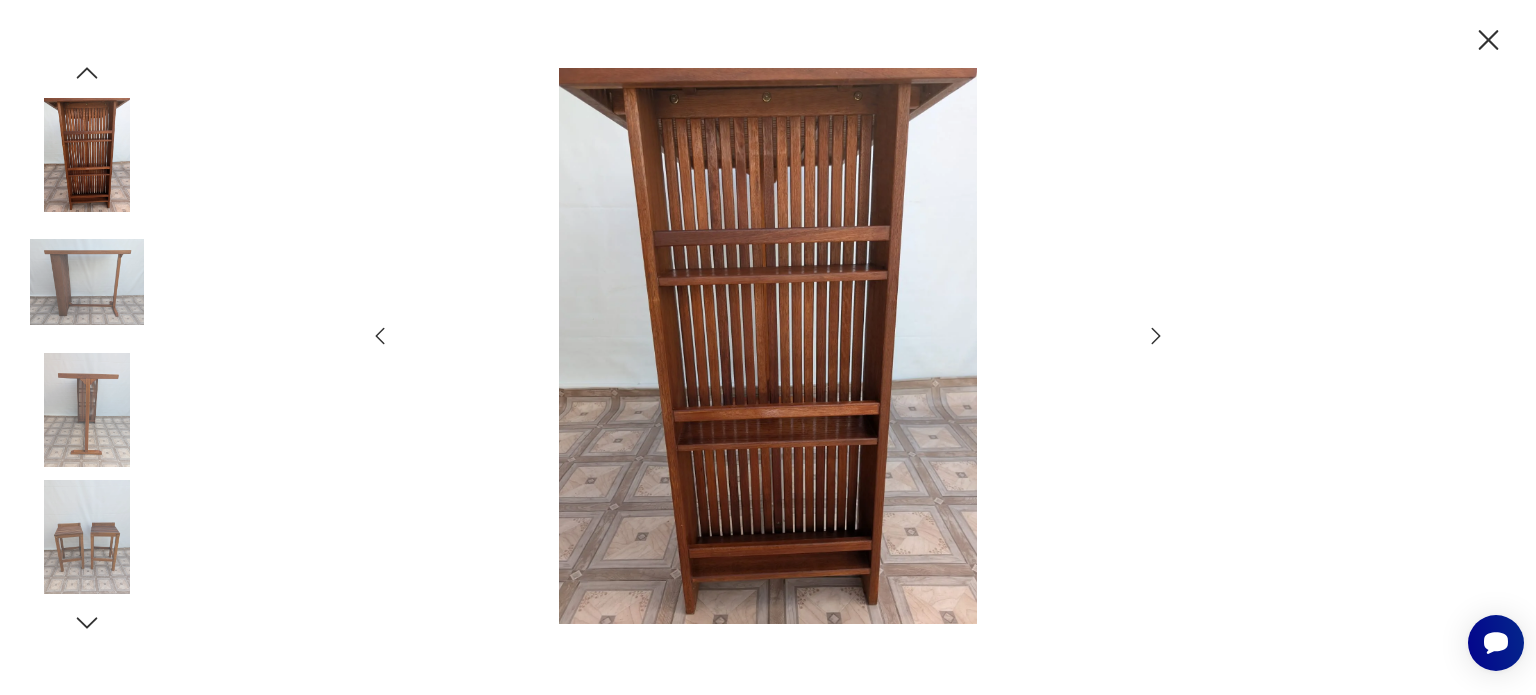 click at bounding box center (1156, 336) 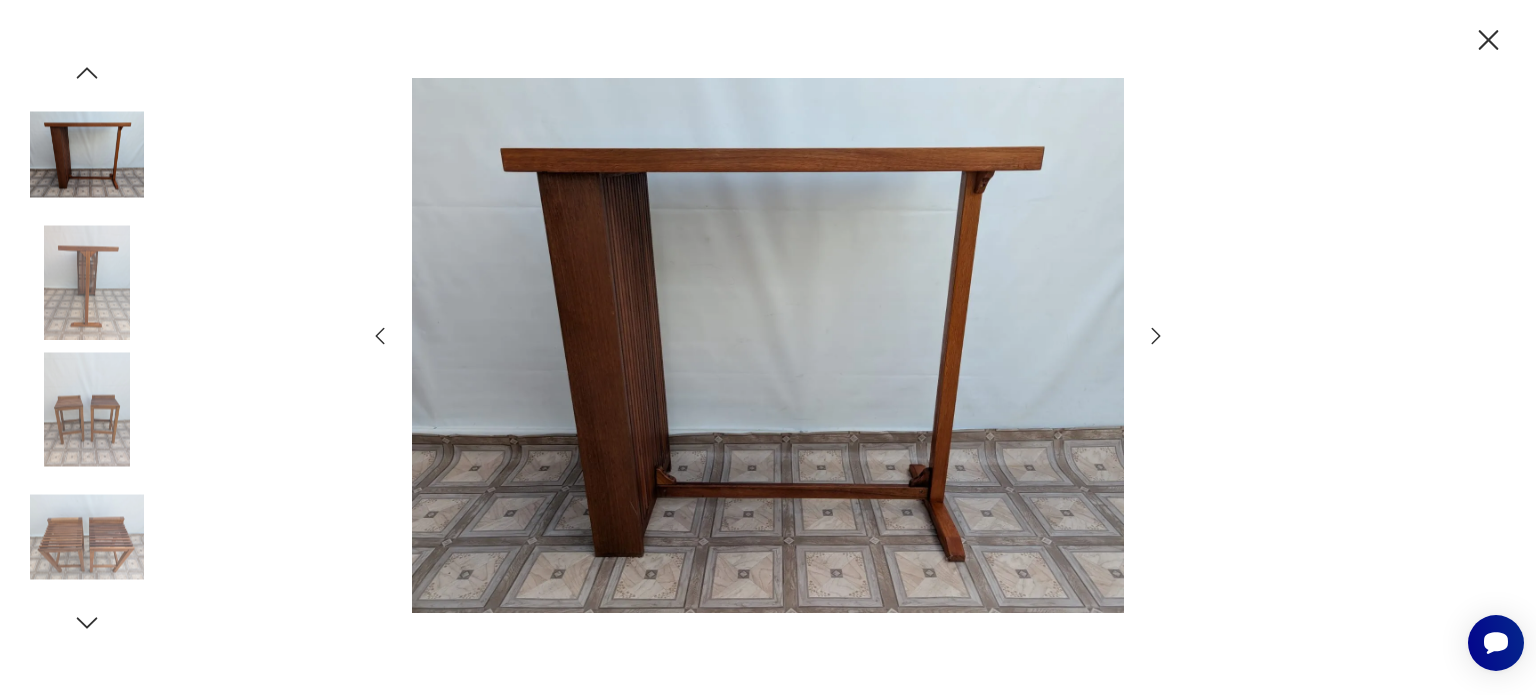 click at bounding box center [1156, 336] 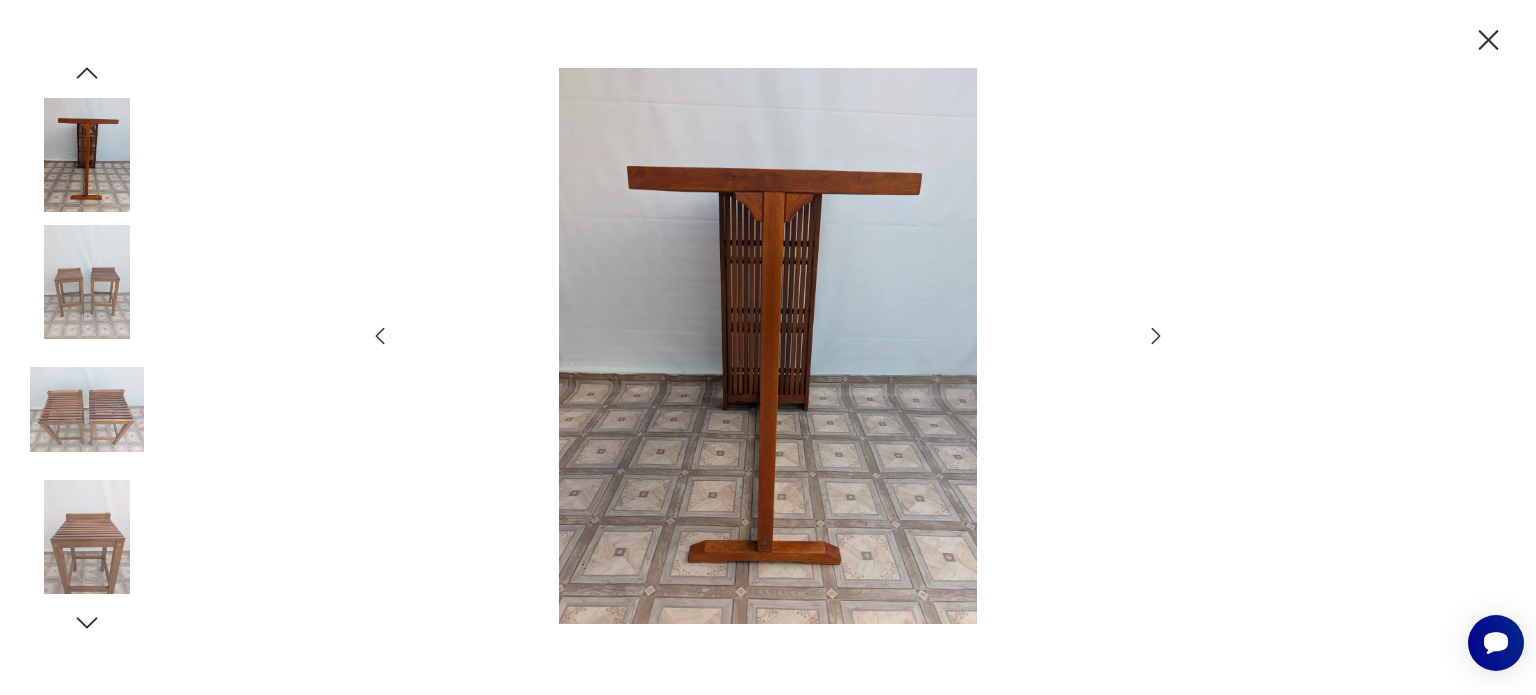 click at bounding box center (1156, 336) 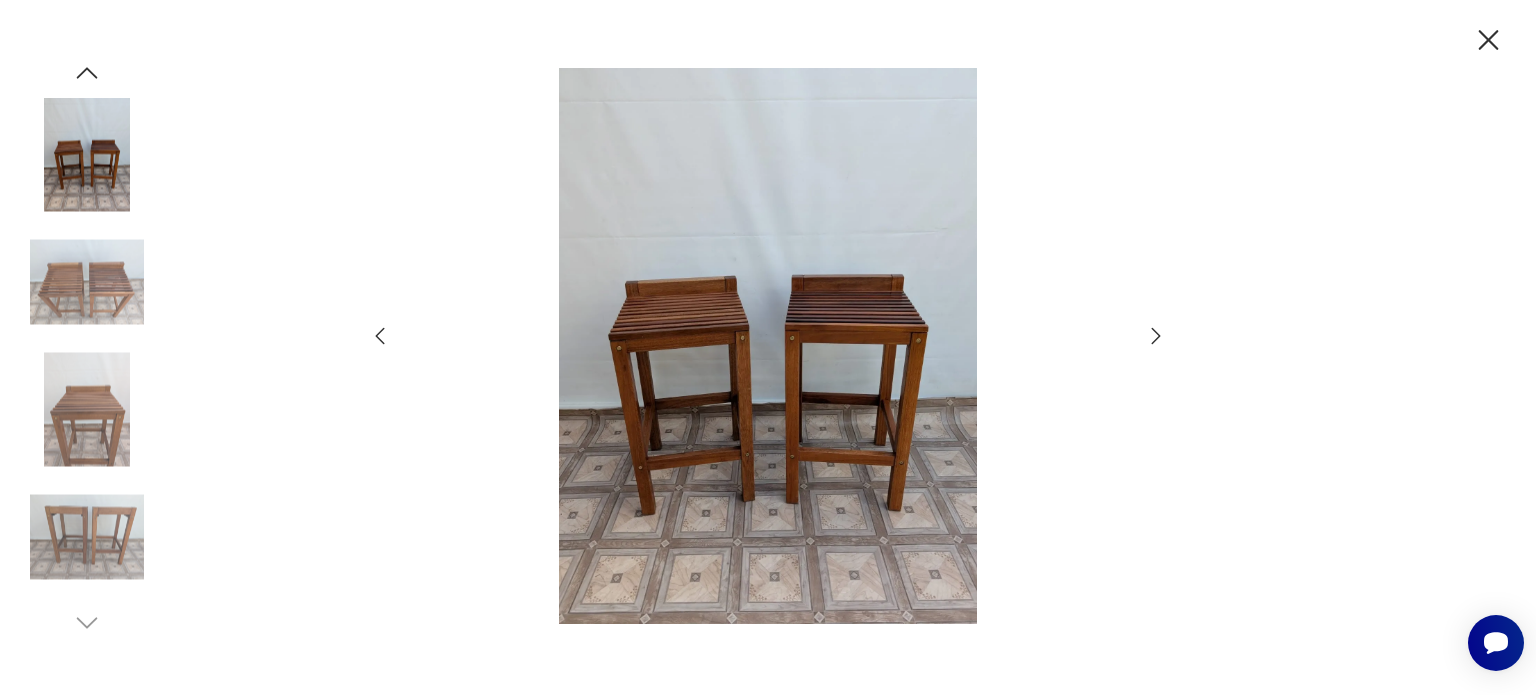 click at bounding box center [1156, 336] 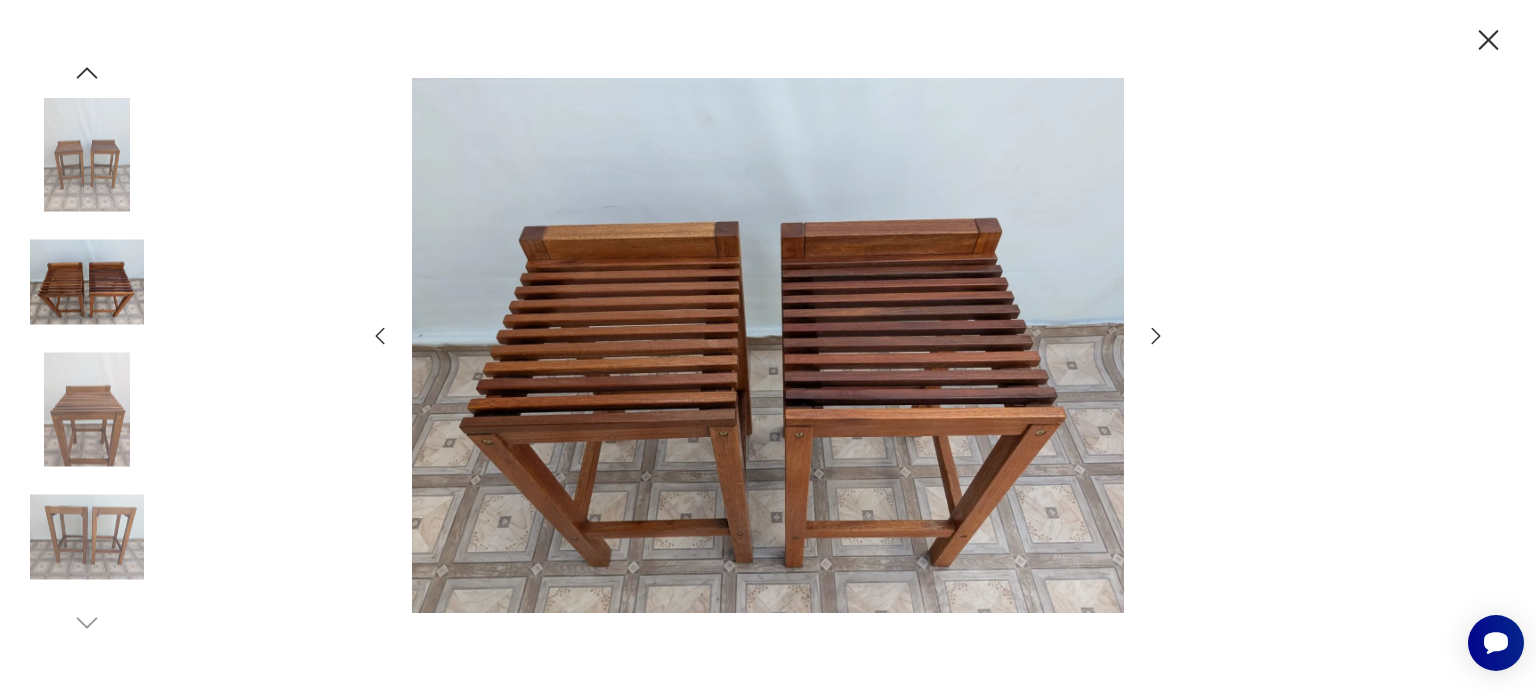 click at bounding box center [1156, 336] 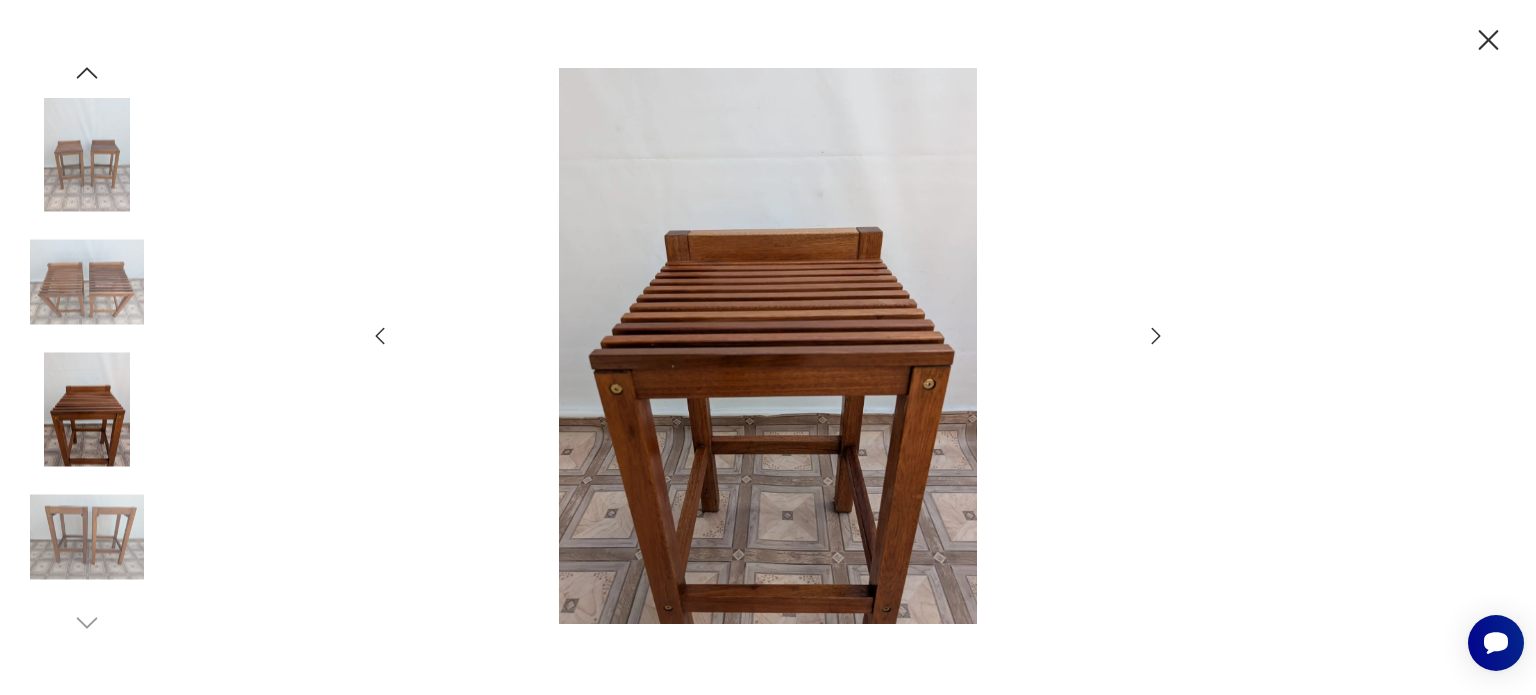 click at bounding box center (1156, 336) 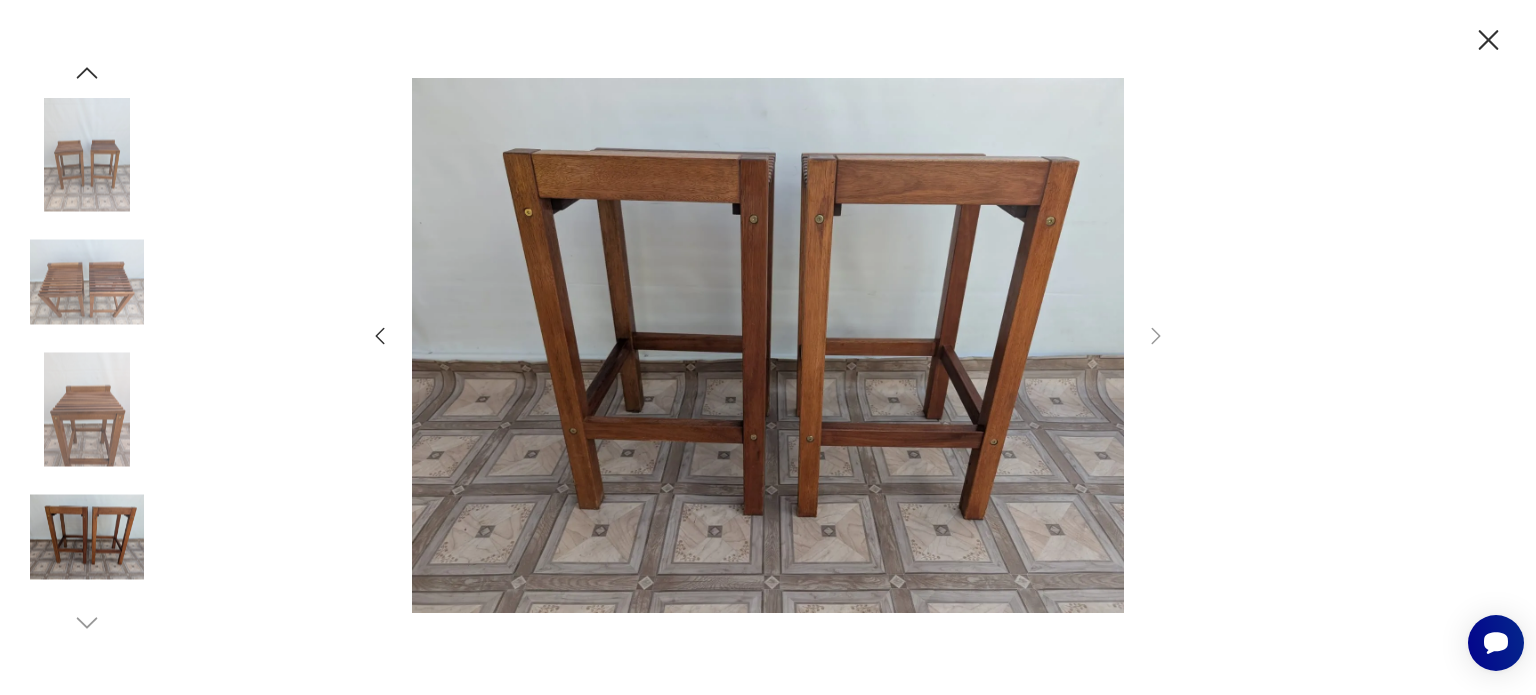 click at bounding box center [1488, 40] 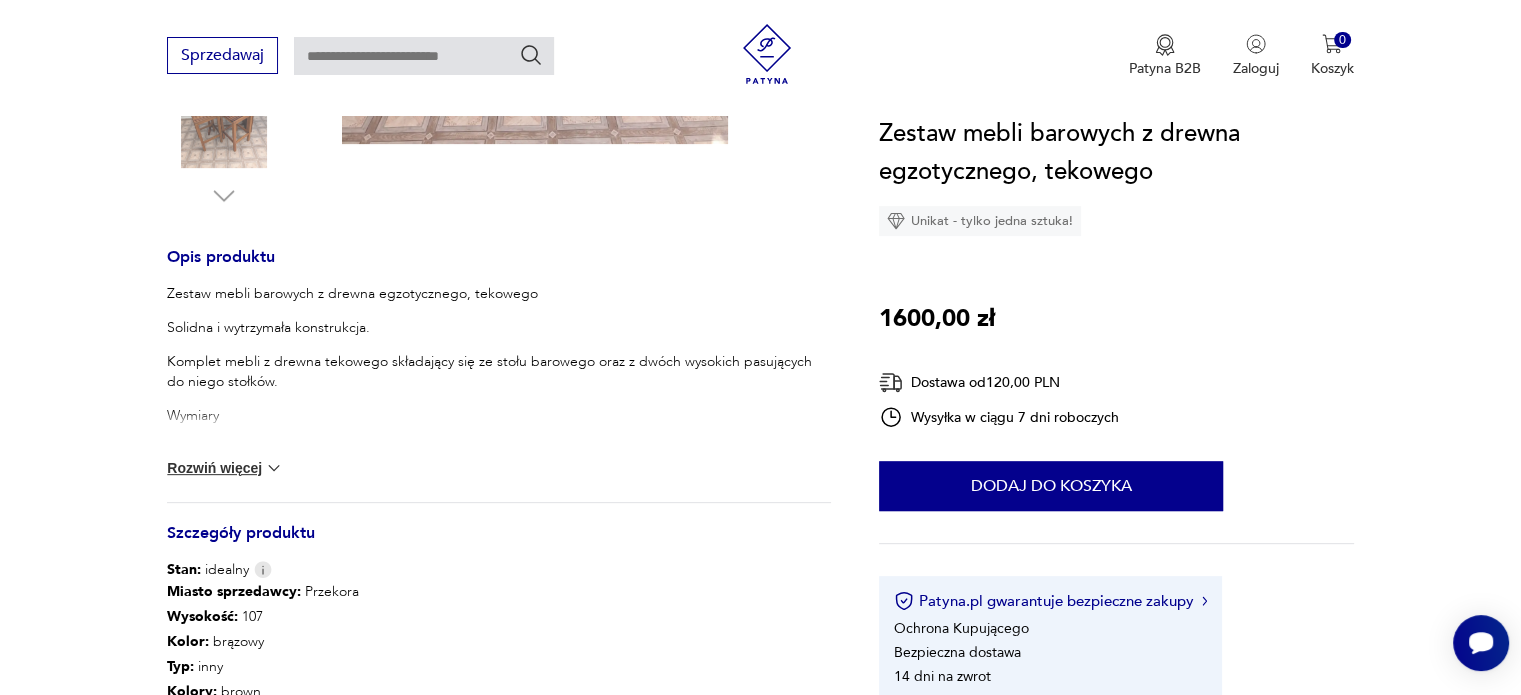 scroll, scrollTop: 706, scrollLeft: 0, axis: vertical 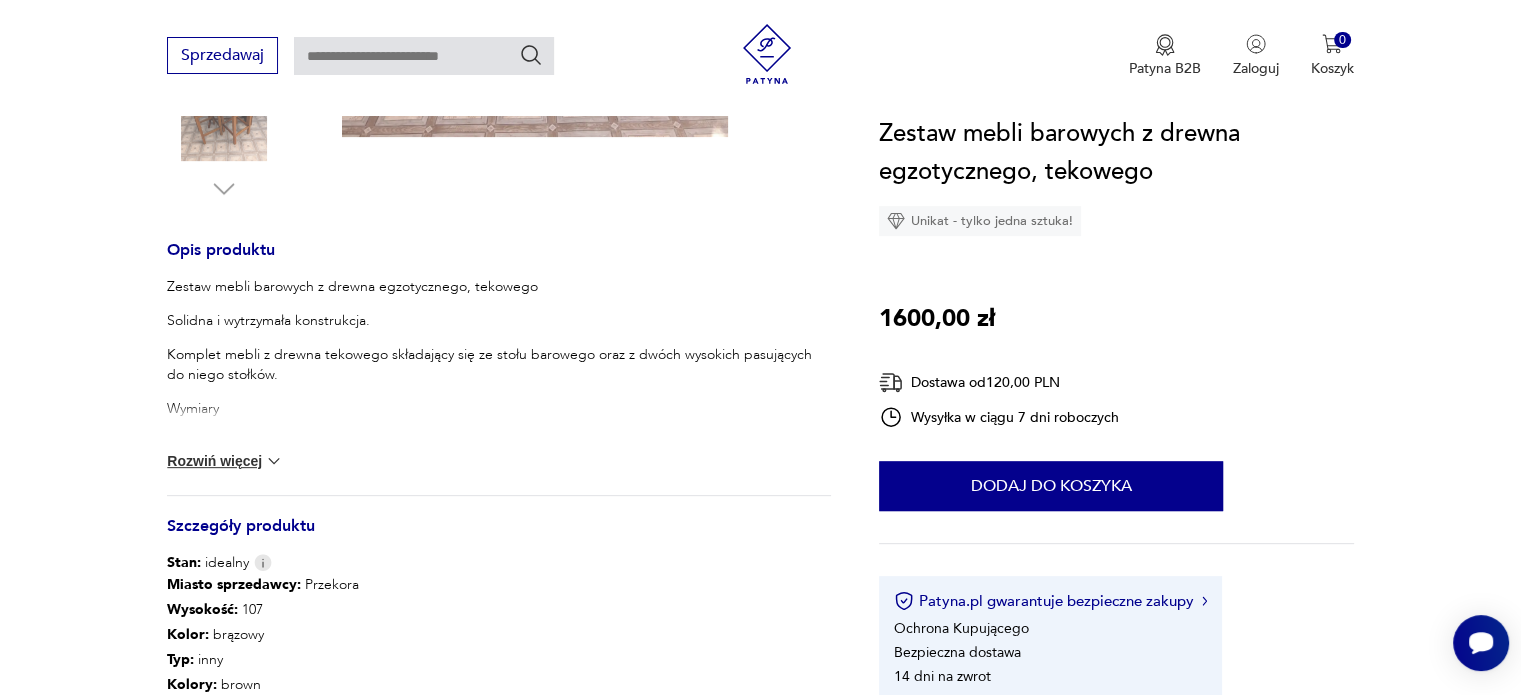 click on "Rozwiń więcej" at bounding box center [225, 461] 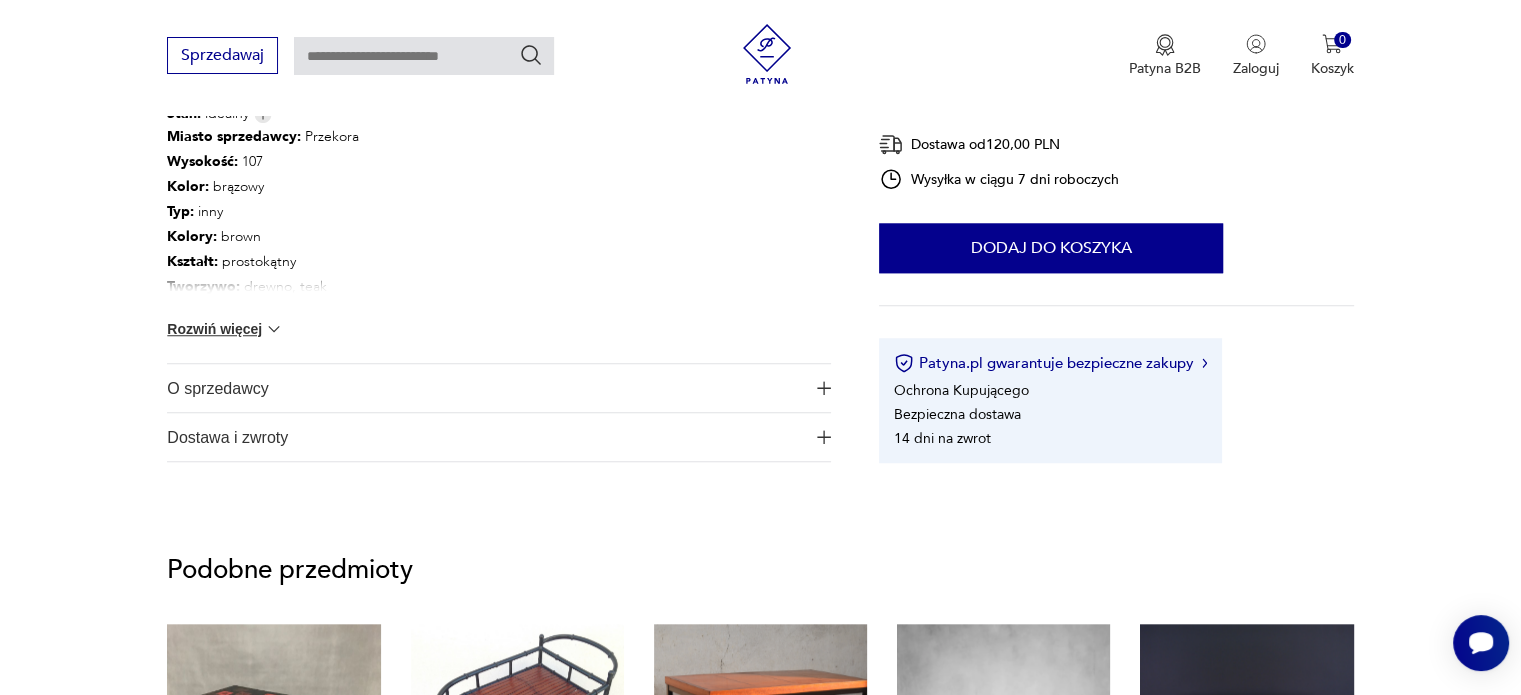 scroll, scrollTop: 1562, scrollLeft: 0, axis: vertical 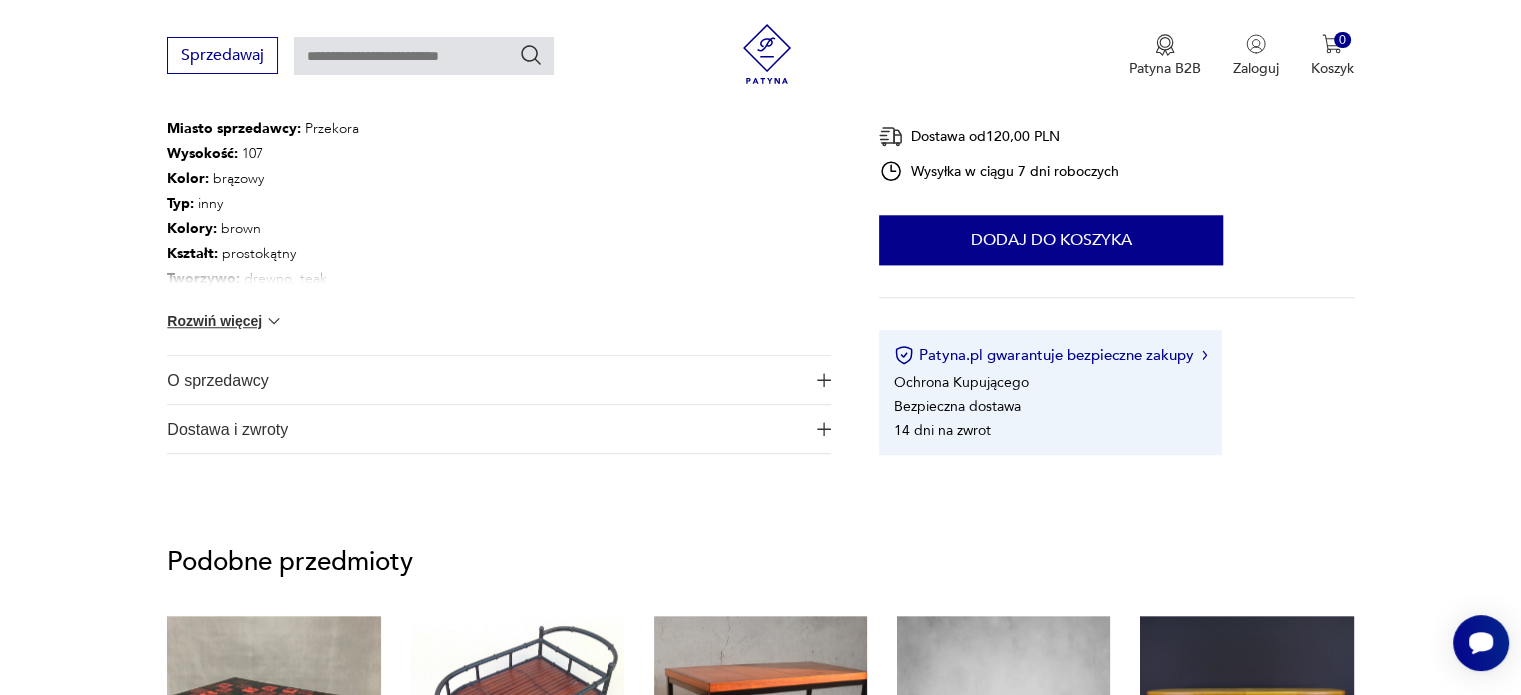 click on "O sprzedawcy" at bounding box center (485, 380) 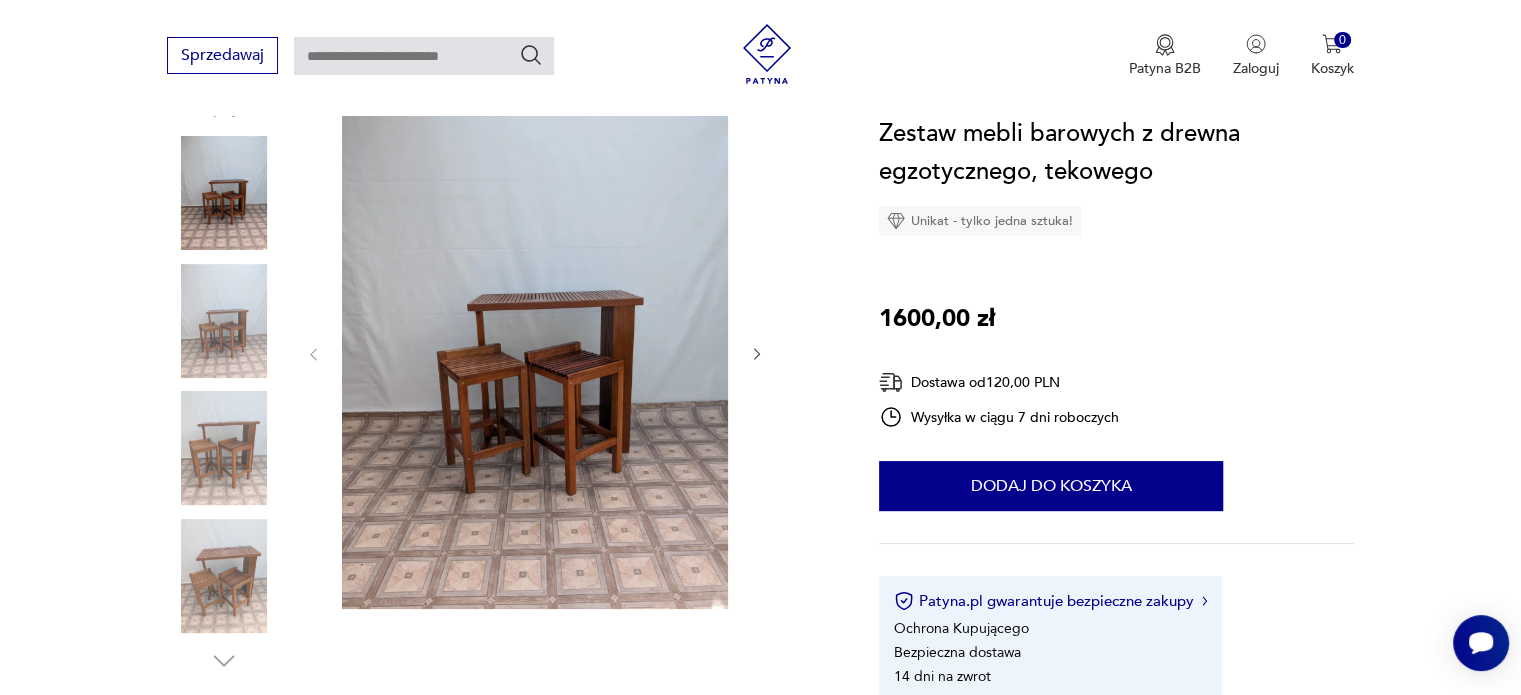 scroll, scrollTop: 226, scrollLeft: 0, axis: vertical 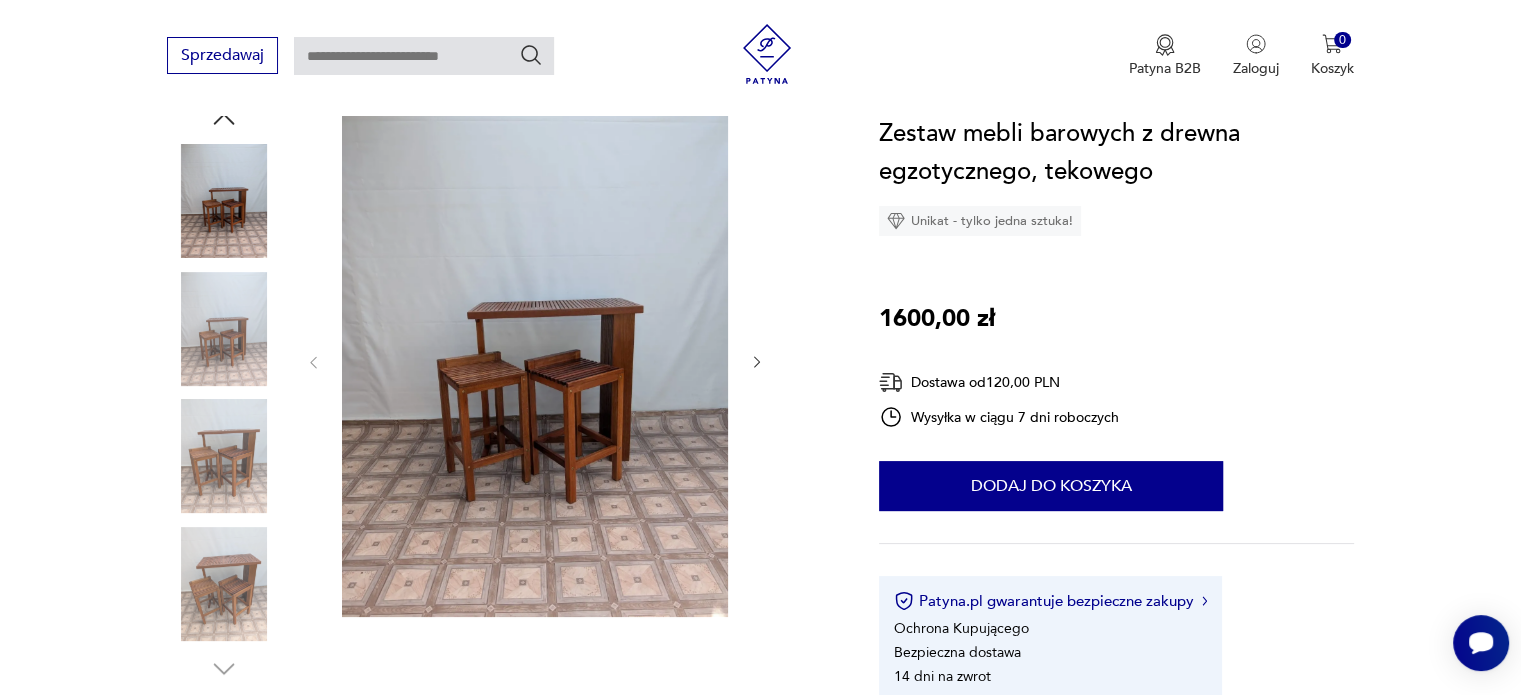 type 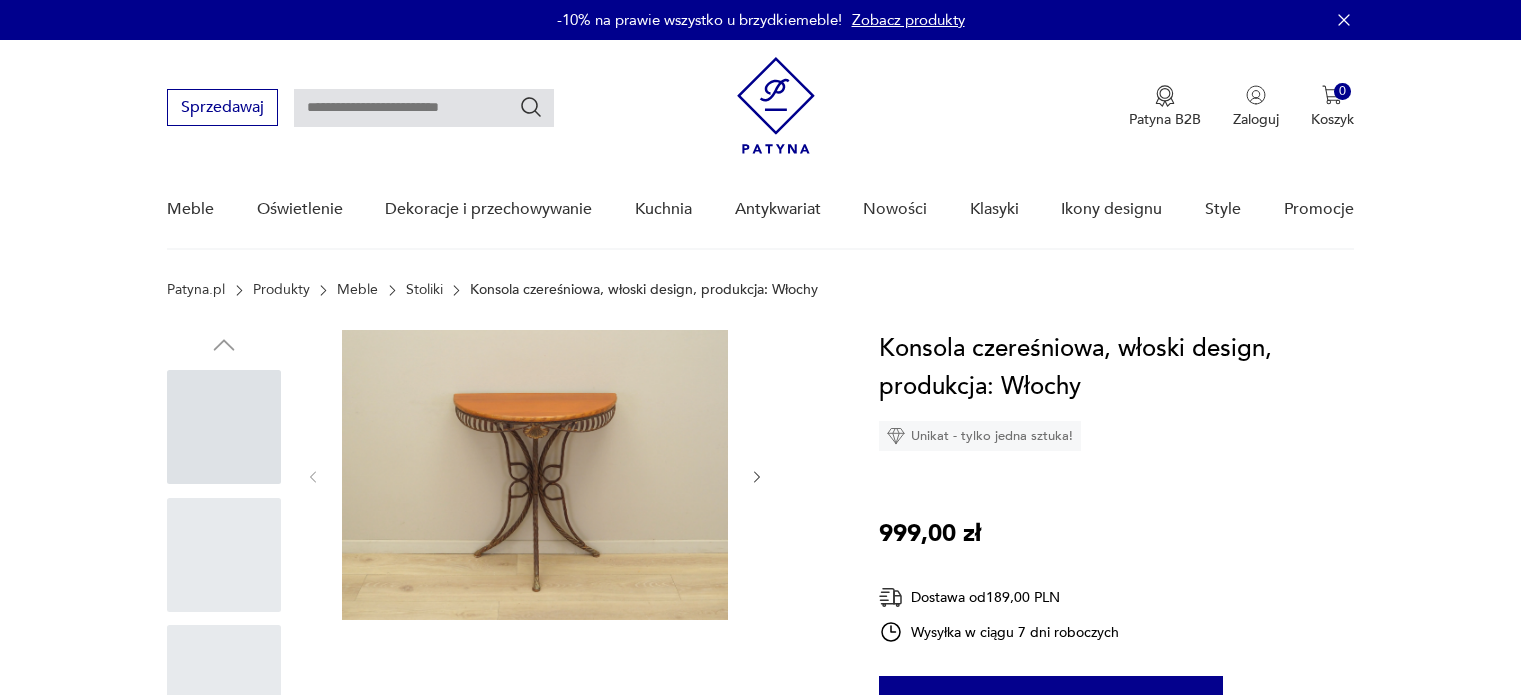scroll, scrollTop: 0, scrollLeft: 0, axis: both 